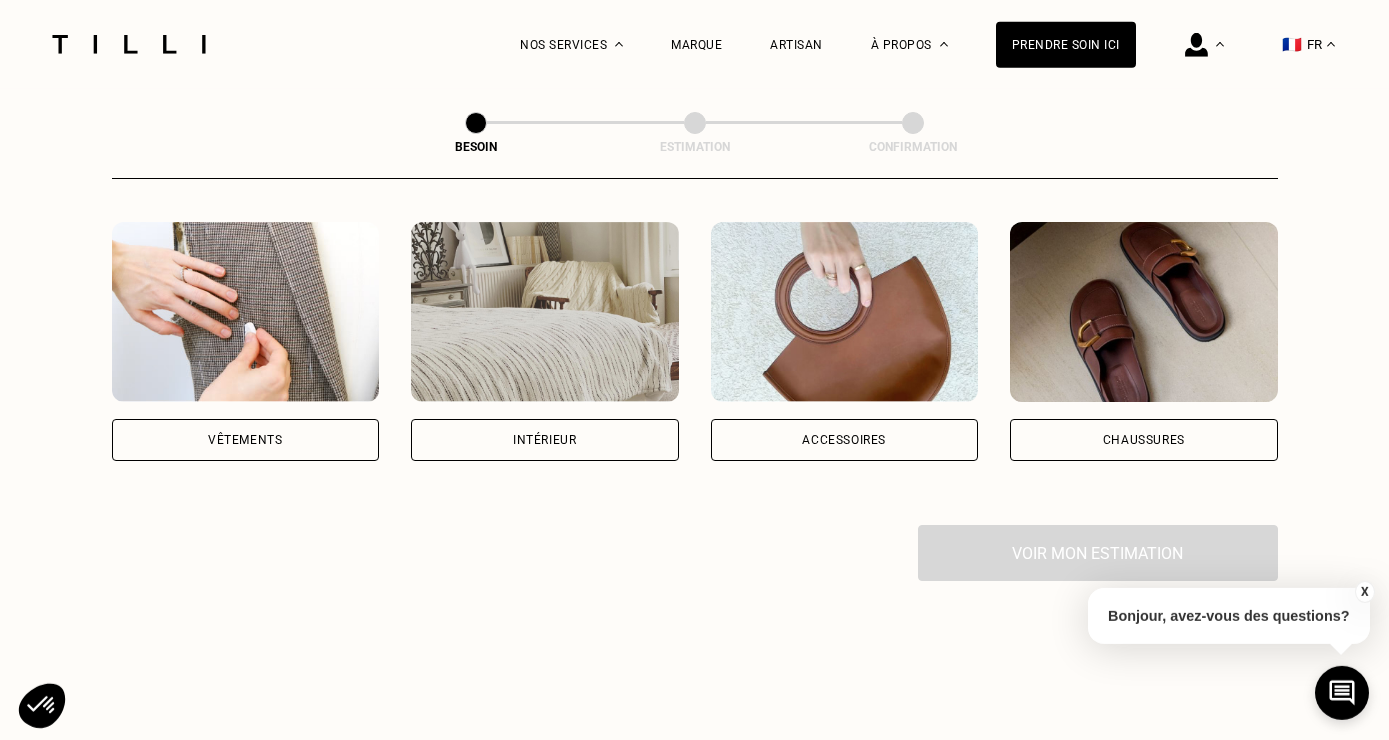 scroll, scrollTop: 375, scrollLeft: 0, axis: vertical 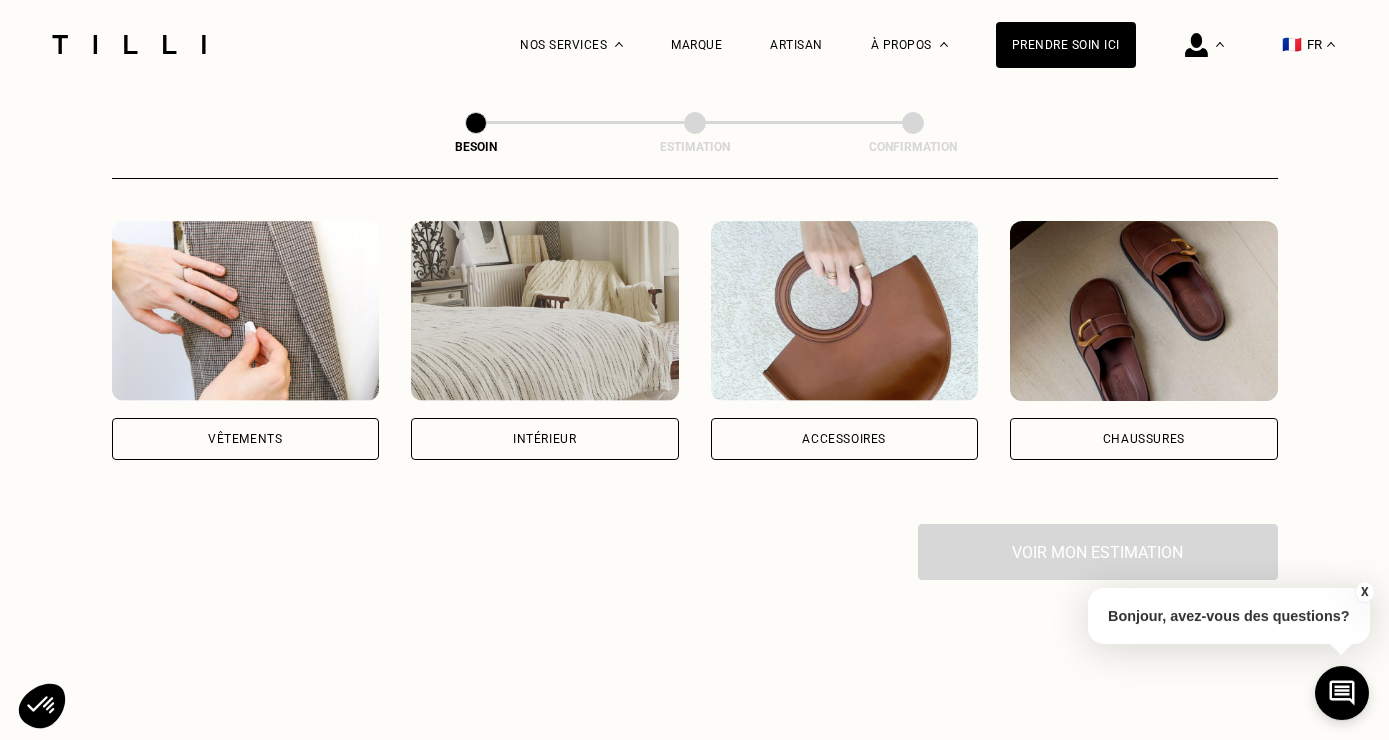 click on "Vêtements" at bounding box center [245, 439] 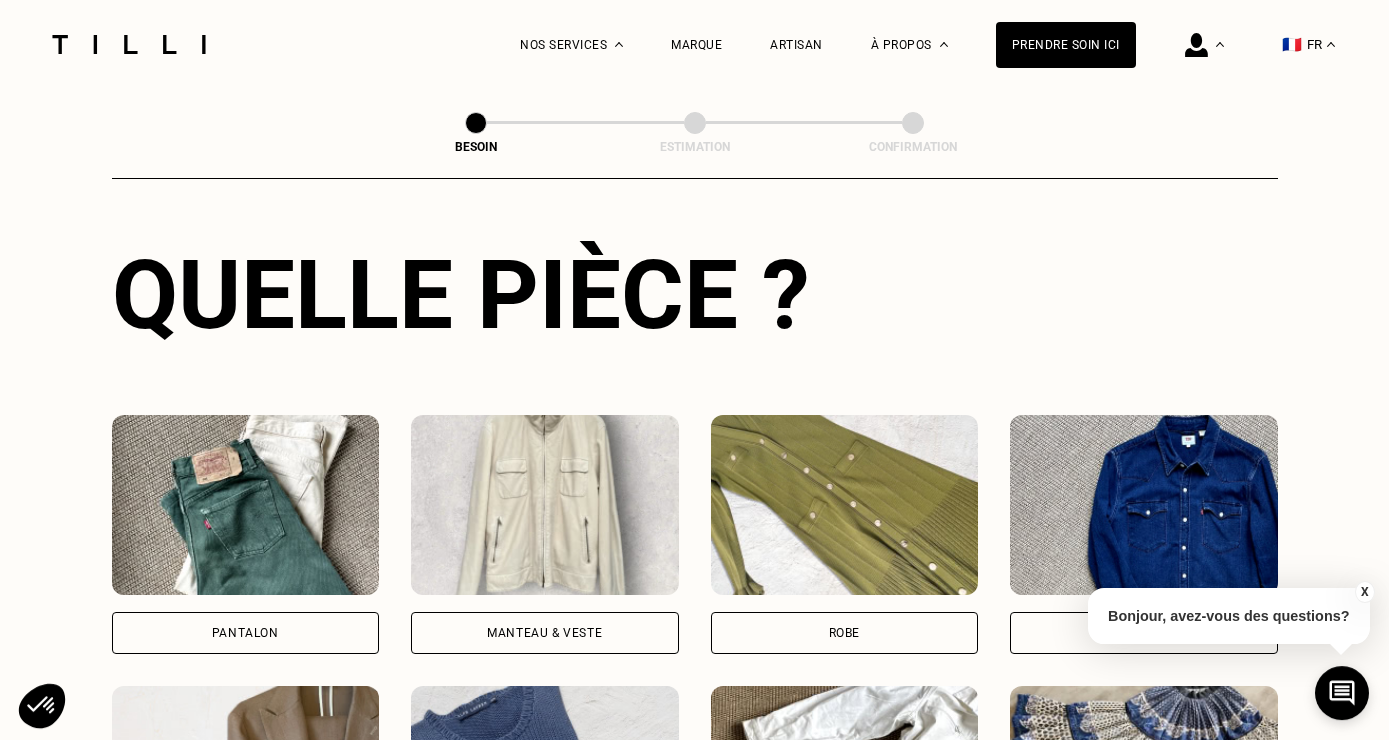 scroll, scrollTop: 728, scrollLeft: 0, axis: vertical 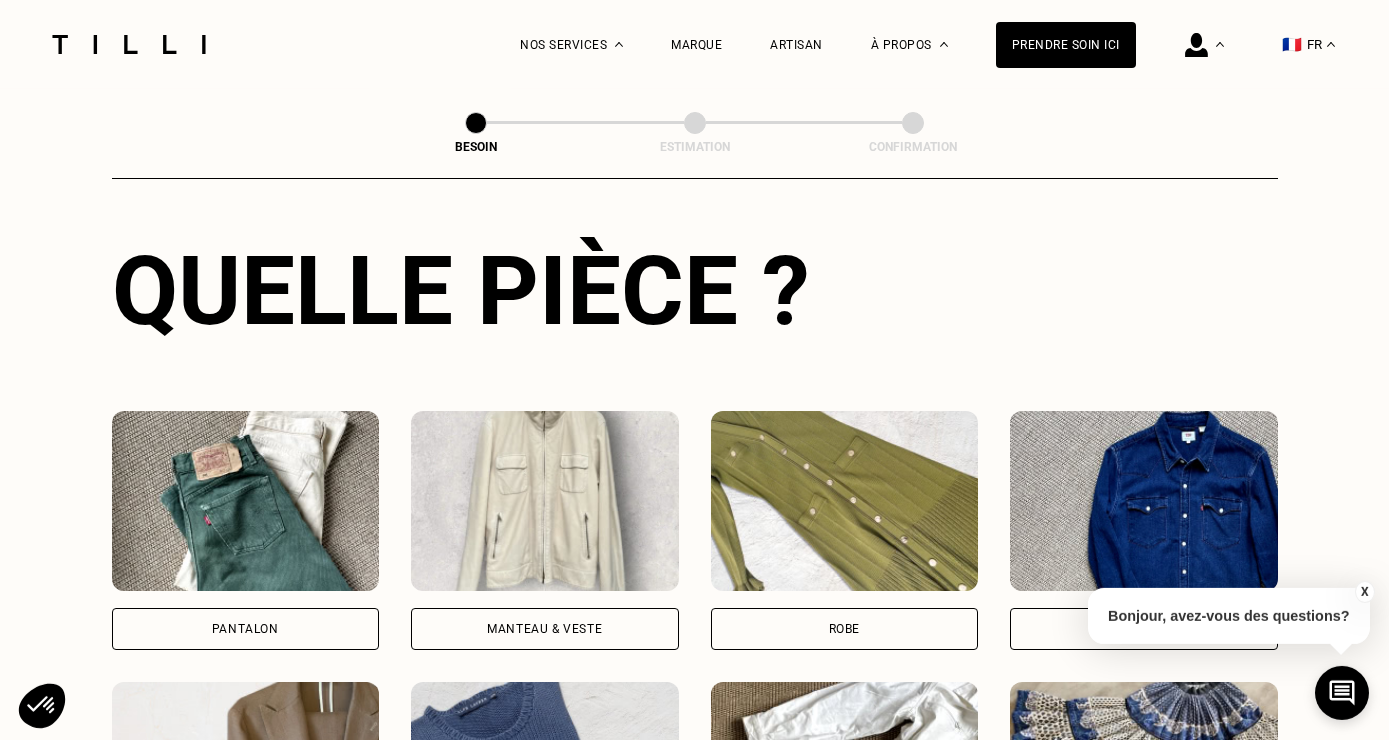 click on "Pantalon" at bounding box center (246, 530) 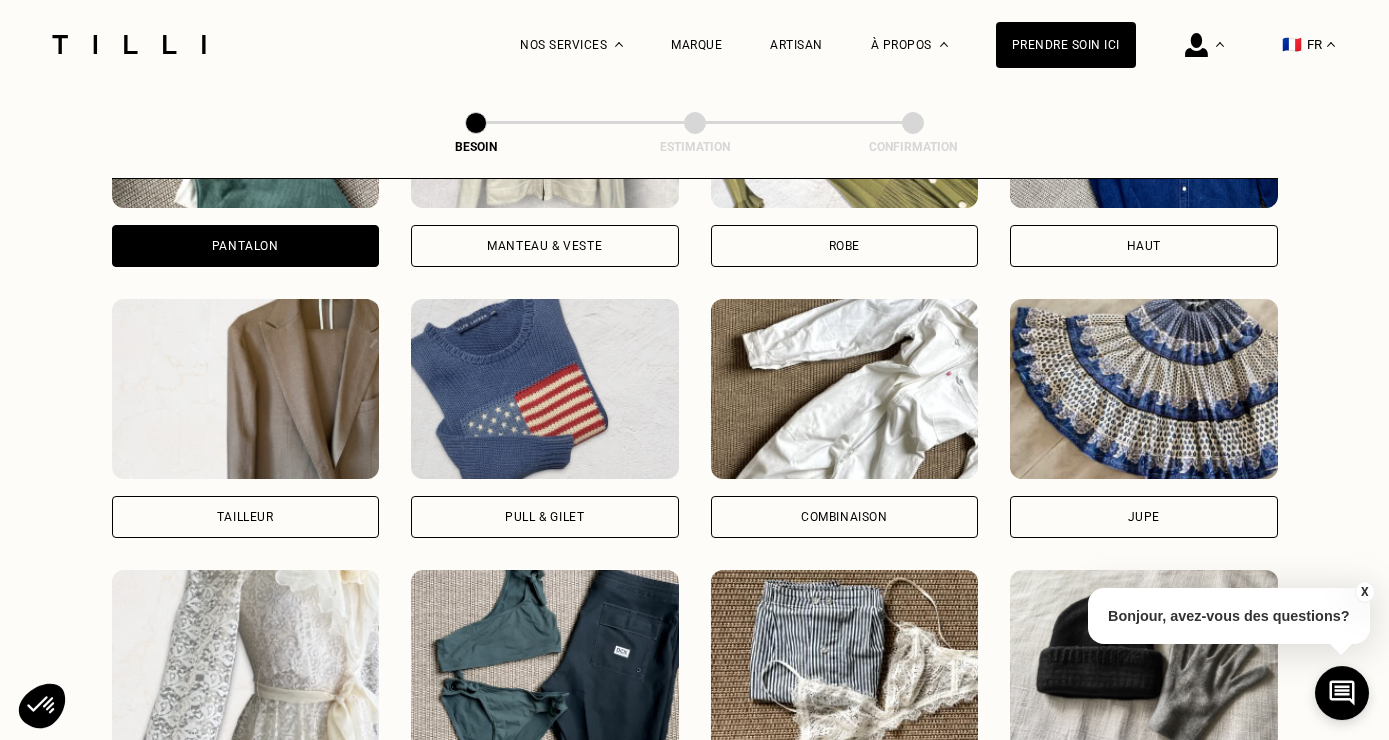 scroll, scrollTop: 1112, scrollLeft: 0, axis: vertical 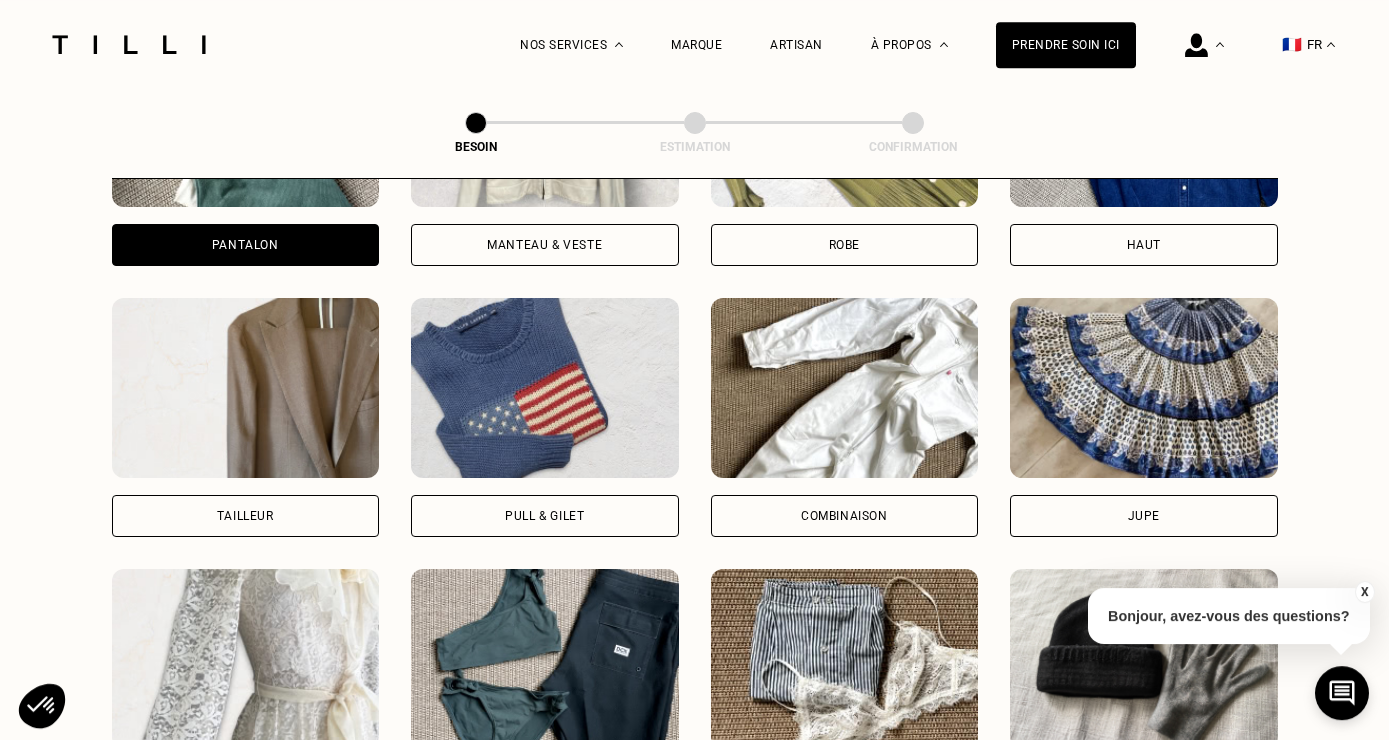 click on "Pull & gilet" at bounding box center (545, 516) 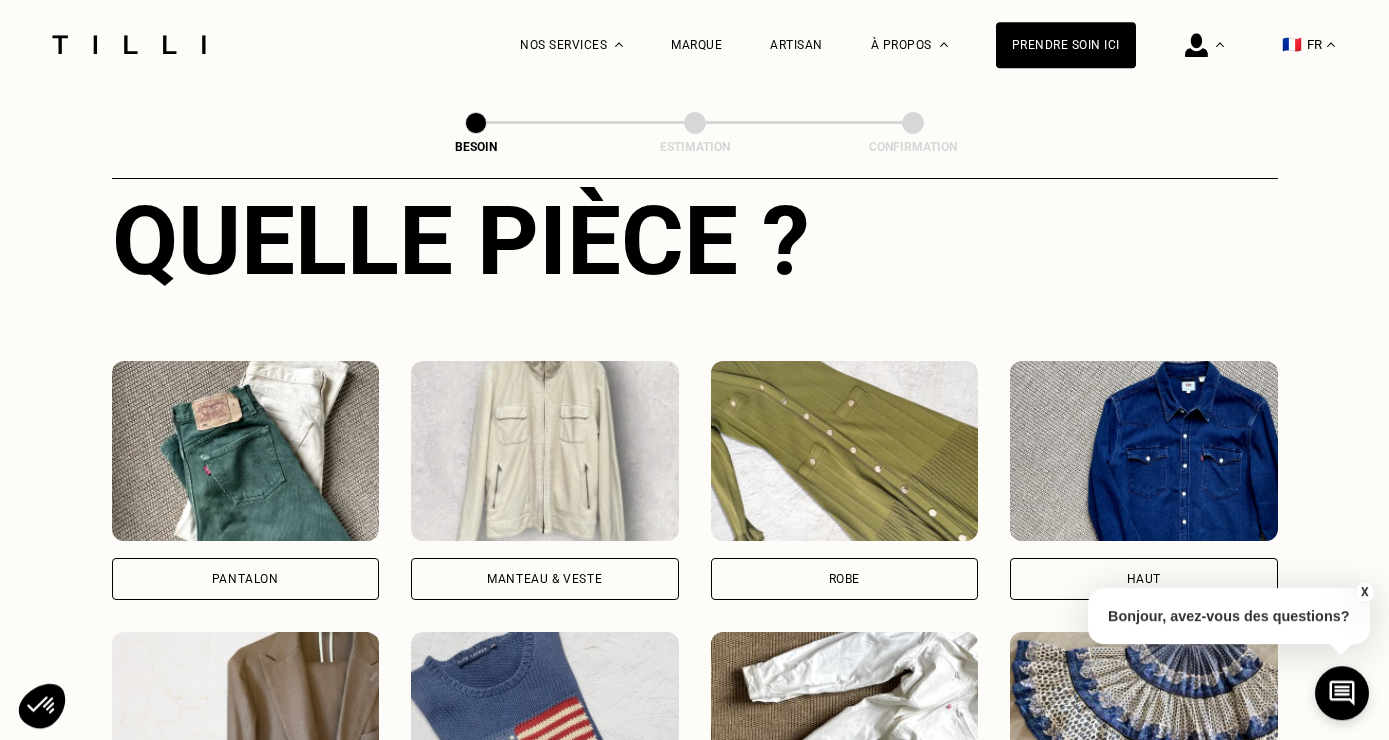 scroll, scrollTop: 769, scrollLeft: 0, axis: vertical 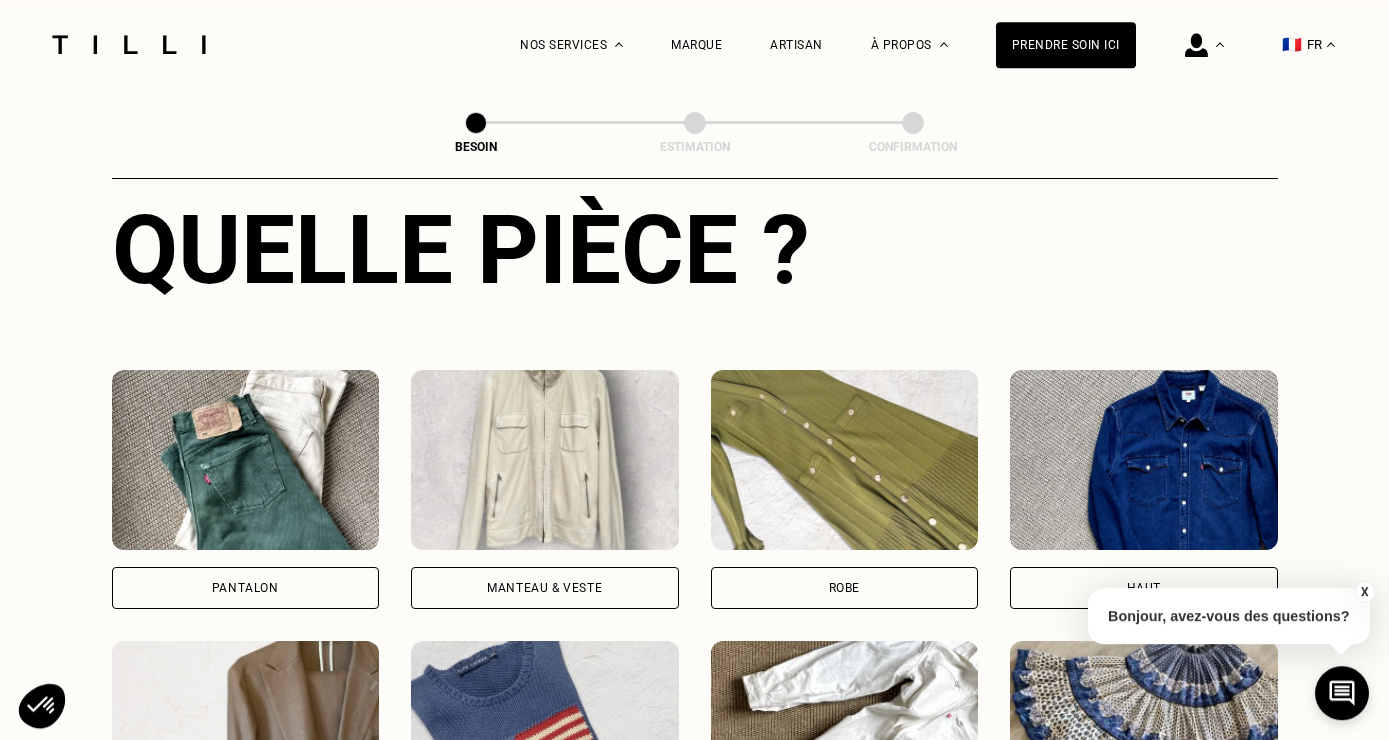 click on "Pantalon" at bounding box center [245, 588] 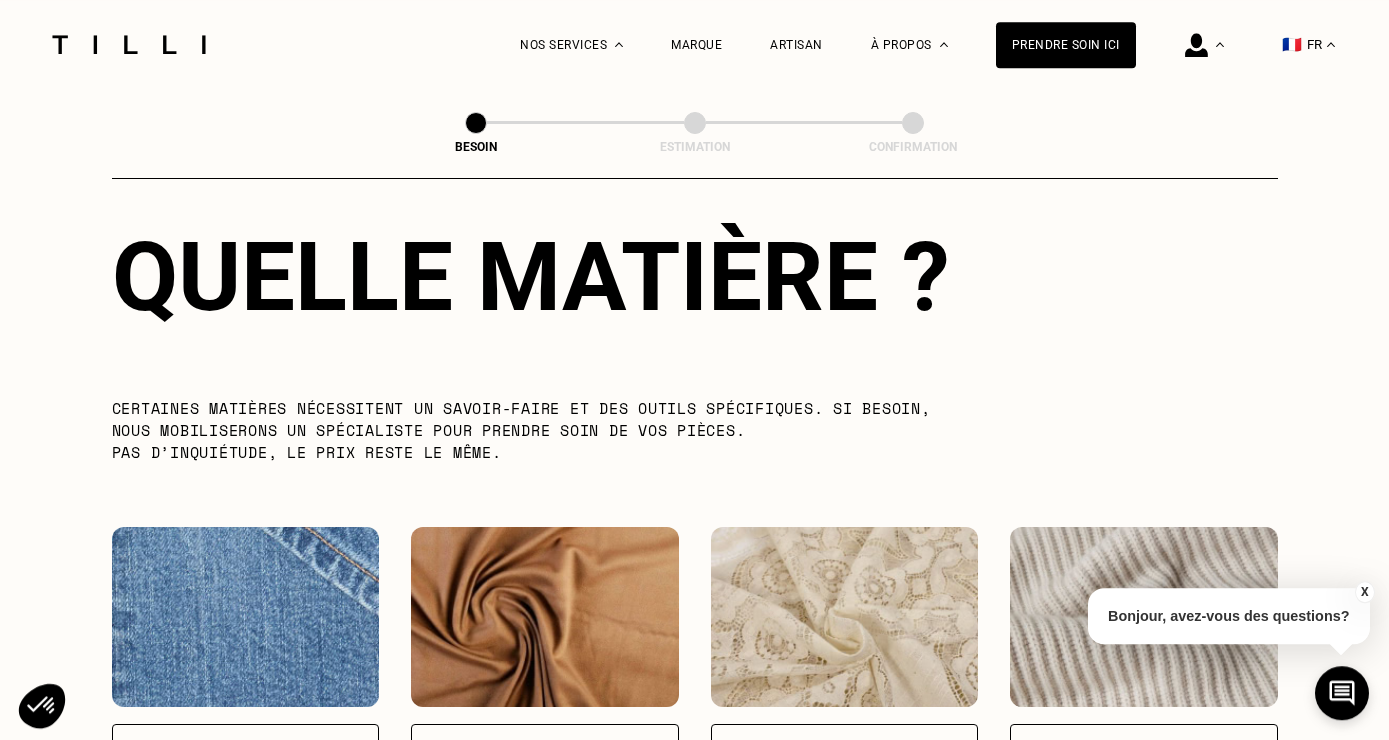 scroll, scrollTop: 2015, scrollLeft: 0, axis: vertical 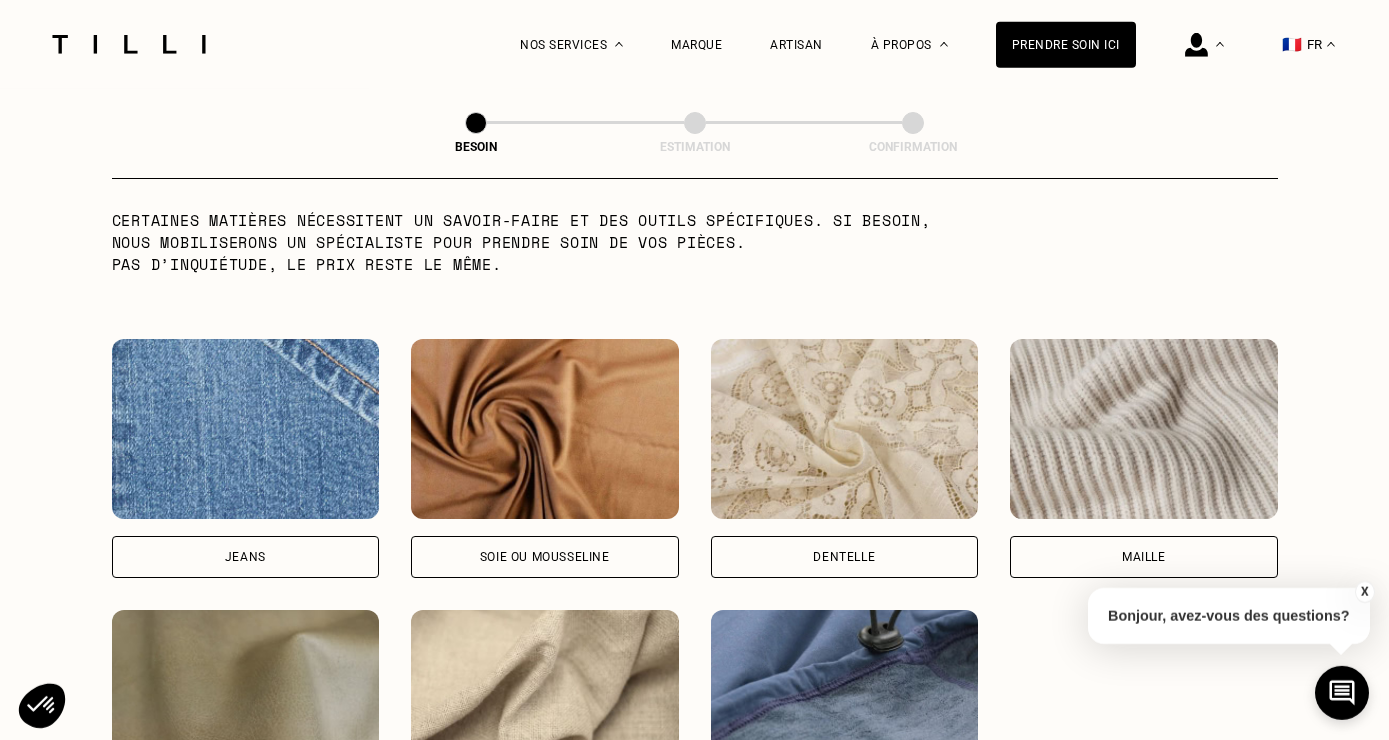 click on "Jeans" at bounding box center (246, 557) 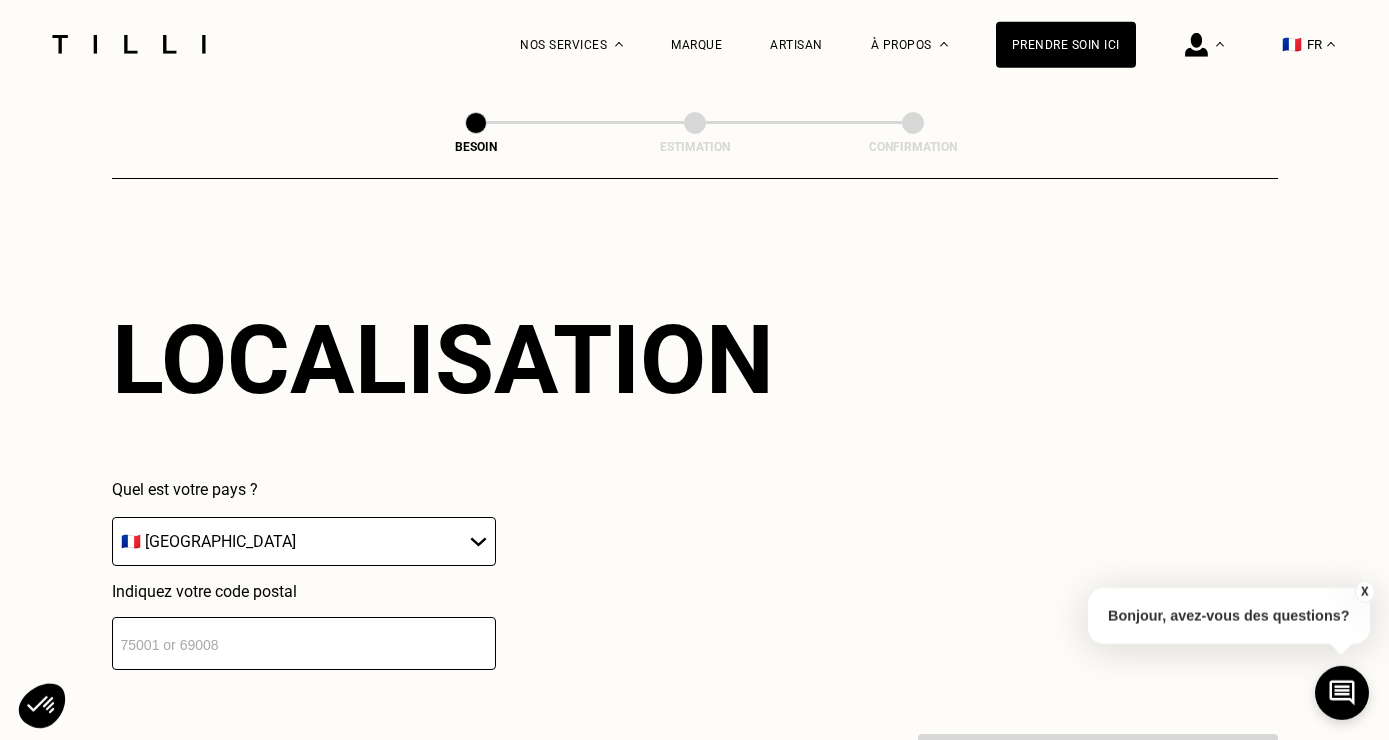 scroll, scrollTop: 2690, scrollLeft: 0, axis: vertical 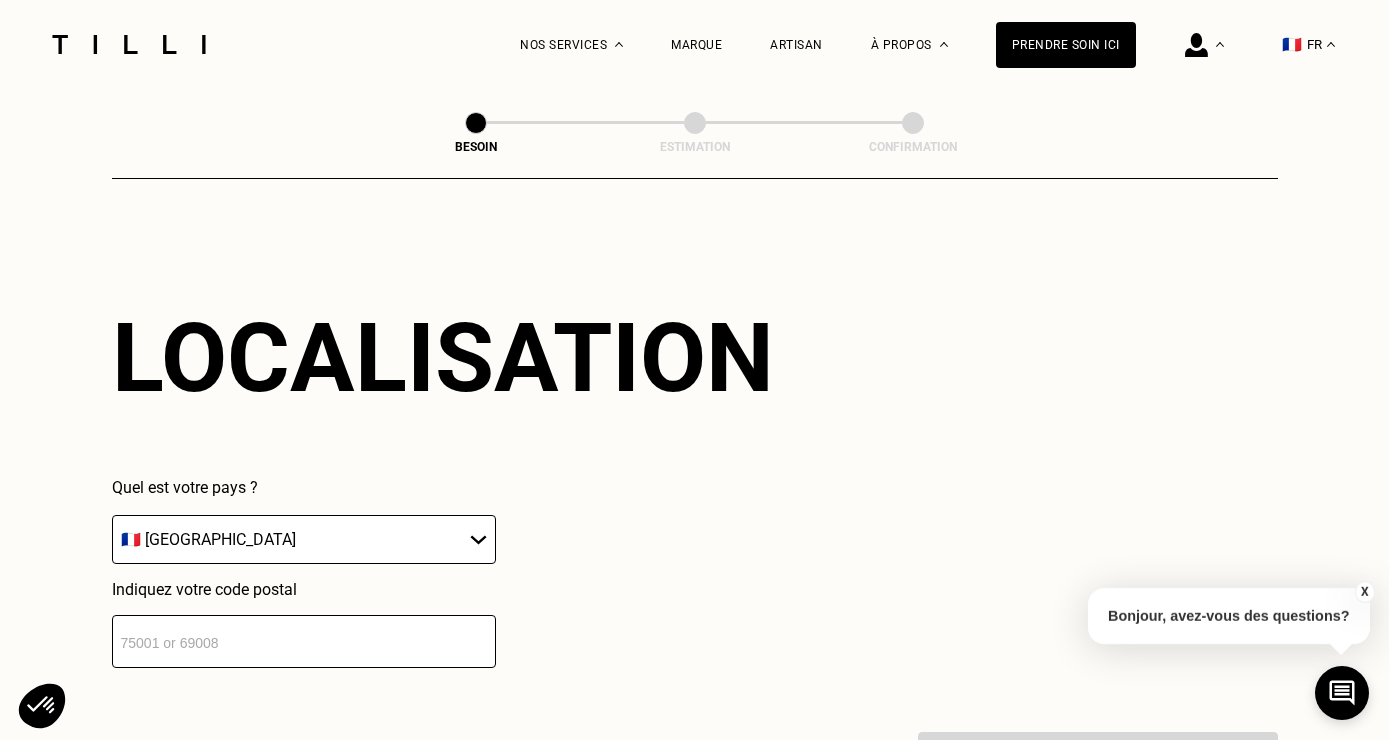 click on "🇩🇪   [GEOGRAPHIC_DATA] 🇦🇹   [GEOGRAPHIC_DATA] 🇧🇪   [GEOGRAPHIC_DATA] 🇧🇬   Bulgarie 🇨🇾   Chypre 🇭🇷   Croatie 🇩🇰   [GEOGRAPHIC_DATA] 🇪🇸   [GEOGRAPHIC_DATA] 🇪🇪   [GEOGRAPHIC_DATA] 🇫🇮   [GEOGRAPHIC_DATA] 🇫🇷   [GEOGRAPHIC_DATA] 🇬🇷   [GEOGRAPHIC_DATA] 🇭🇺   [GEOGRAPHIC_DATA] 🇮🇪   [GEOGRAPHIC_DATA] 🇮🇹   [GEOGRAPHIC_DATA] 🇱🇻   [GEOGRAPHIC_DATA] 🇱🇮   [GEOGRAPHIC_DATA] 🇱🇹   [GEOGRAPHIC_DATA] 🇱🇺   [GEOGRAPHIC_DATA] 🇲🇹   [GEOGRAPHIC_DATA] 🇳🇴   [GEOGRAPHIC_DATA] 🇳🇱   [GEOGRAPHIC_DATA] 🇵🇱   [GEOGRAPHIC_DATA] 🇵🇹   [GEOGRAPHIC_DATA] 🇨🇿   [GEOGRAPHIC_DATA] 🇷🇴   [GEOGRAPHIC_DATA] 🇬🇧   [GEOGRAPHIC_DATA] 🇸🇰   Slovaquie 🇸🇮   [GEOGRAPHIC_DATA] 🇸🇪   [GEOGRAPHIC_DATA] 🇨🇭   [GEOGRAPHIC_DATA]" at bounding box center [304, 539] 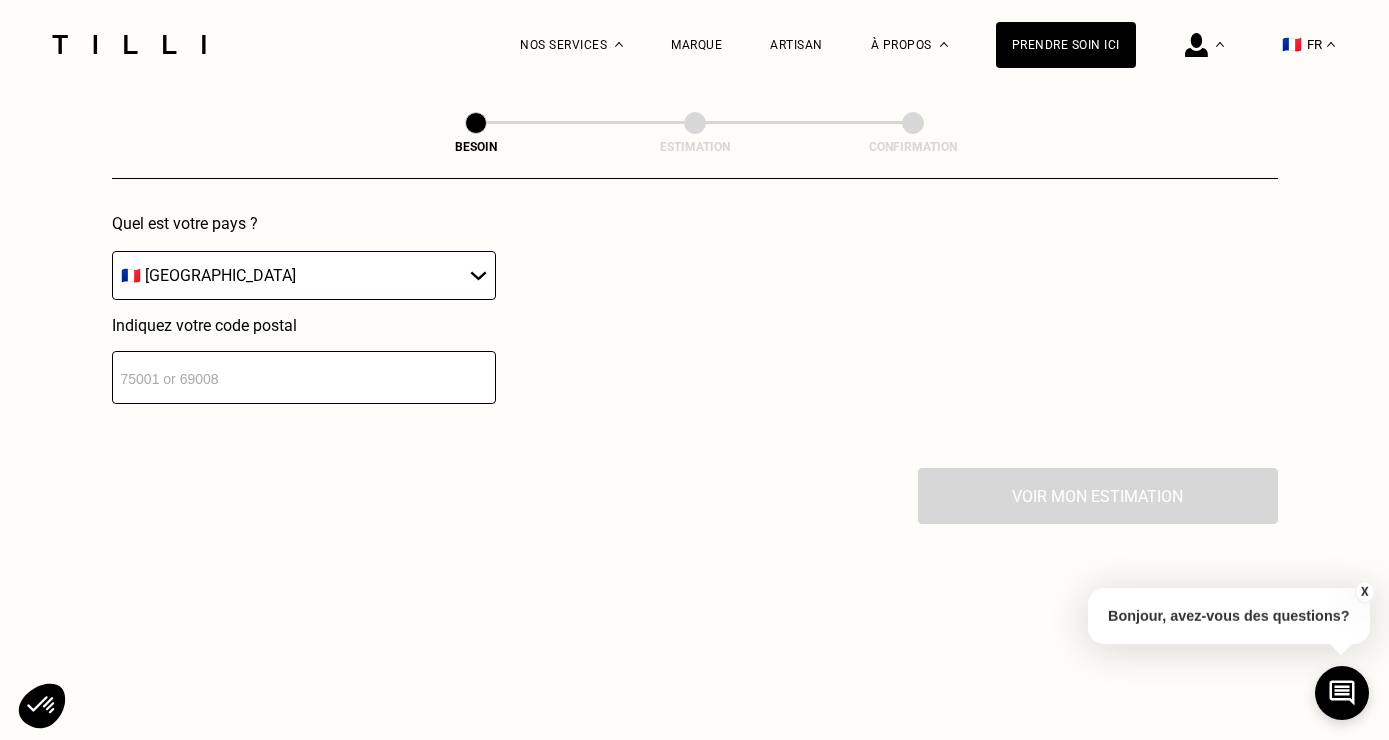 scroll, scrollTop: 2955, scrollLeft: 0, axis: vertical 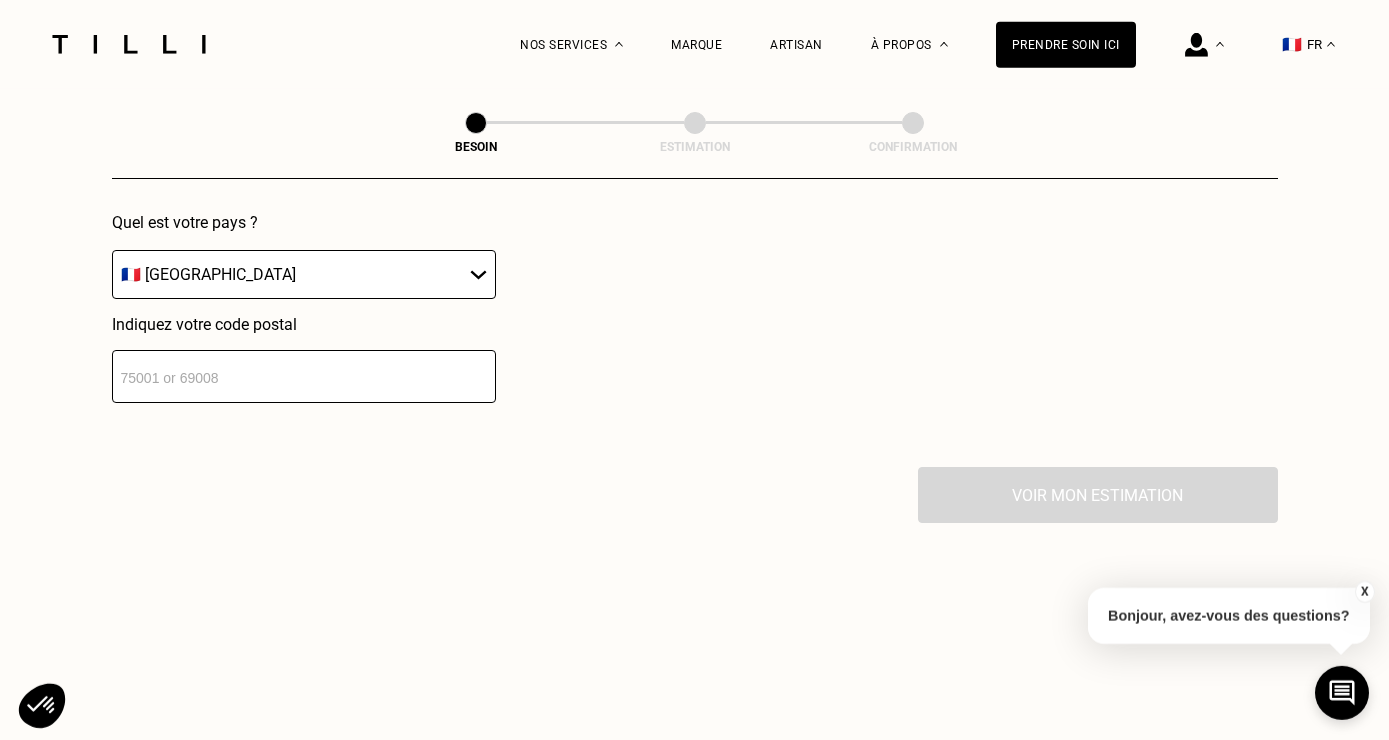 click at bounding box center [304, 376] 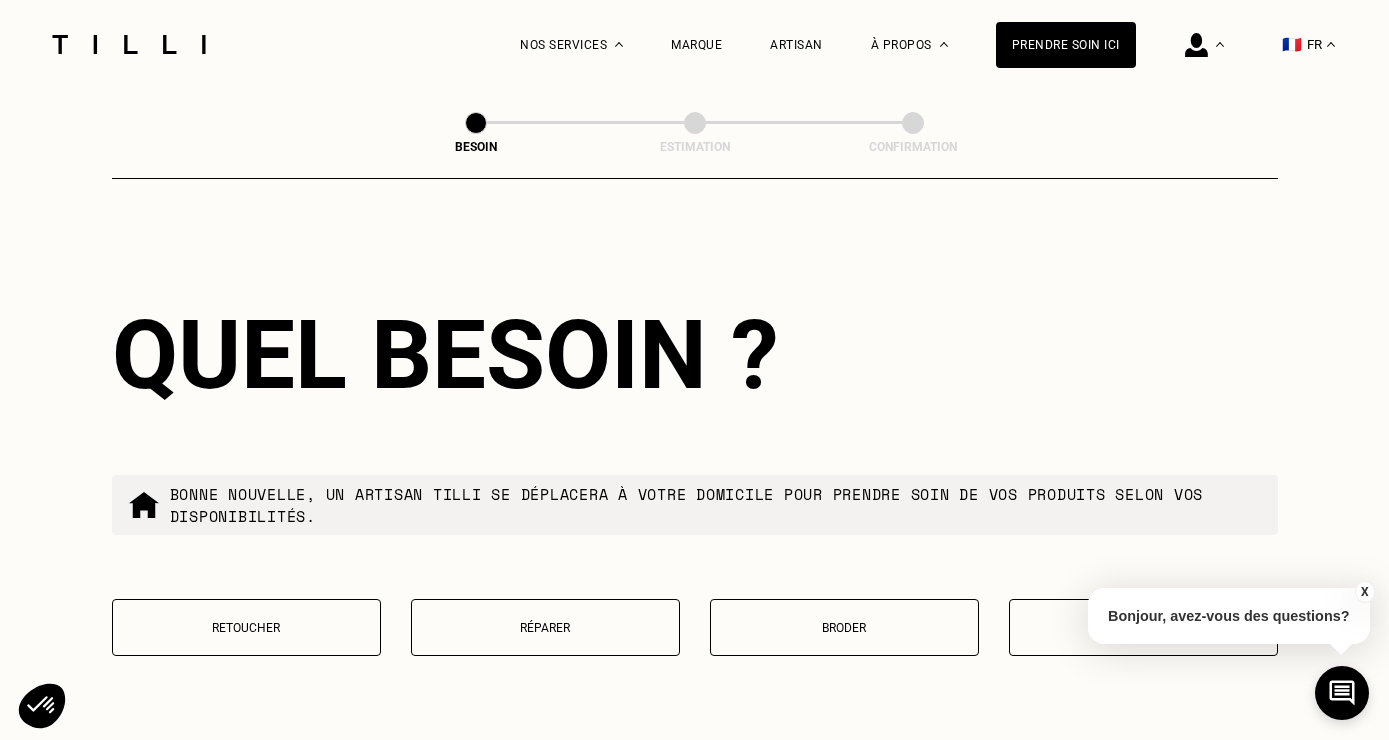 scroll, scrollTop: 3188, scrollLeft: 0, axis: vertical 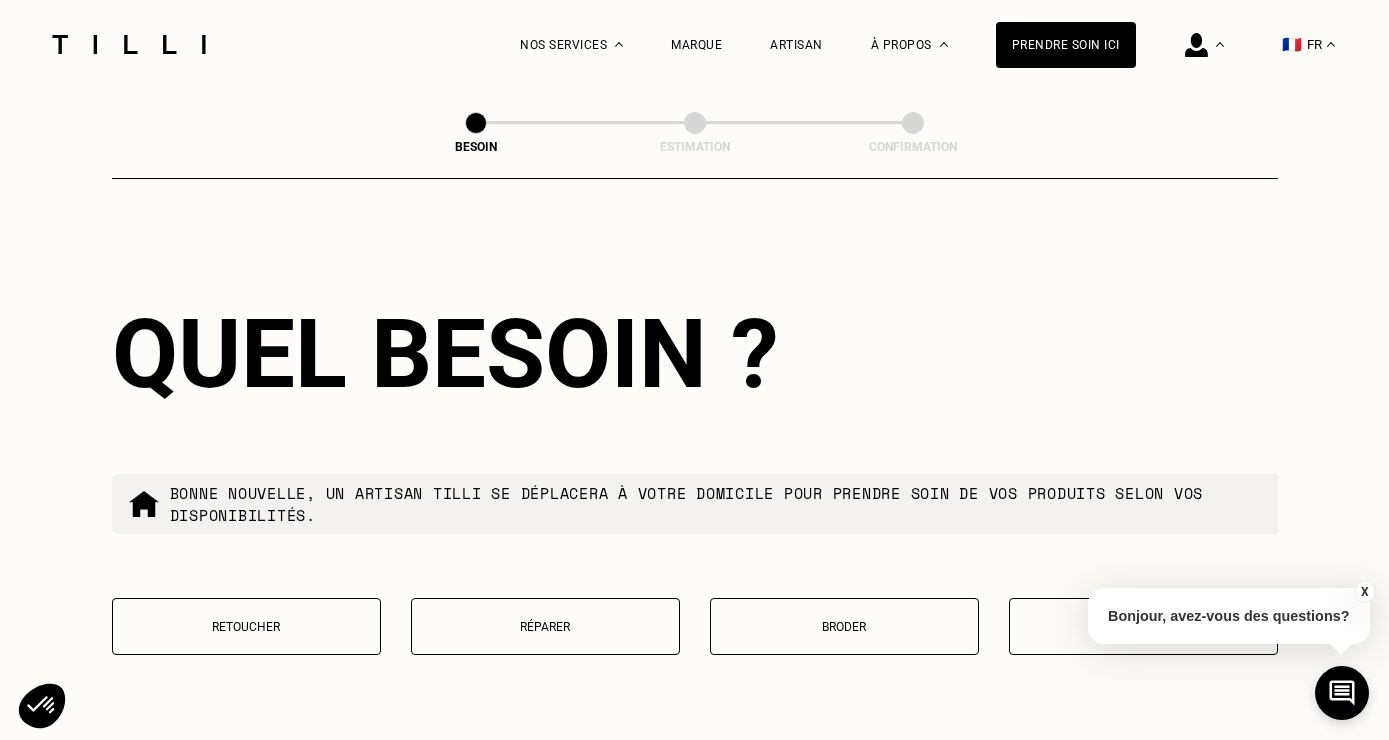 type on "75019" 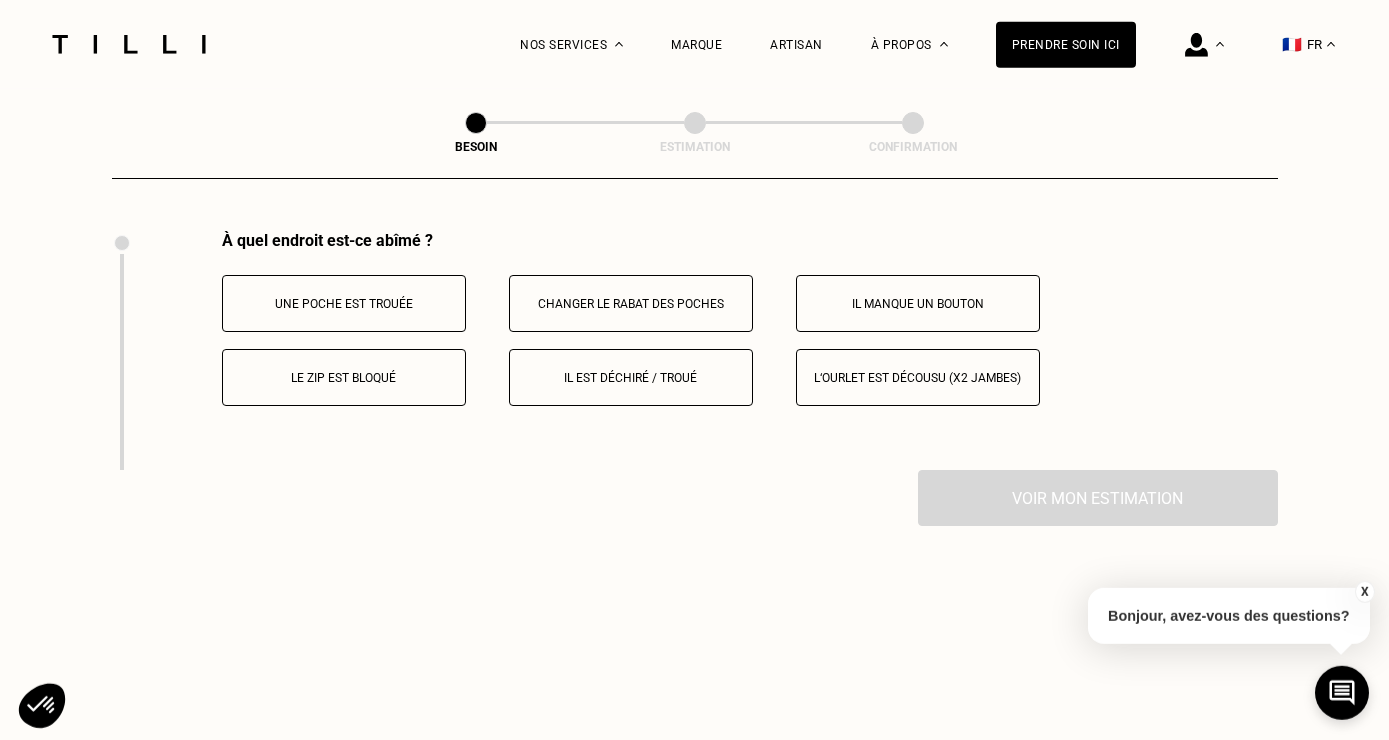 scroll, scrollTop: 3702, scrollLeft: 0, axis: vertical 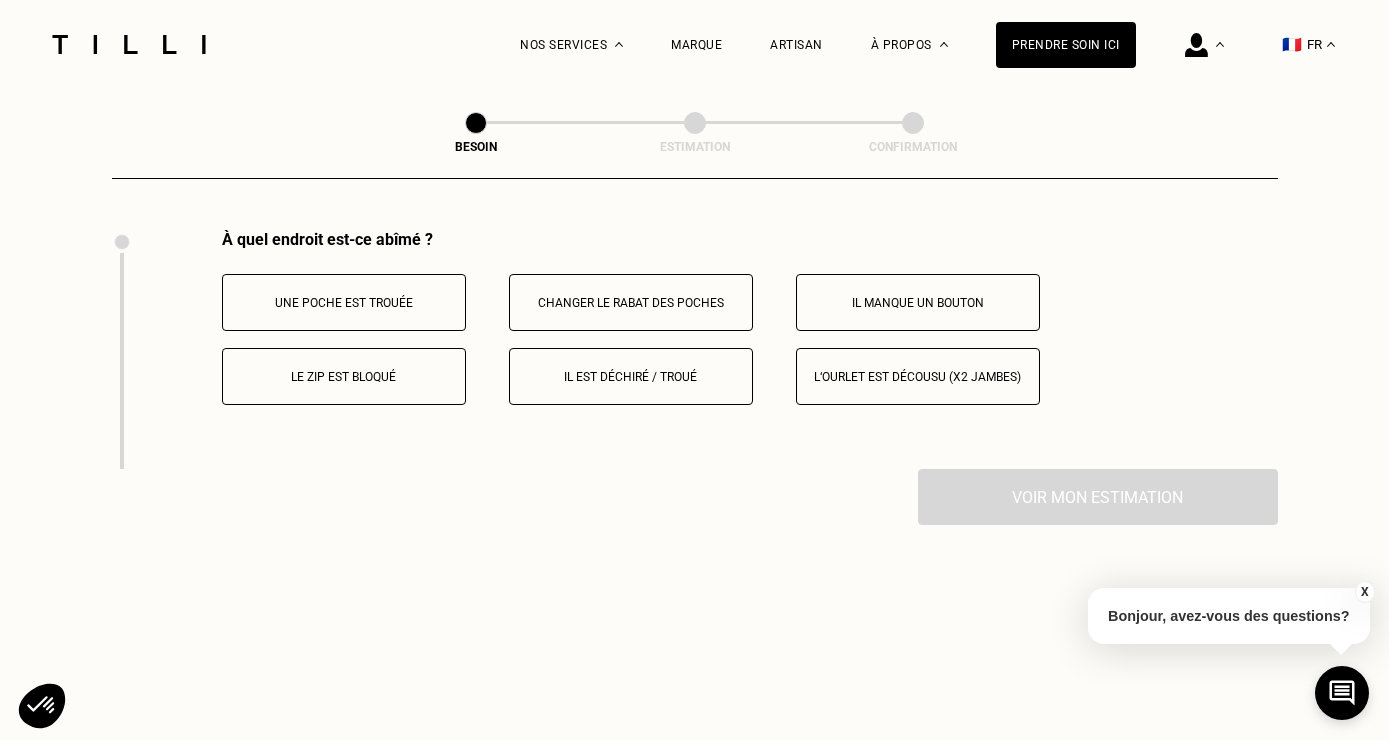 click on "Il est déchiré / troué" at bounding box center (631, 376) 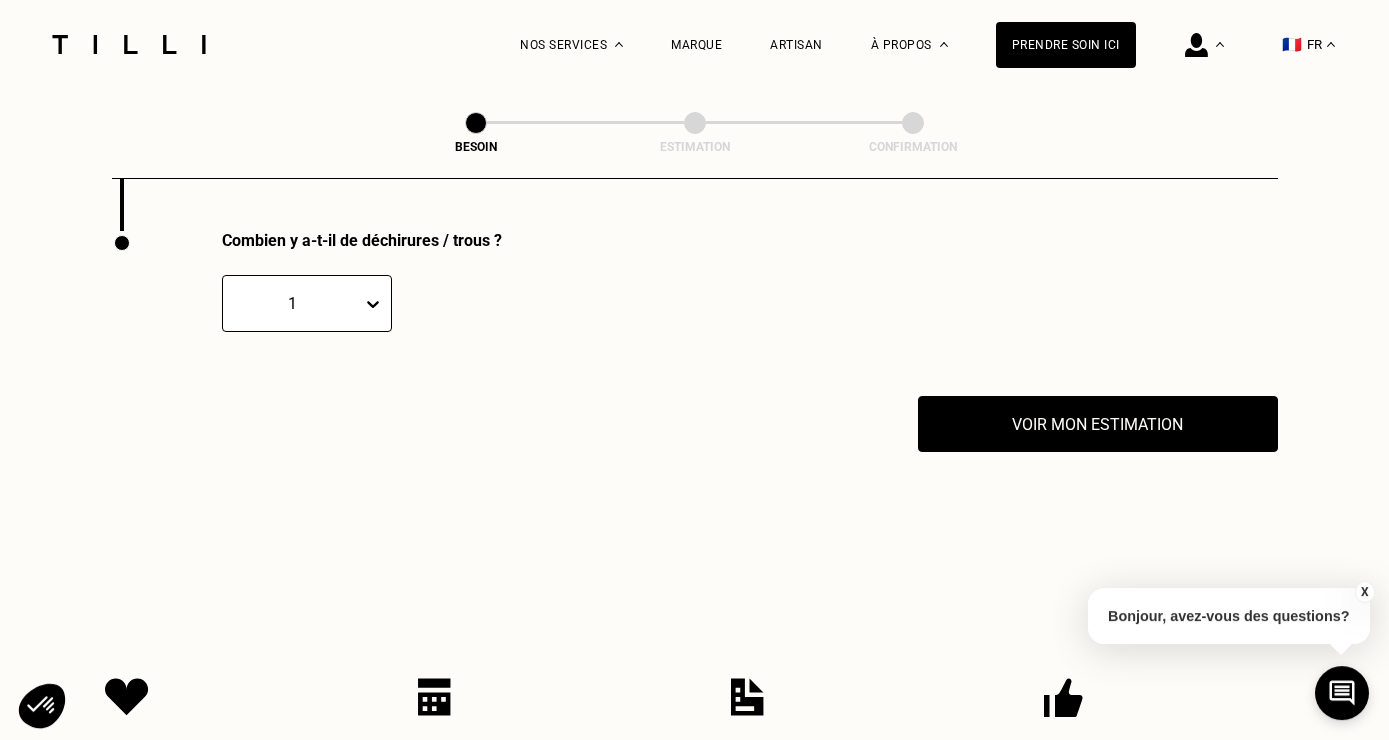 scroll, scrollTop: 3941, scrollLeft: 0, axis: vertical 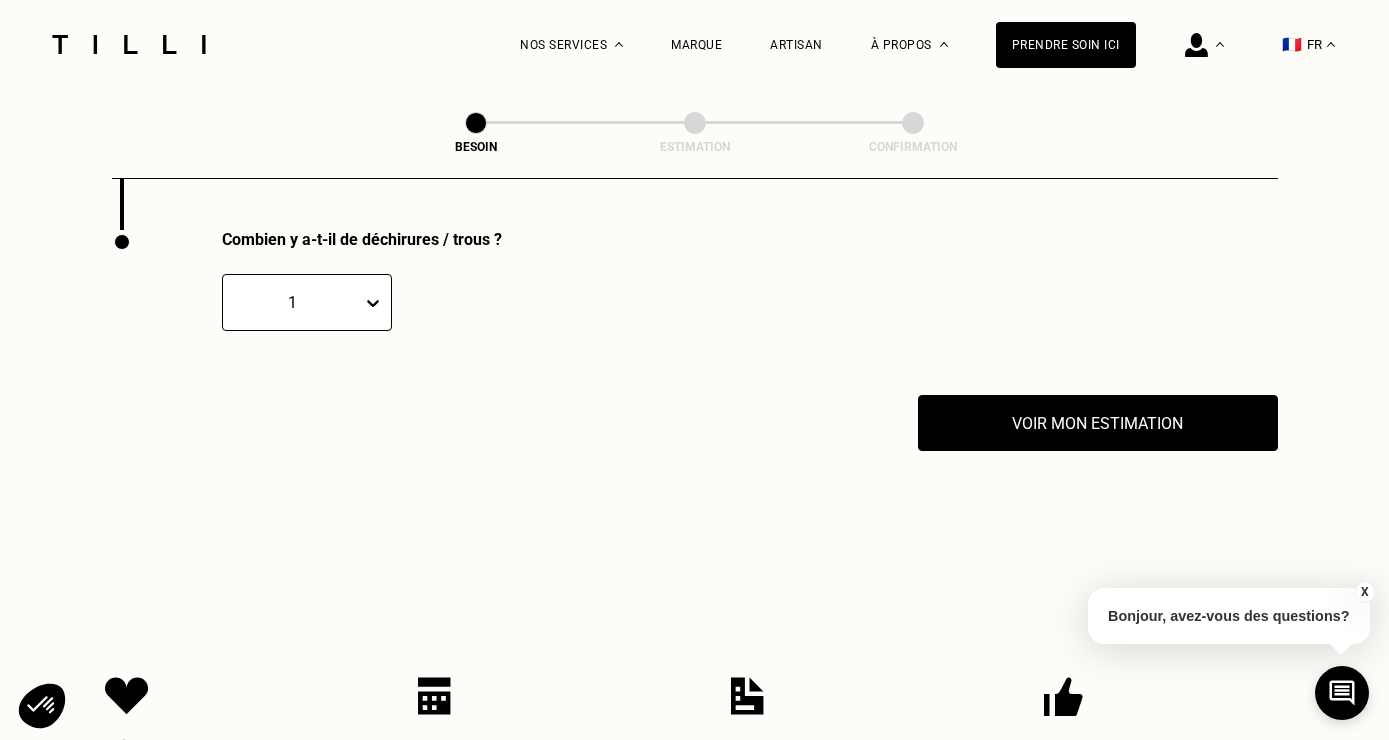 click at bounding box center (377, 303) 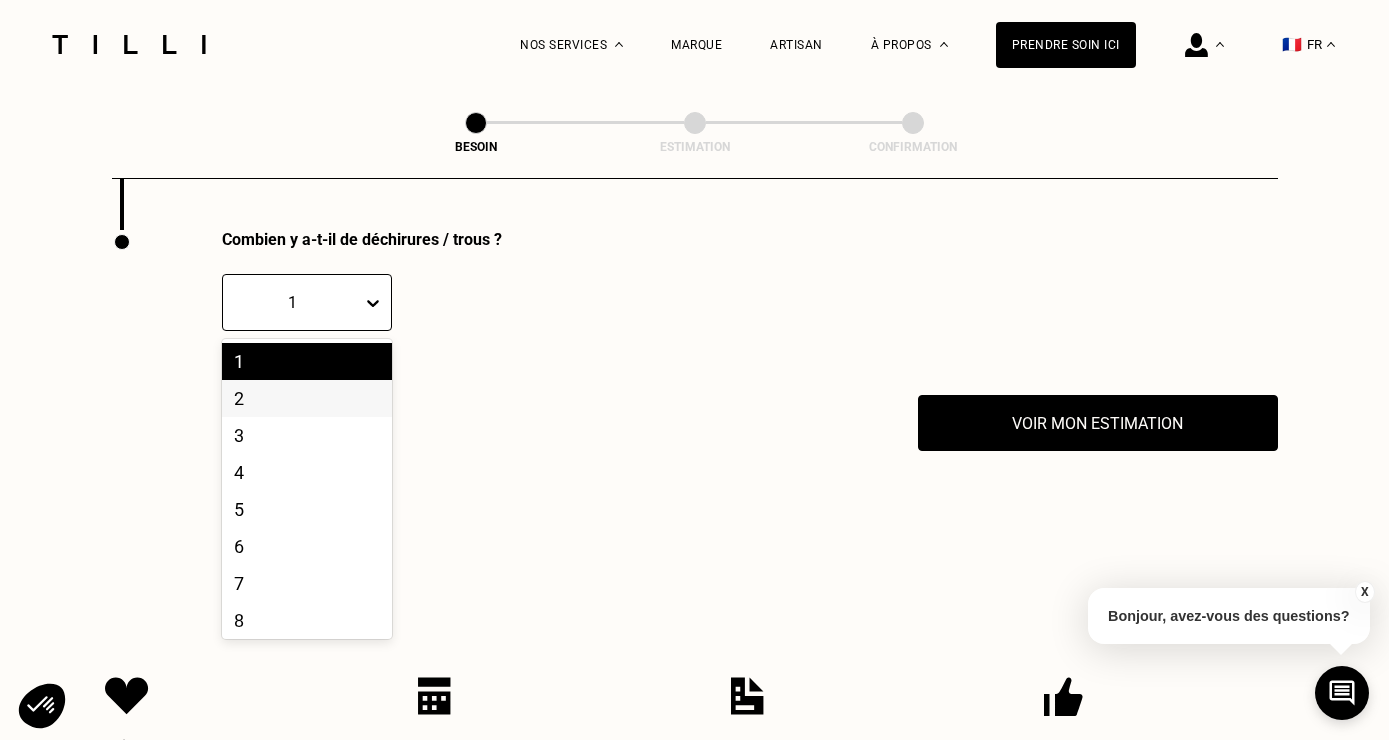 click on "2" at bounding box center [307, 398] 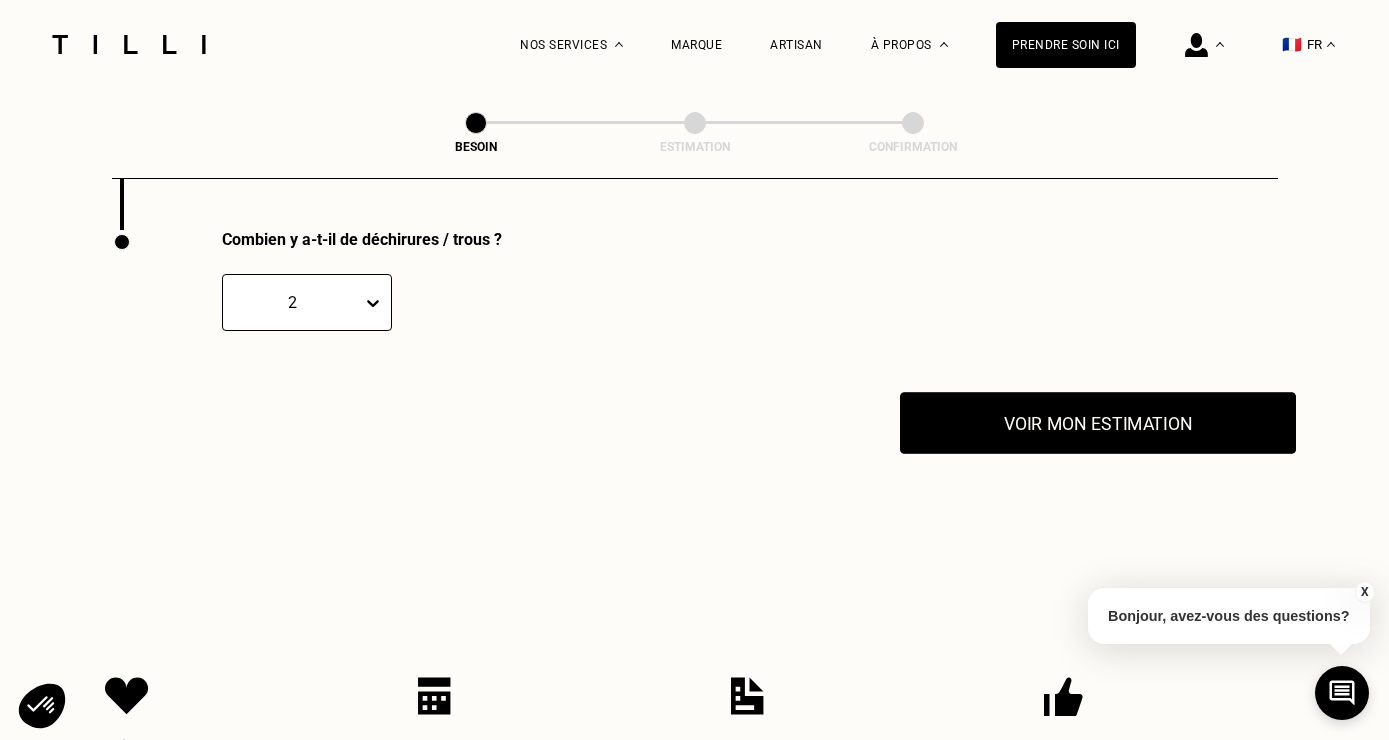 click on "Voir mon estimation" at bounding box center [1098, 423] 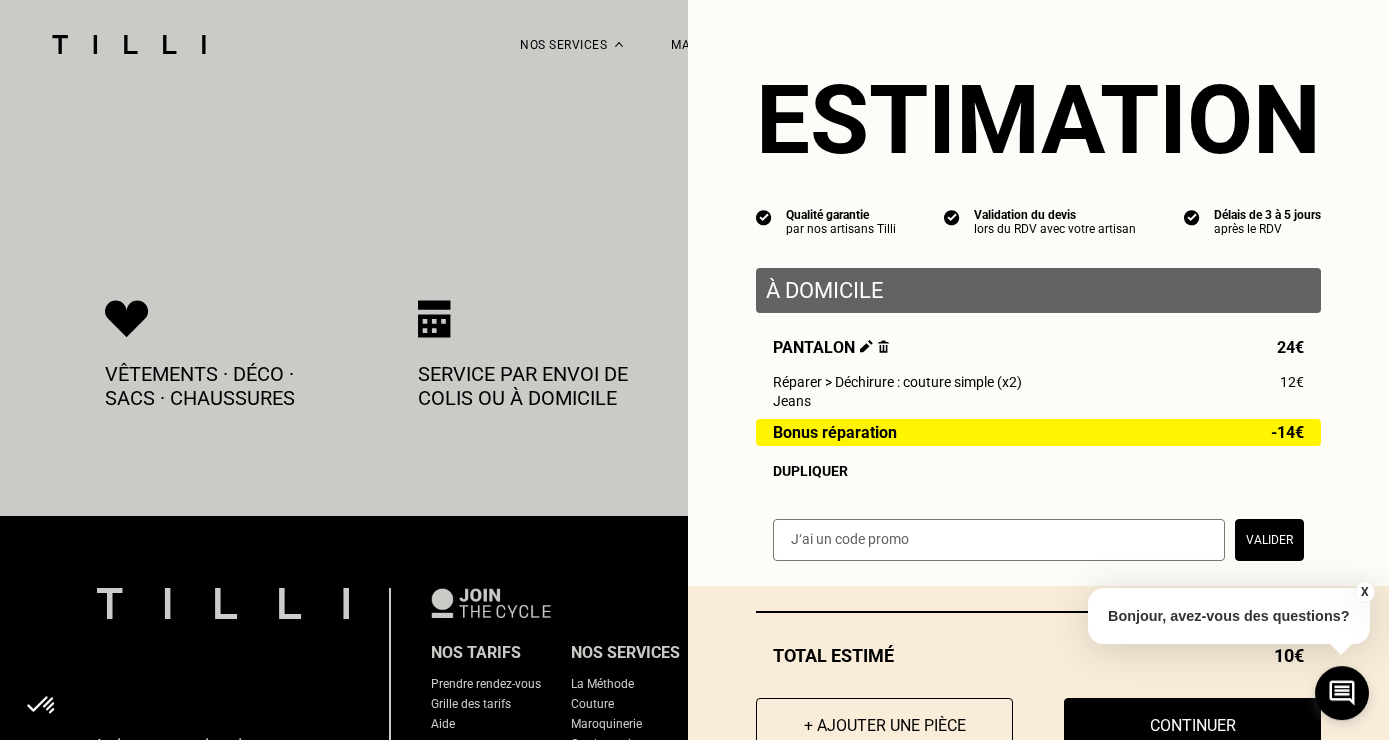scroll, scrollTop: 4320, scrollLeft: 0, axis: vertical 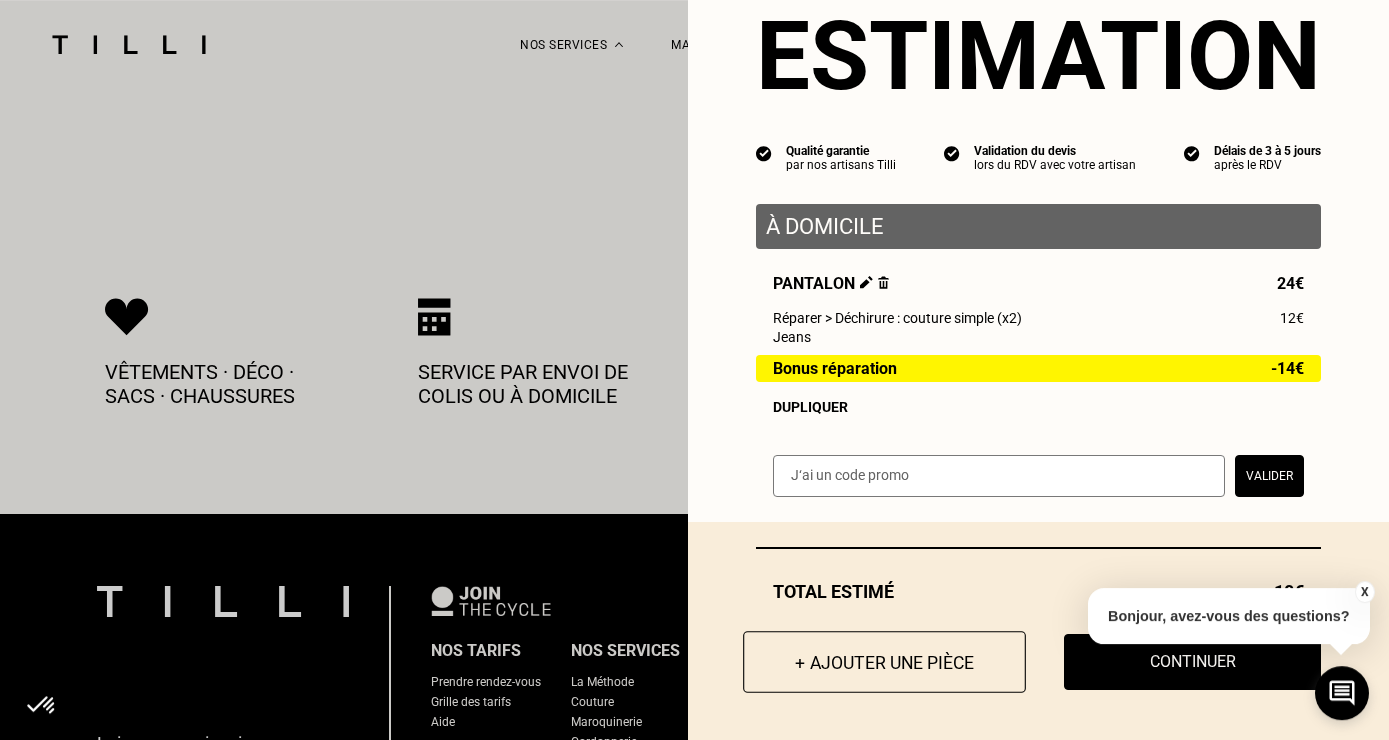 click on "+ Ajouter une pièce" at bounding box center (884, 662) 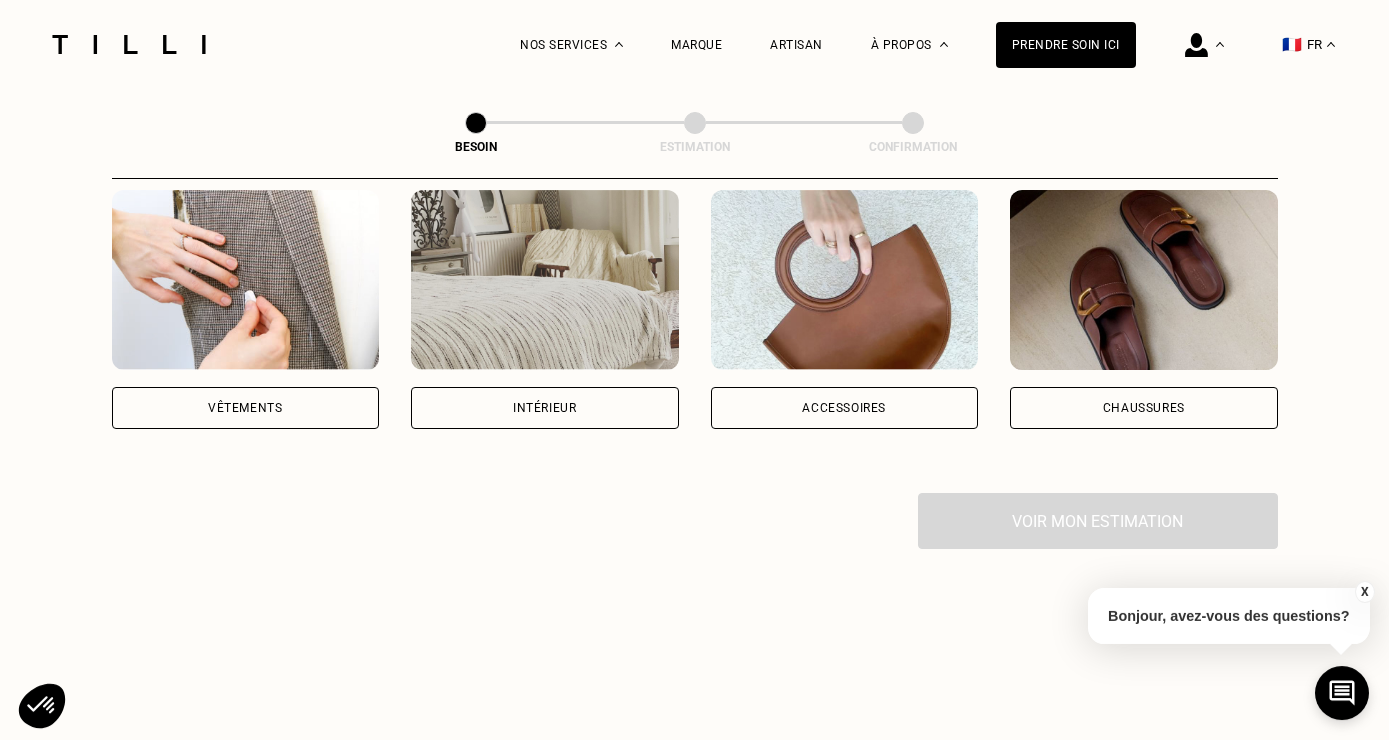 scroll, scrollTop: 401, scrollLeft: 0, axis: vertical 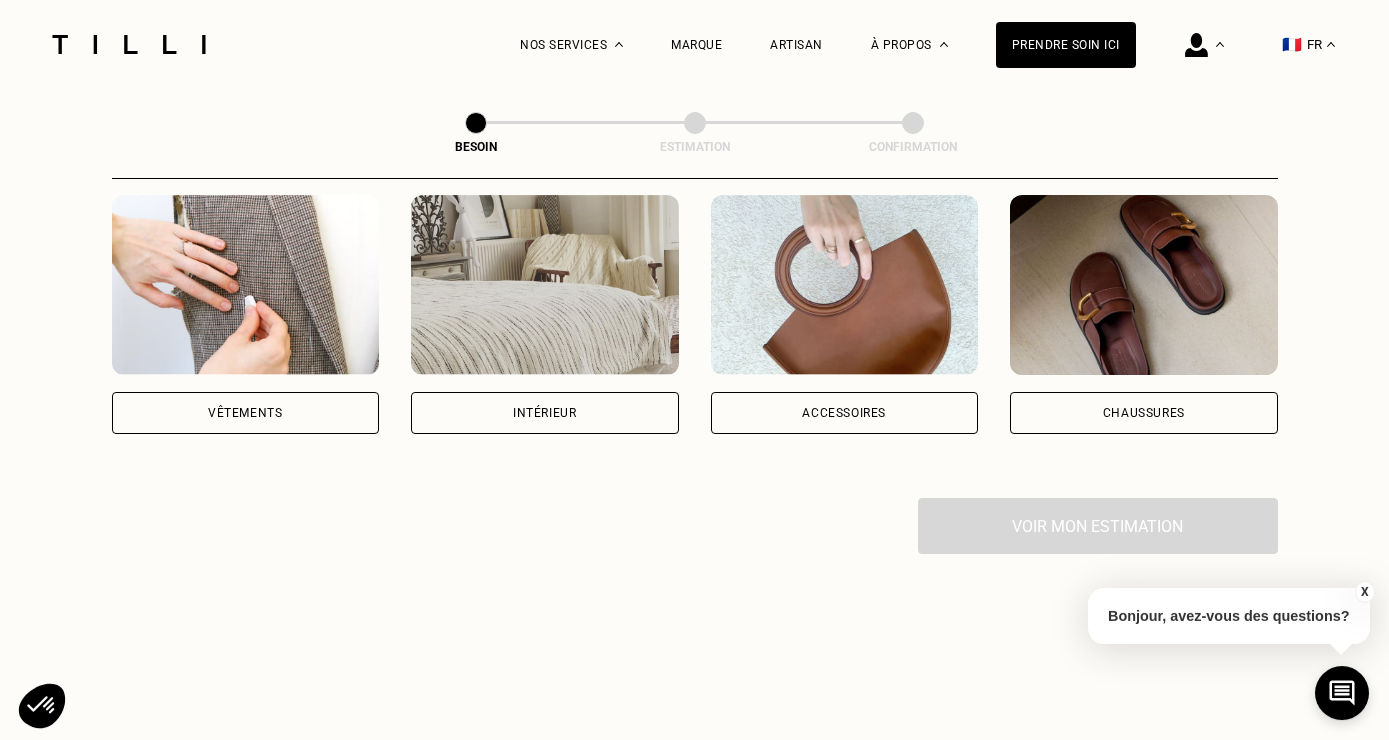 click at bounding box center [246, 285] 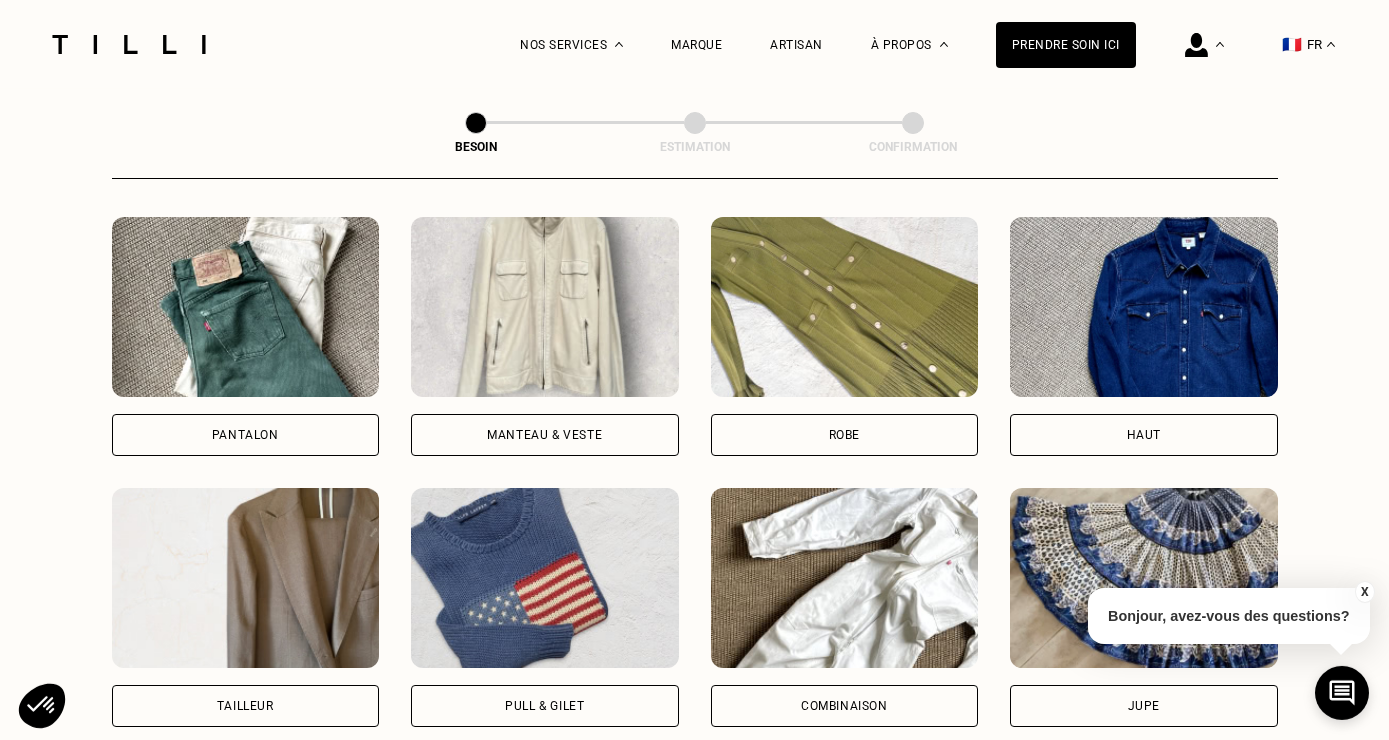 scroll, scrollTop: 924, scrollLeft: 0, axis: vertical 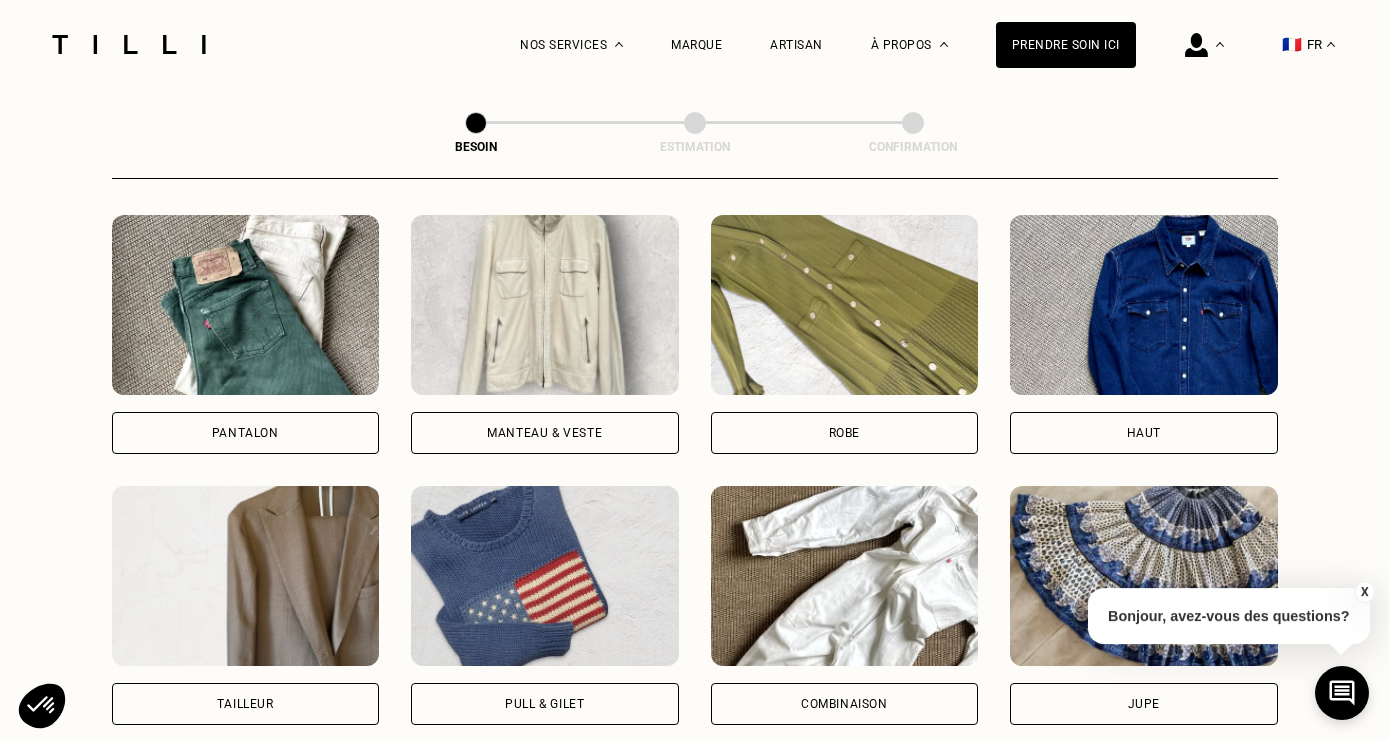 click on "Pantalon" at bounding box center [246, 433] 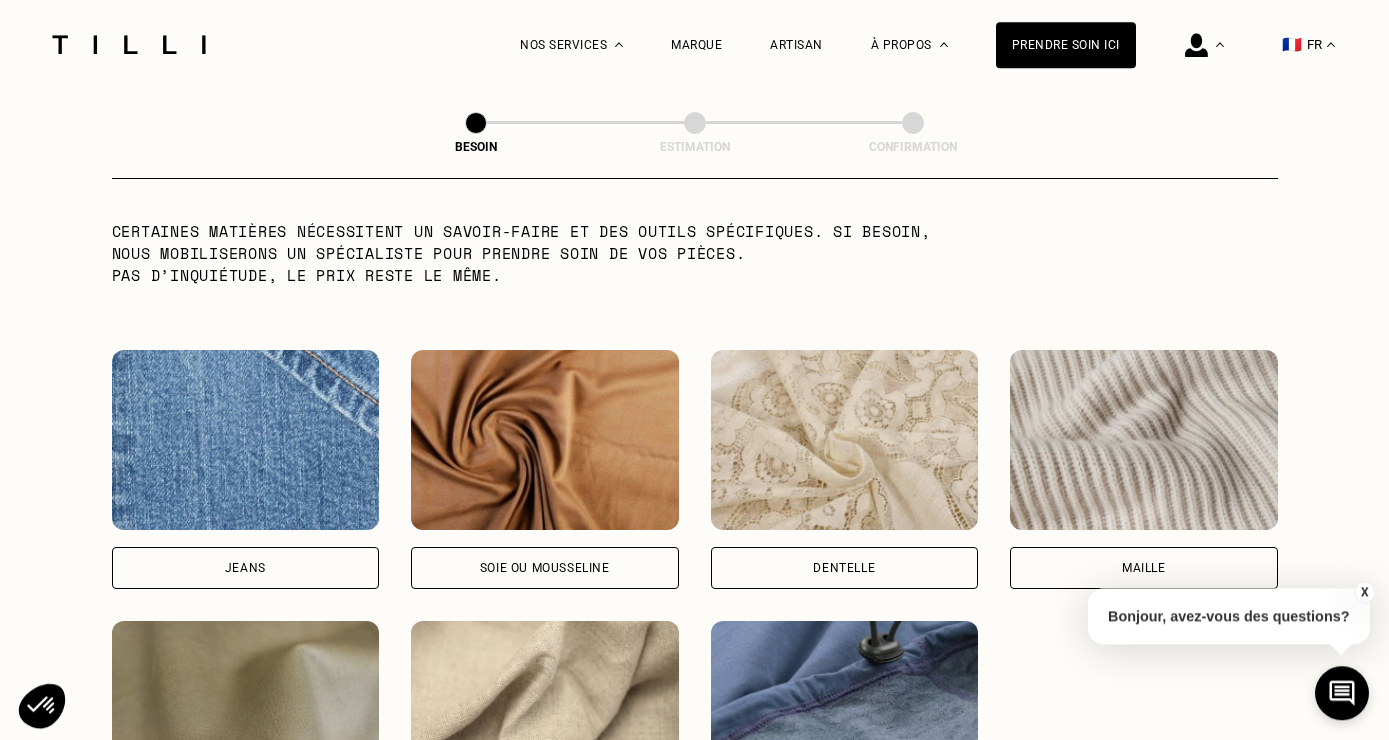 scroll, scrollTop: 2013, scrollLeft: 0, axis: vertical 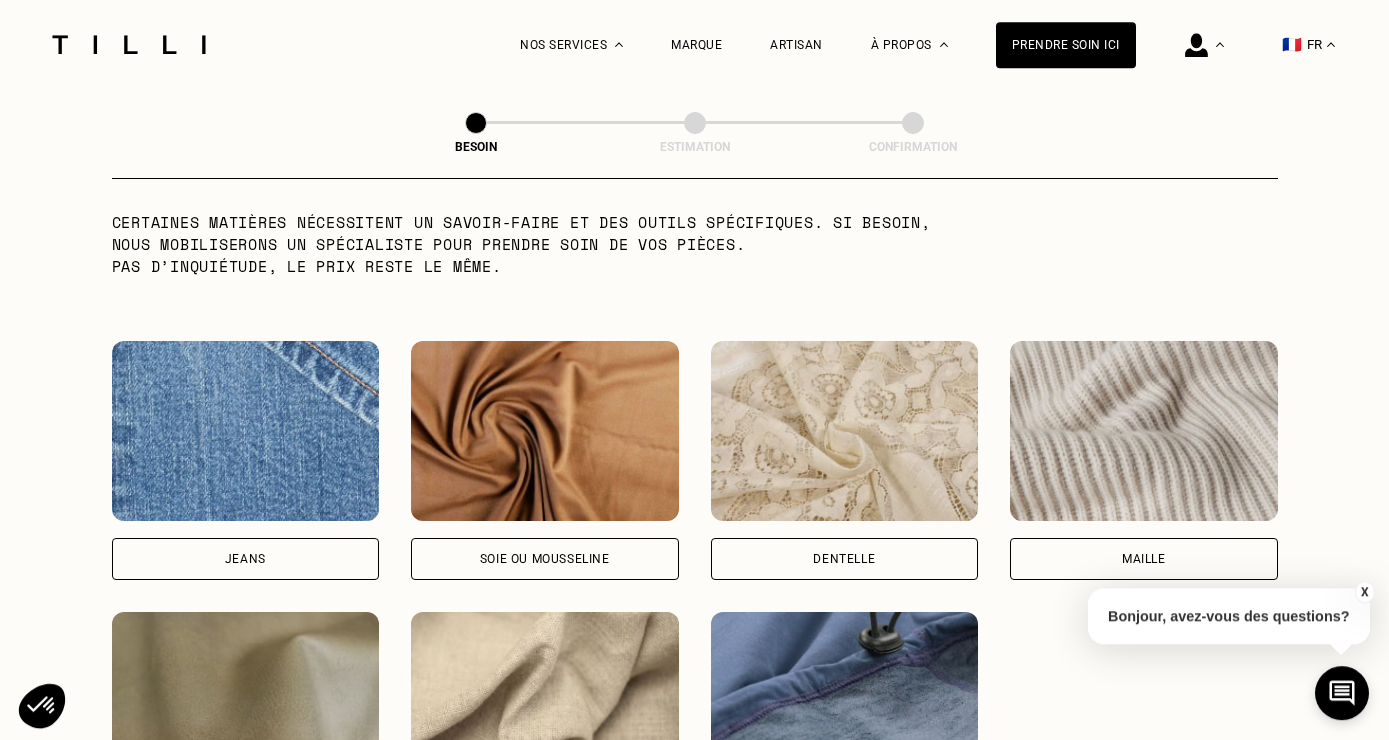 click on "Jeans" at bounding box center [245, 559] 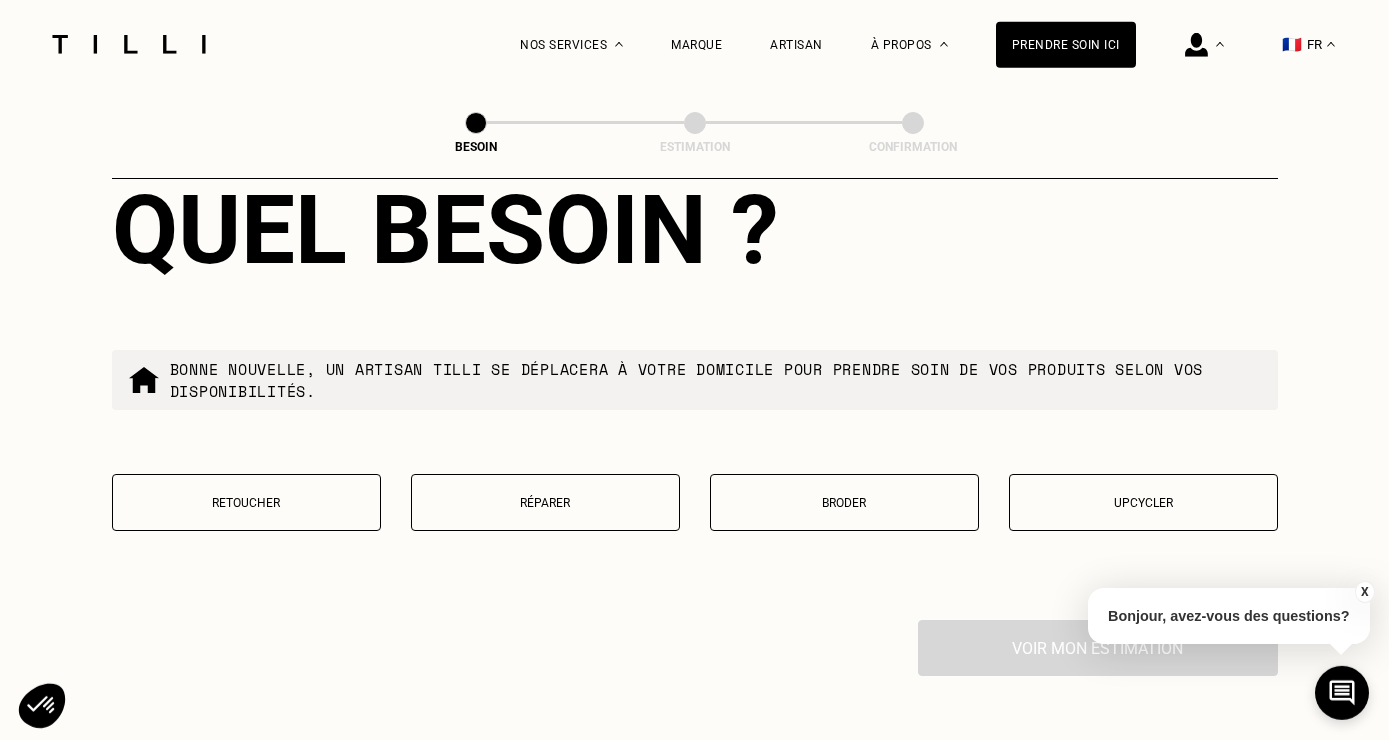 scroll, scrollTop: 3313, scrollLeft: 0, axis: vertical 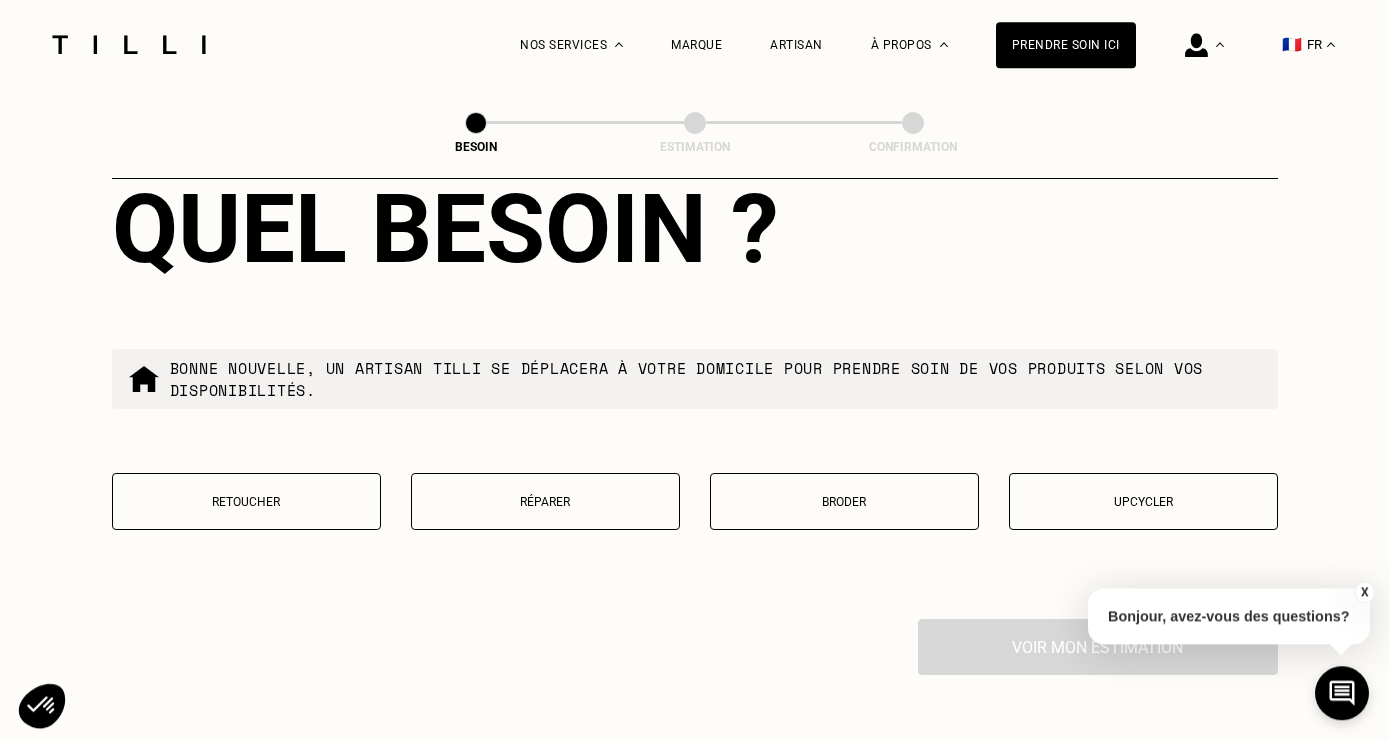 click on "Réparer" at bounding box center [545, 501] 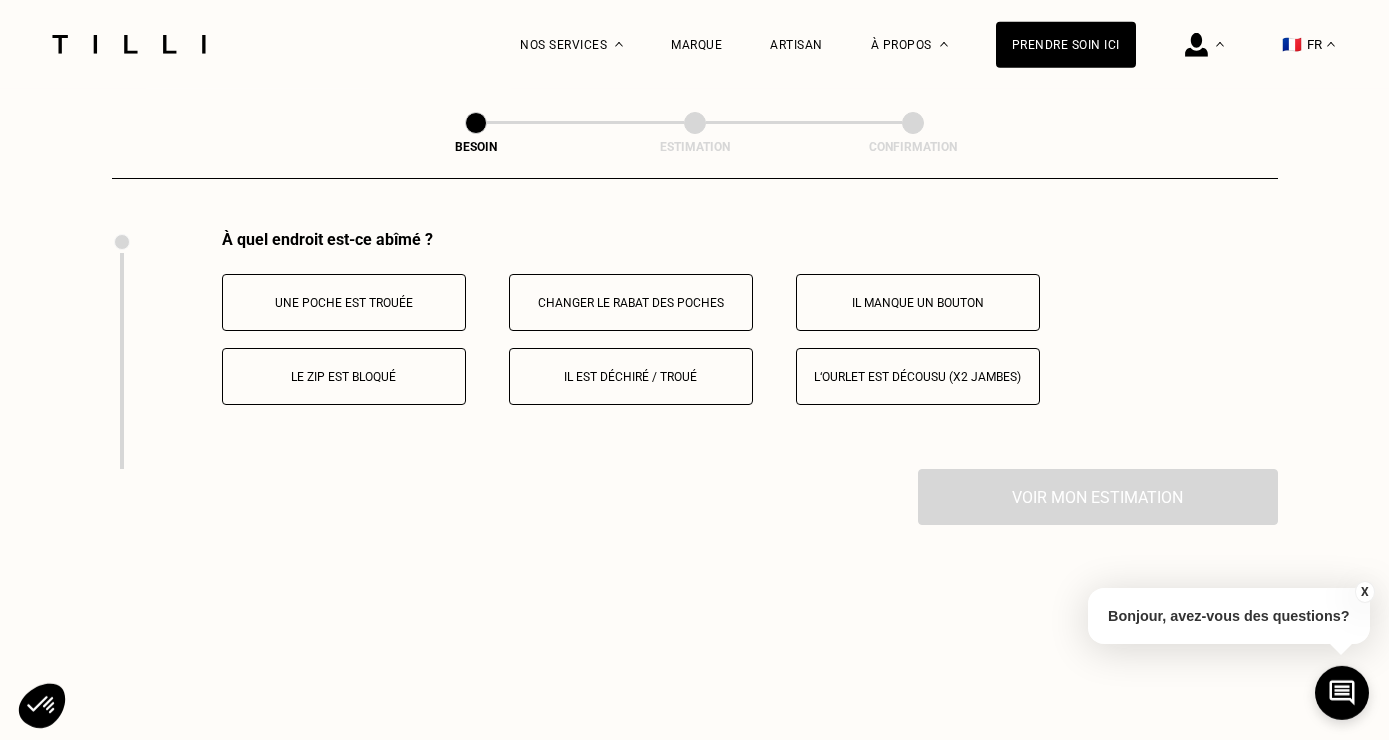 scroll, scrollTop: 3702, scrollLeft: 0, axis: vertical 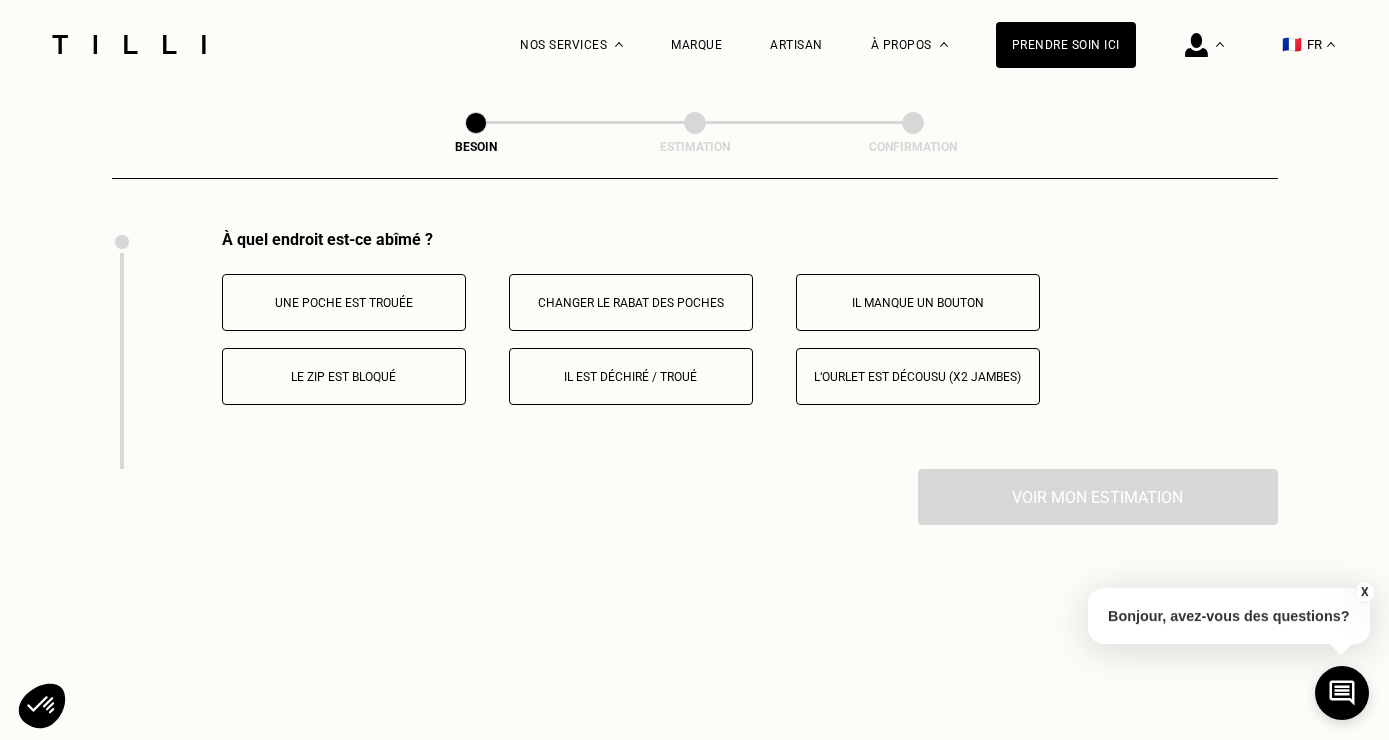 click on "Il est déchiré / troué" at bounding box center [631, 376] 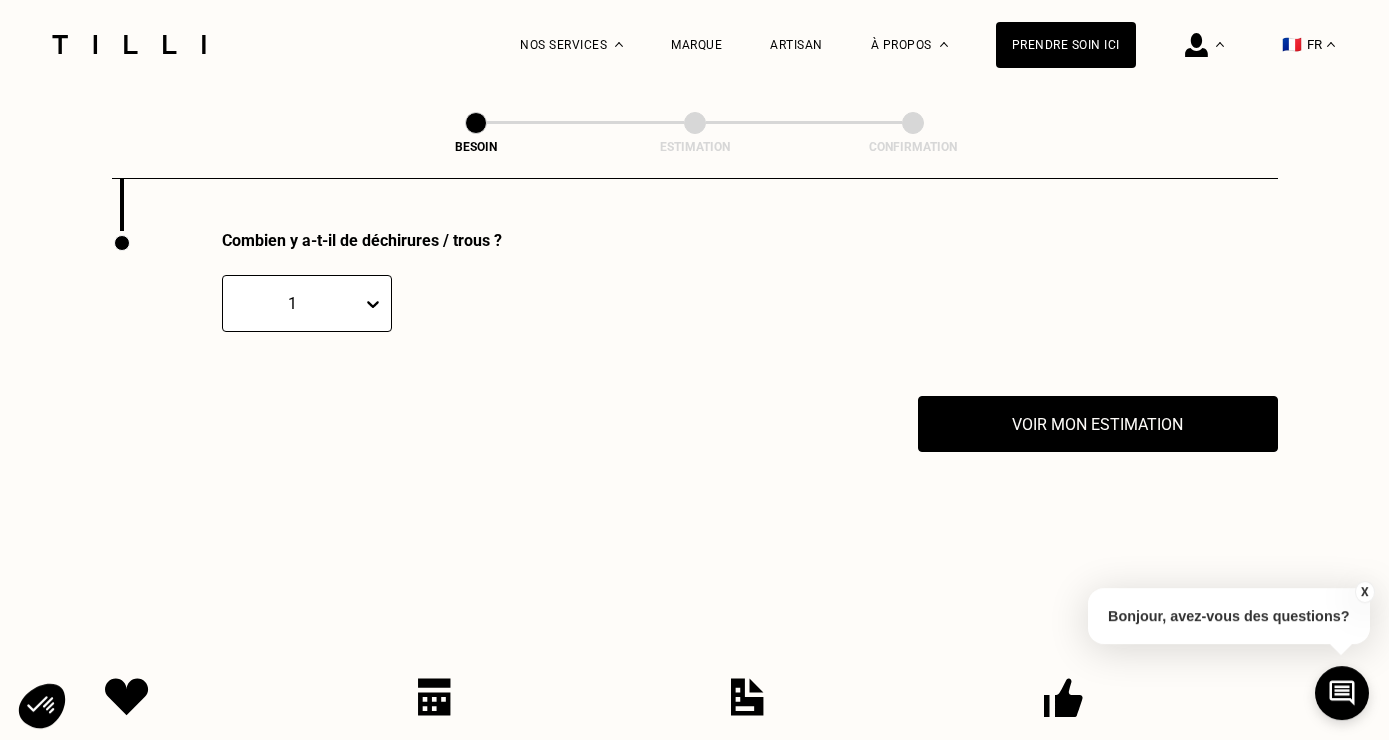scroll, scrollTop: 3941, scrollLeft: 0, axis: vertical 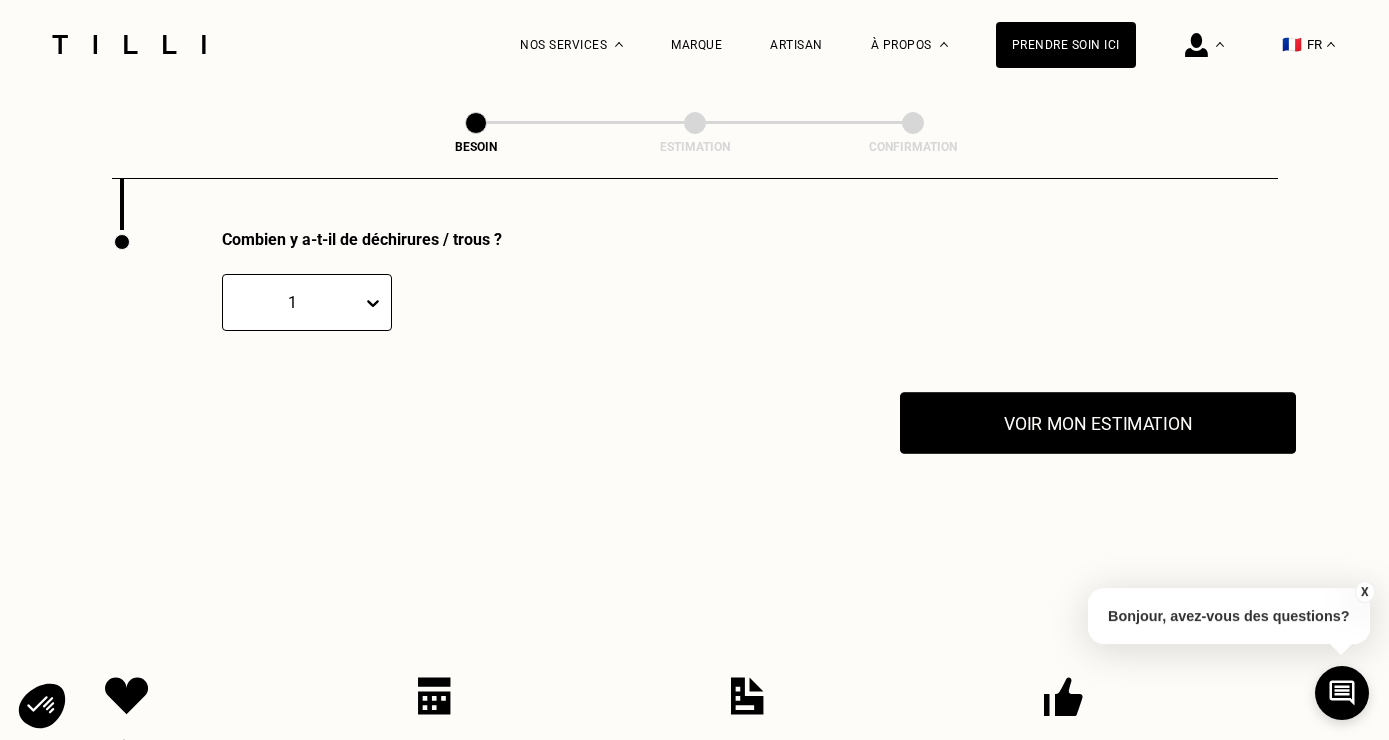click on "Voir mon estimation" at bounding box center [1098, 423] 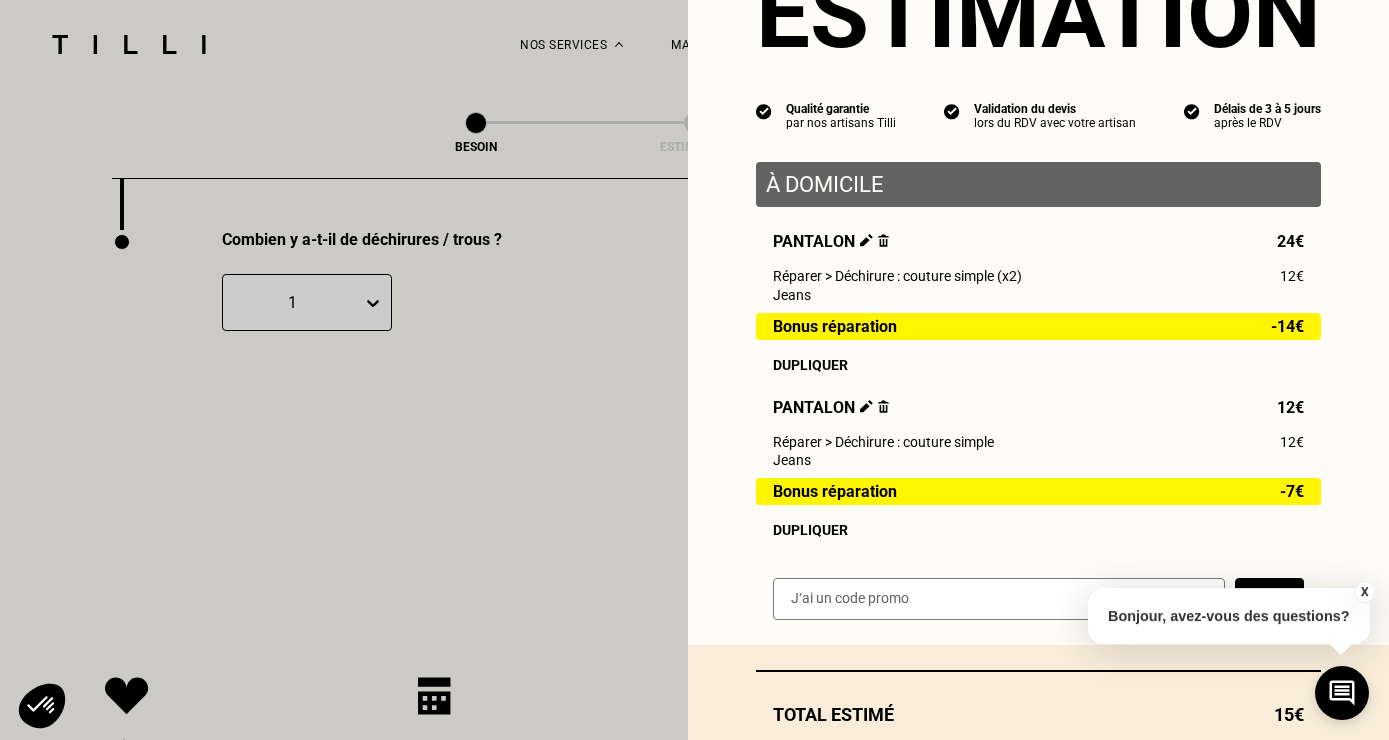 scroll, scrollTop: 241, scrollLeft: 0, axis: vertical 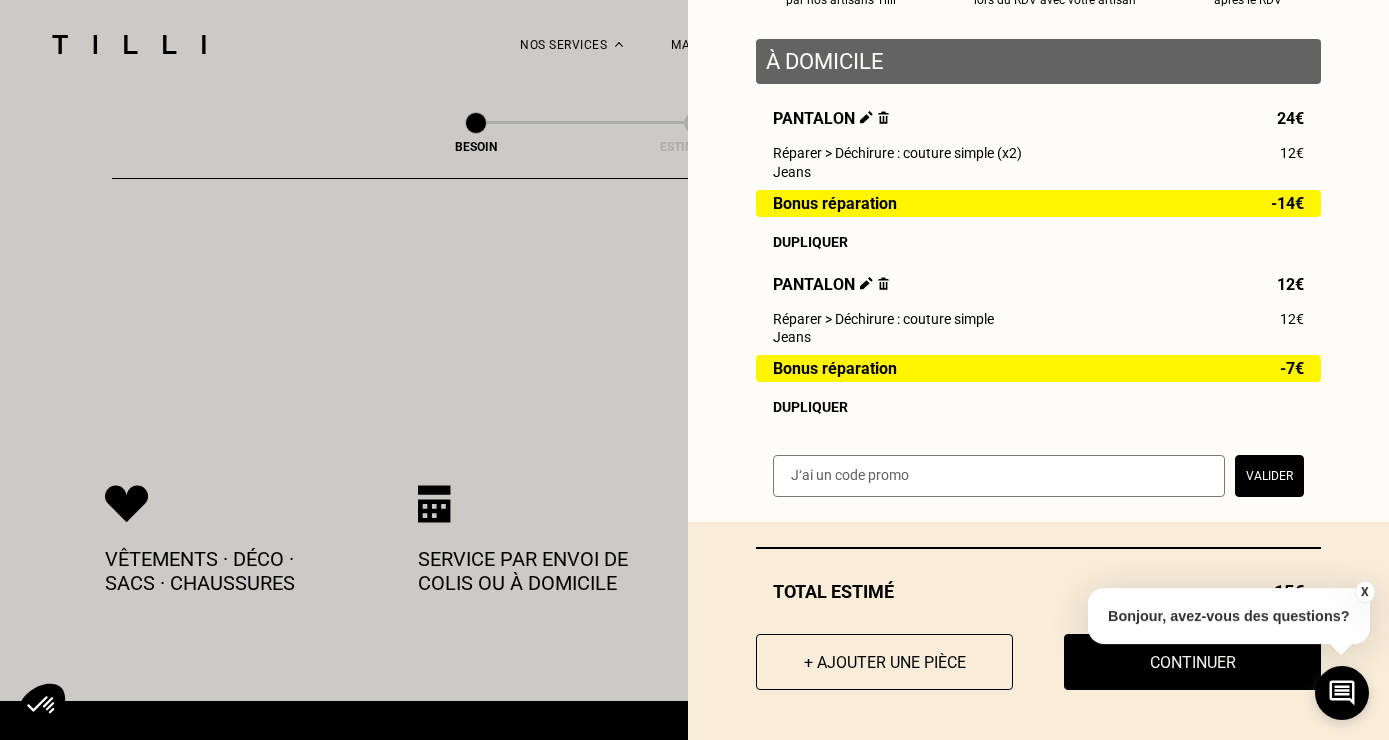 click on "X" at bounding box center (1364, 592) 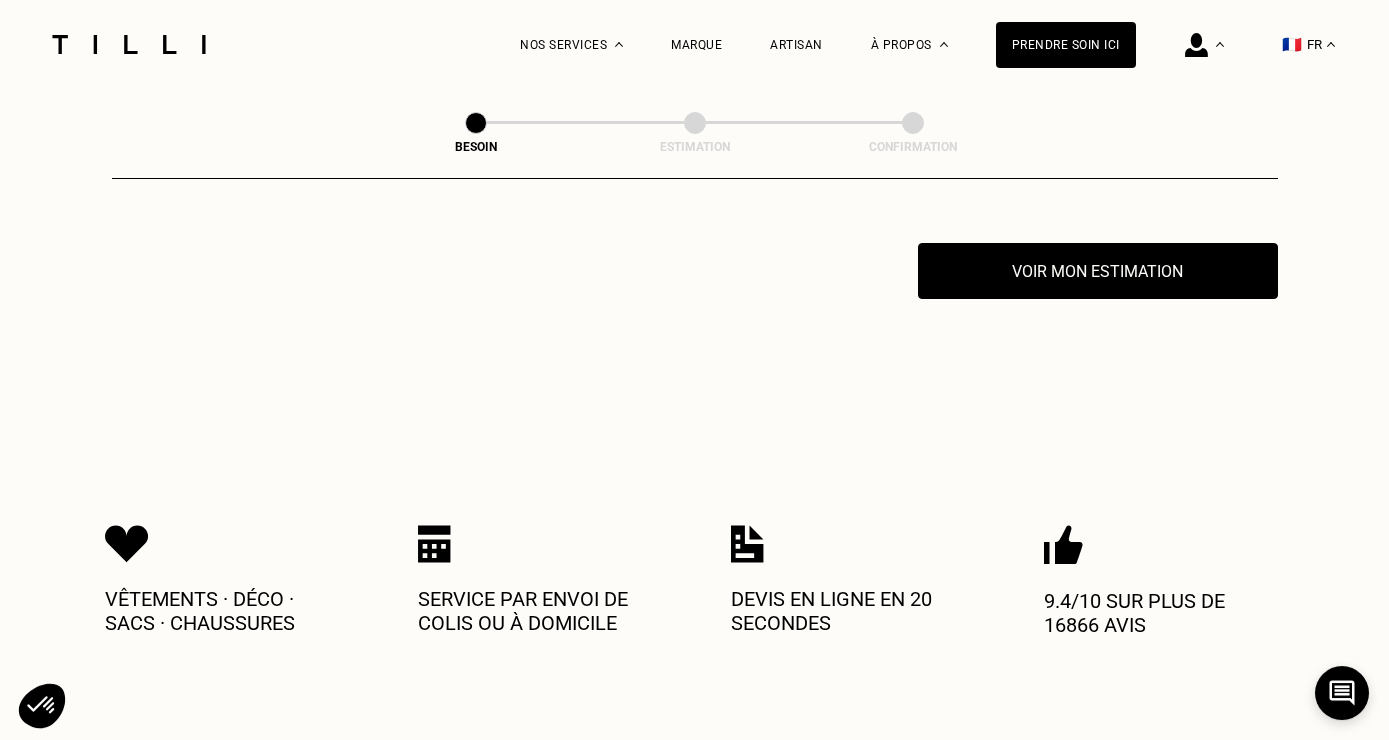 scroll, scrollTop: 4095, scrollLeft: 0, axis: vertical 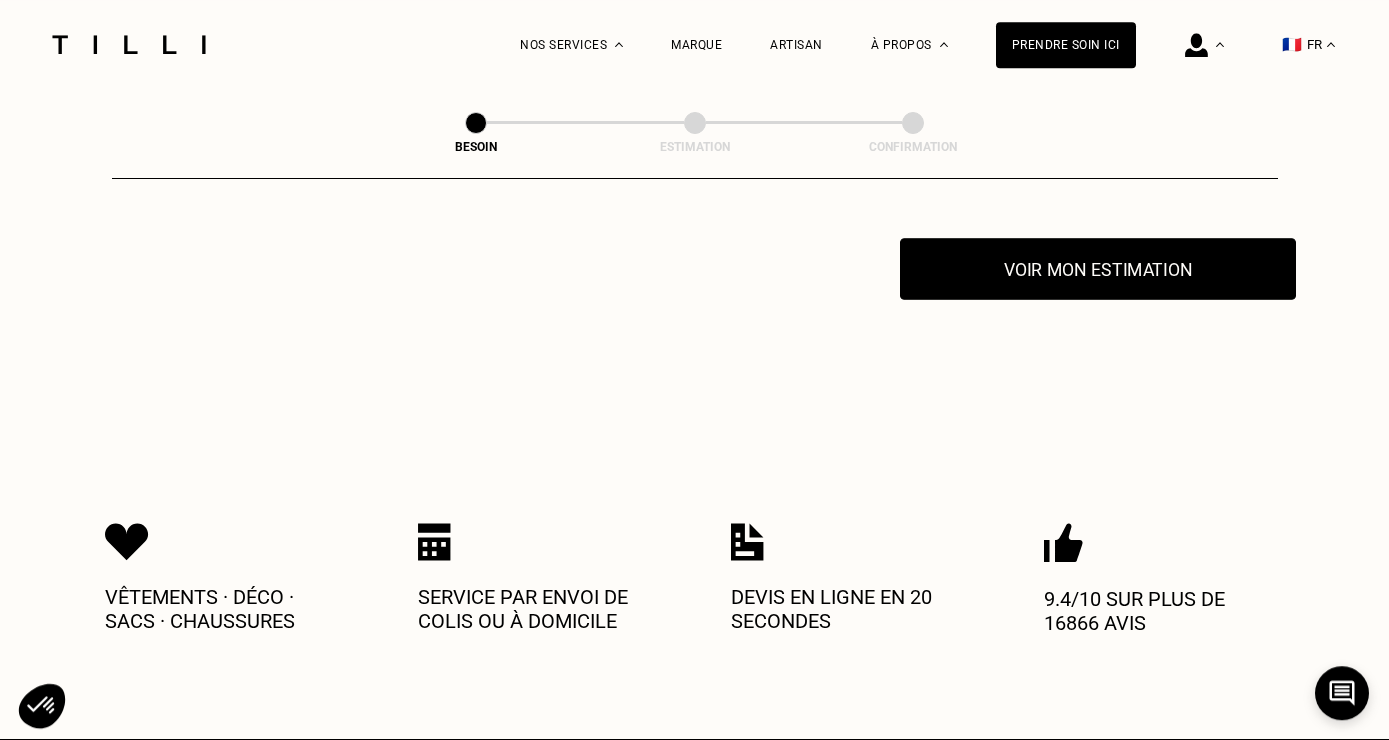 click on "Voir mon estimation" at bounding box center (1098, 269) 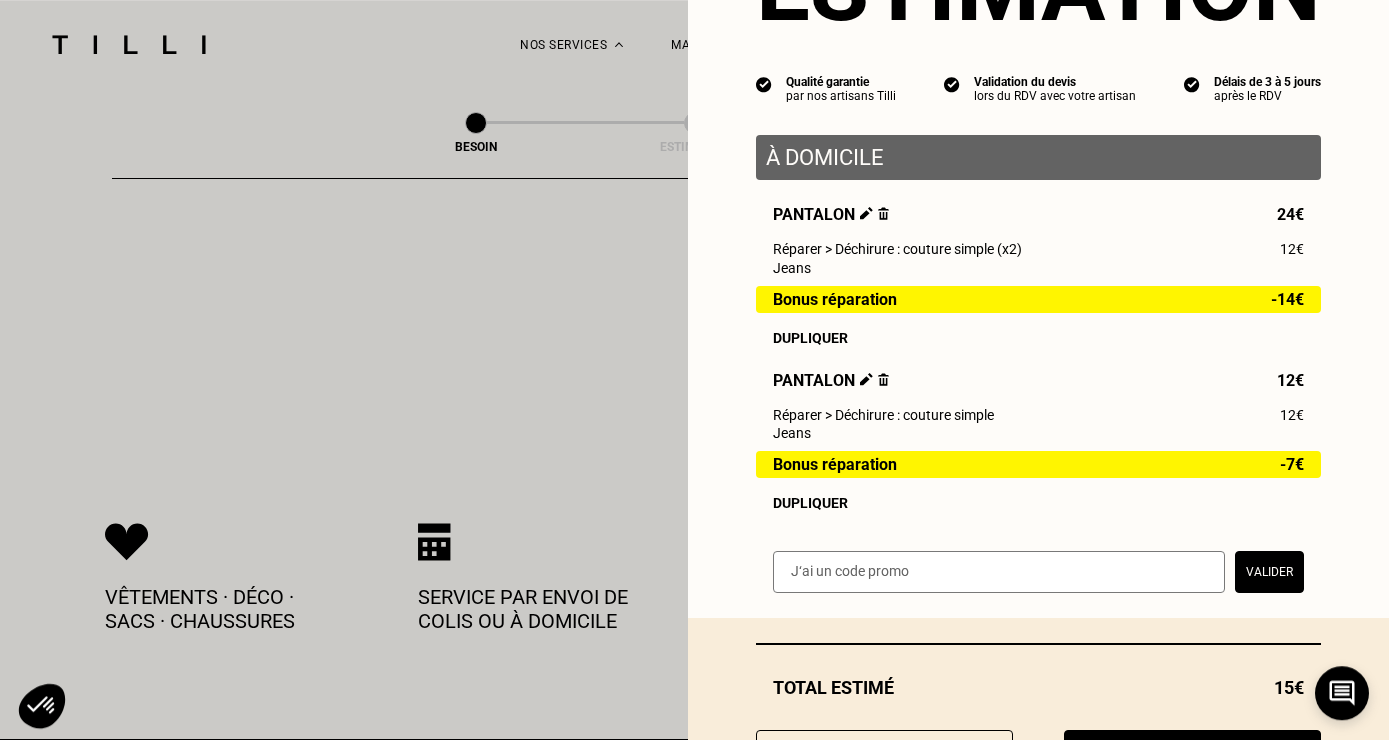 scroll, scrollTop: 241, scrollLeft: 0, axis: vertical 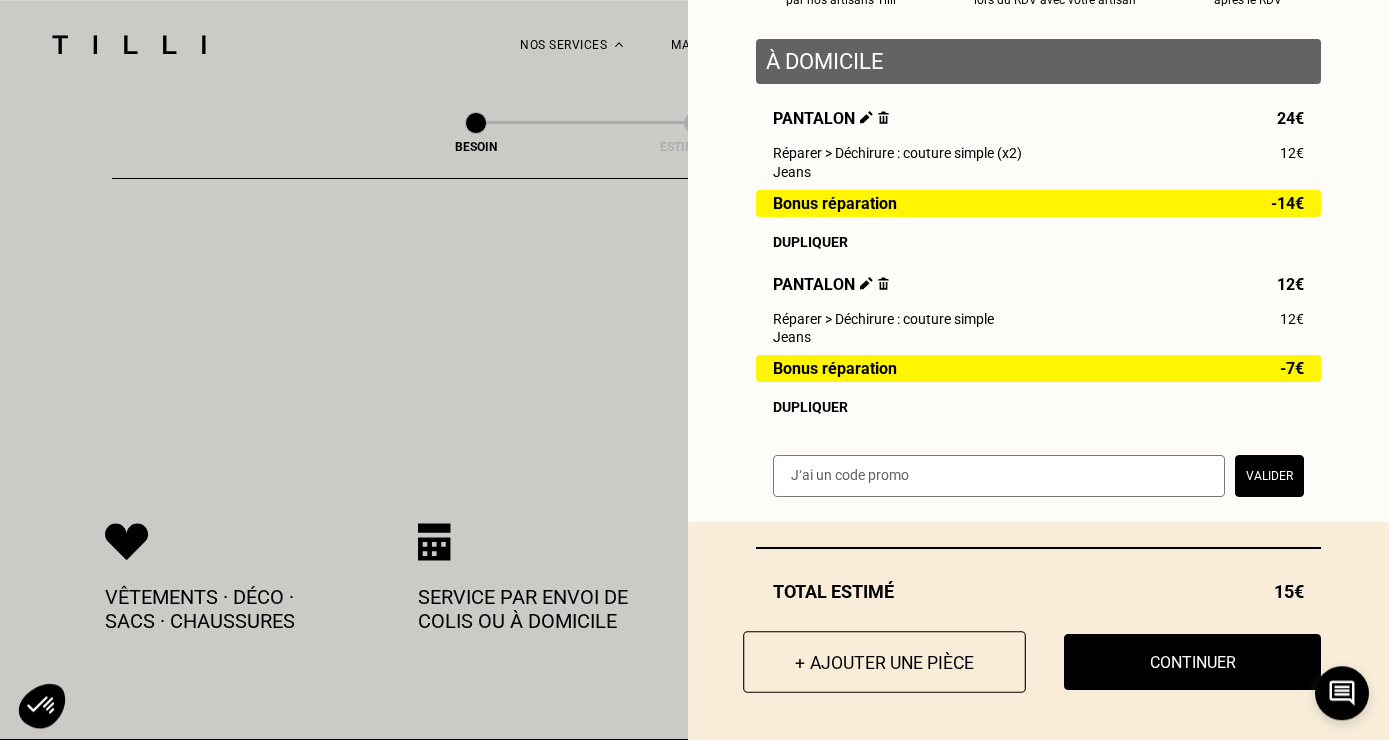 click on "+ Ajouter une pièce" at bounding box center [884, 662] 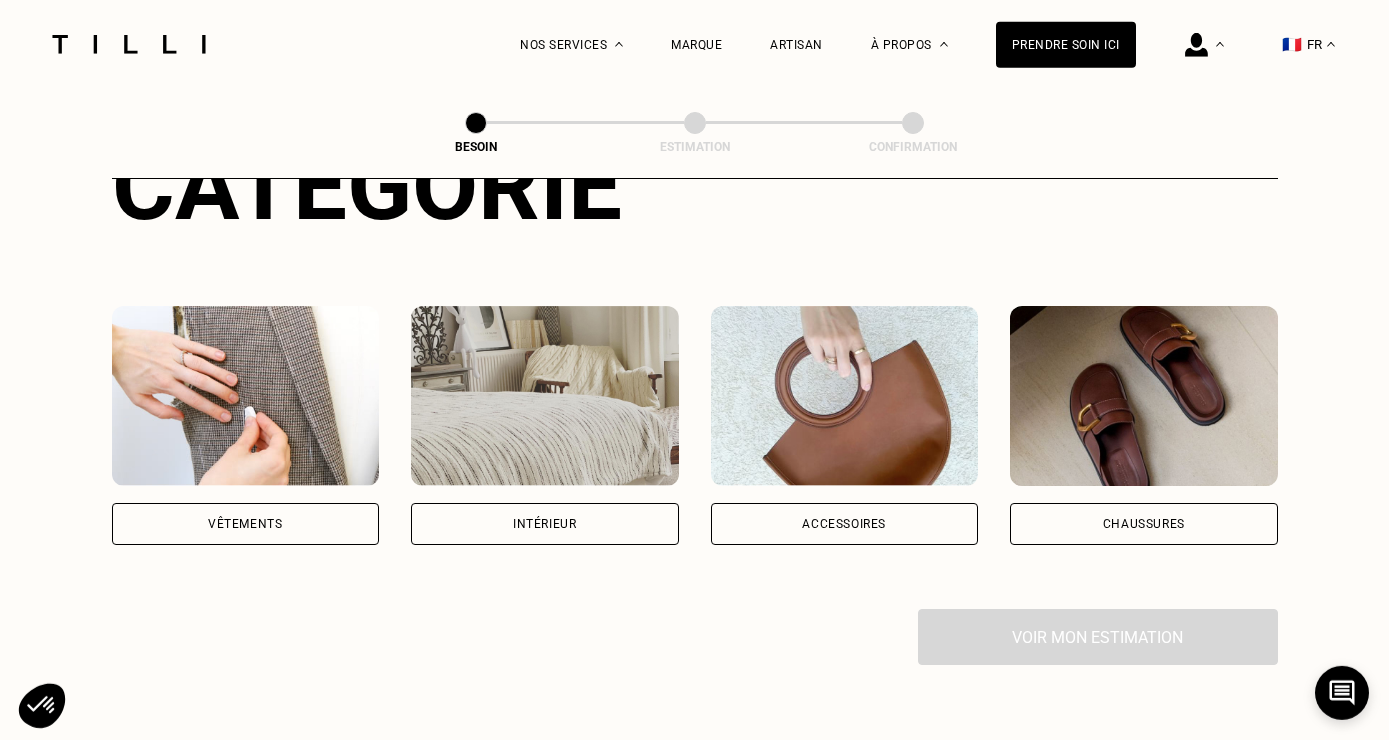 scroll, scrollTop: 293, scrollLeft: 0, axis: vertical 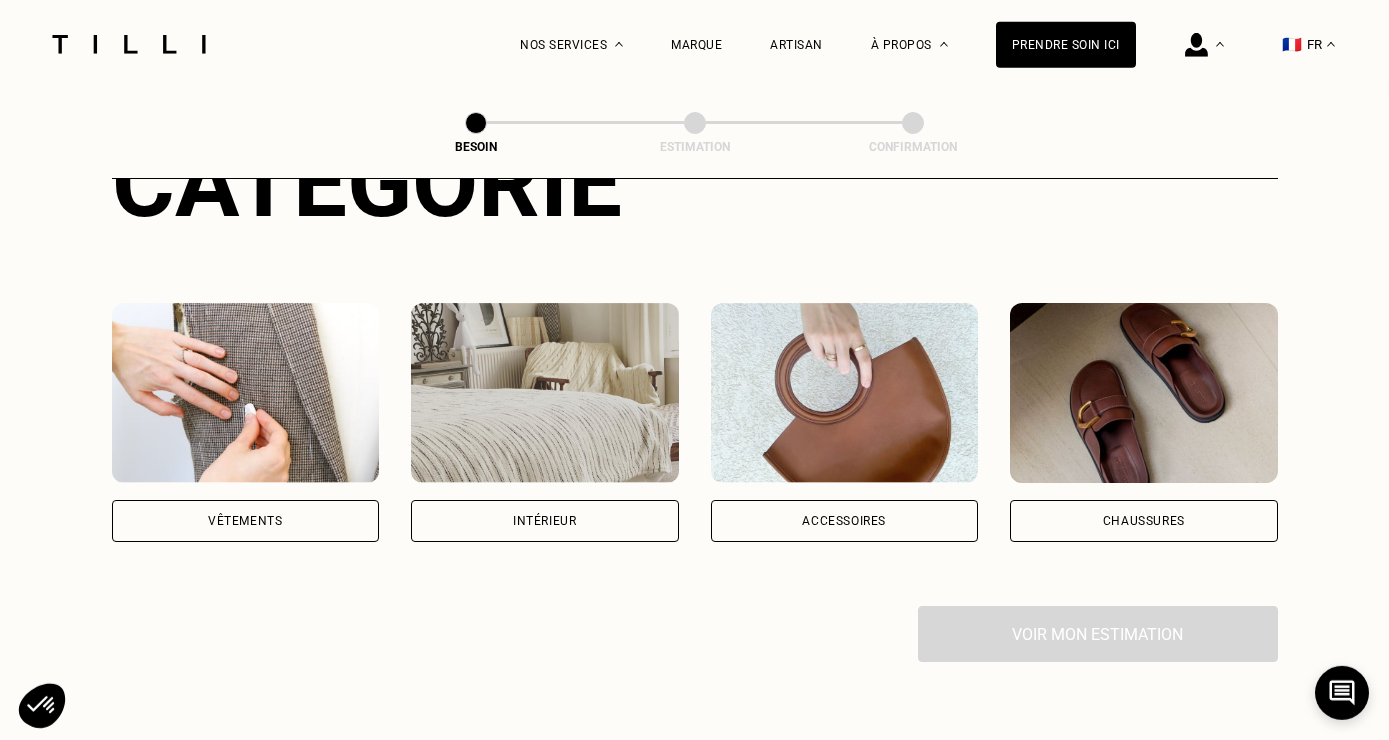 click on "Vêtements" at bounding box center (245, 521) 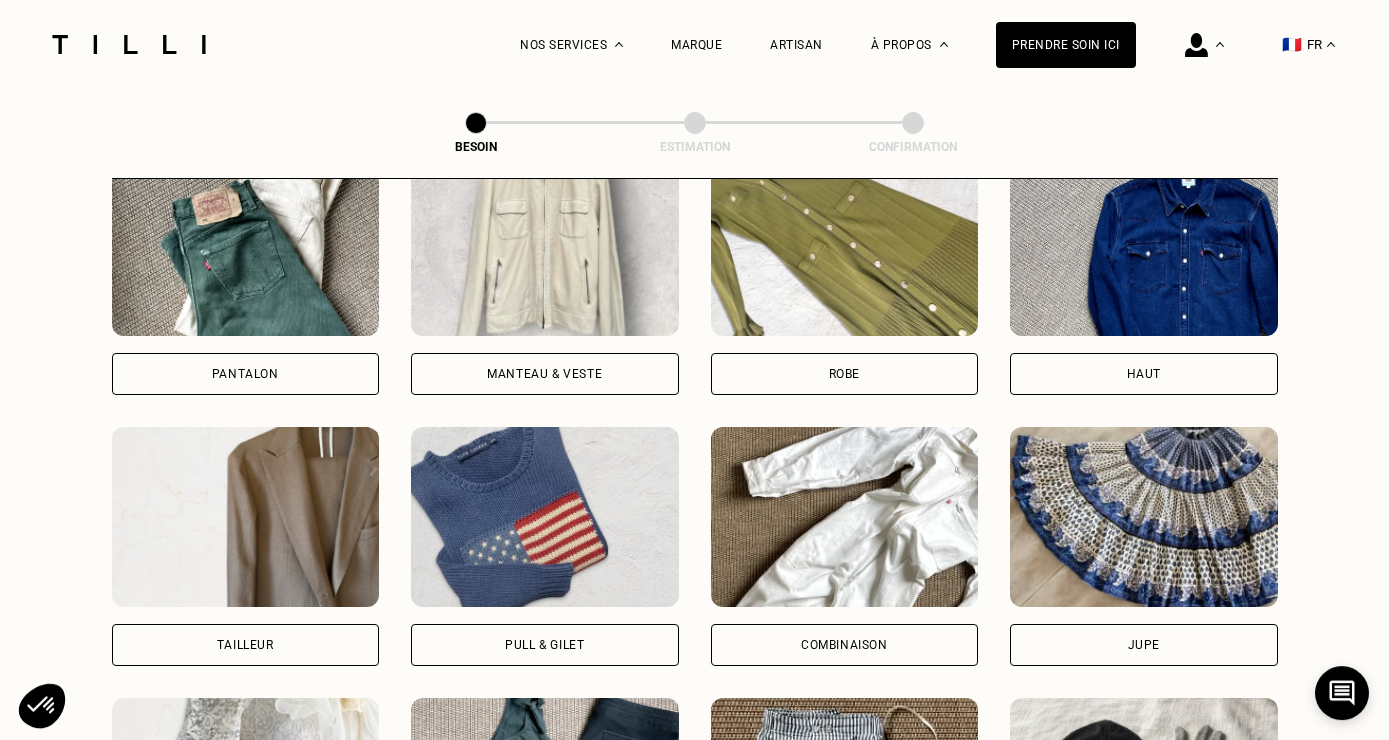 scroll, scrollTop: 1085, scrollLeft: 0, axis: vertical 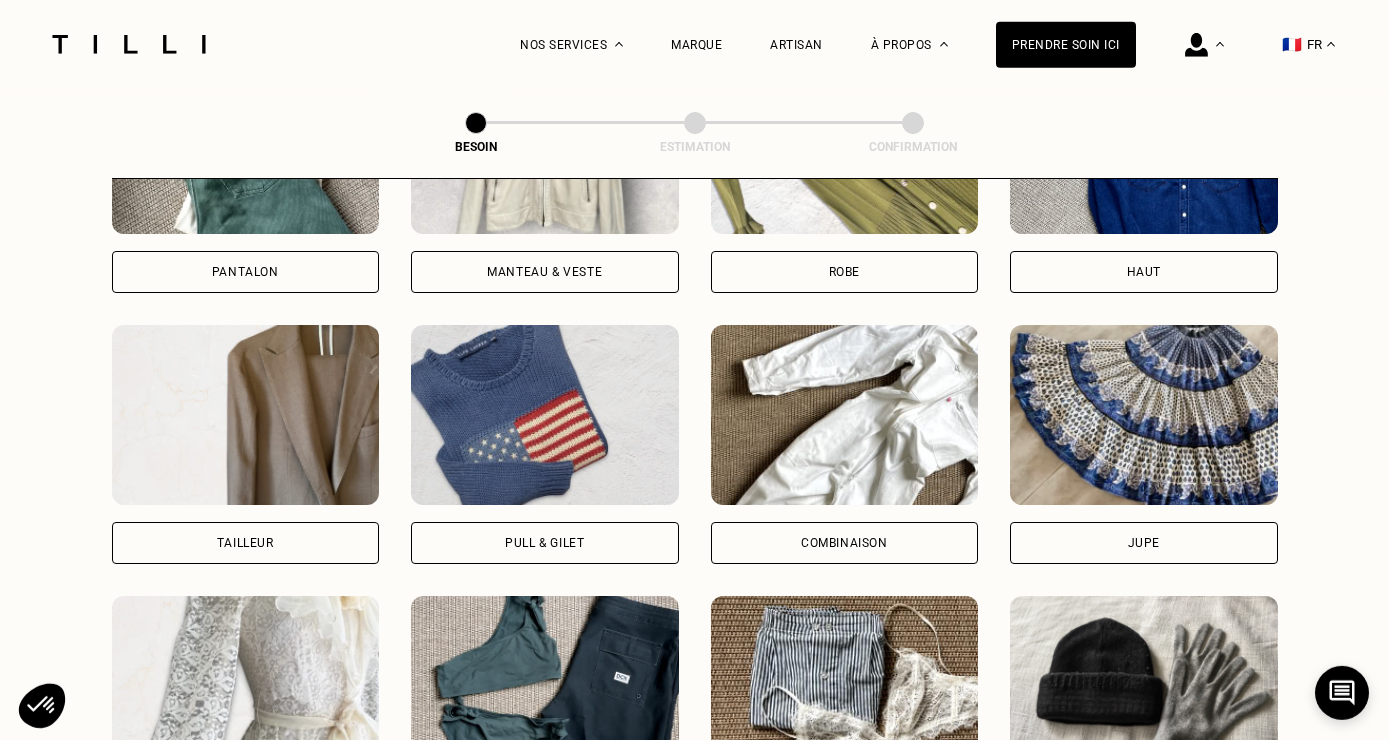 click on "Pull & gilet" at bounding box center (544, 543) 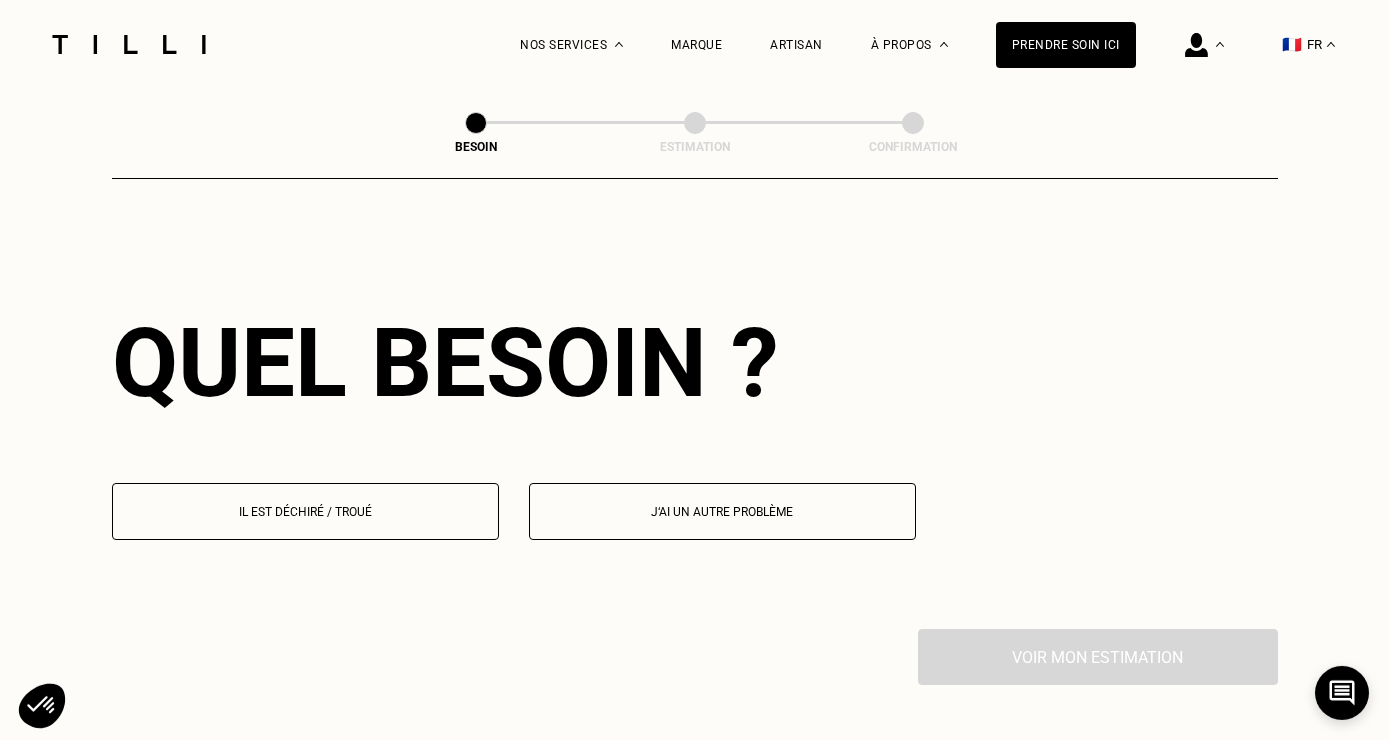 scroll, scrollTop: 1742, scrollLeft: 0, axis: vertical 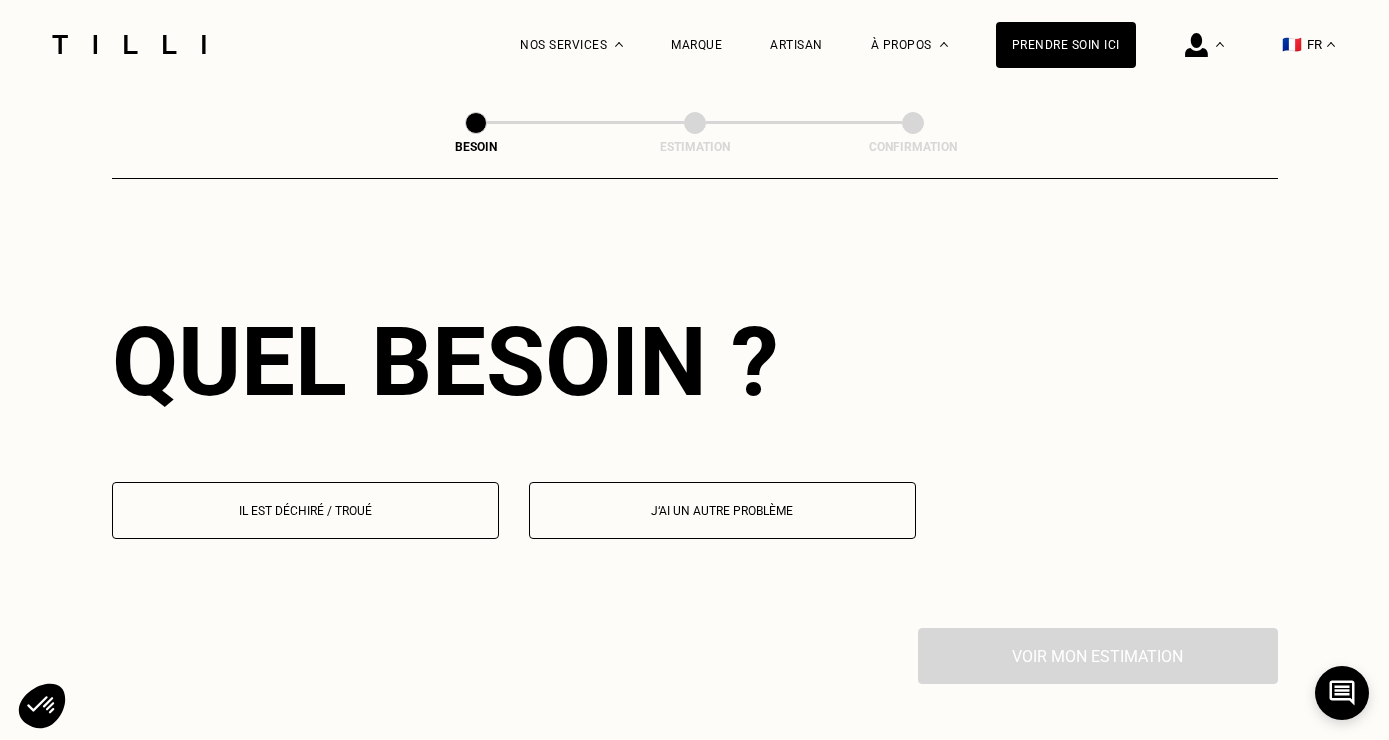 click on "Il est déchiré / troué" at bounding box center [305, 511] 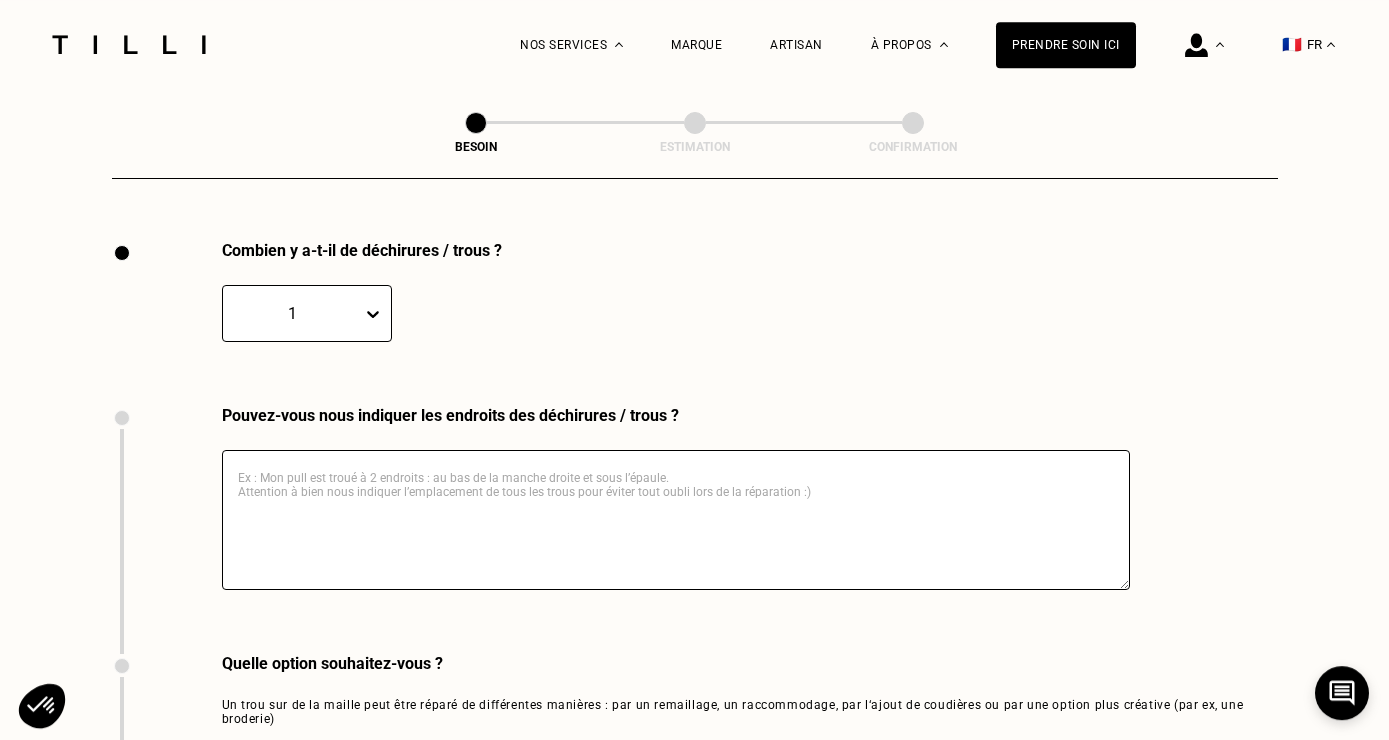 scroll, scrollTop: 2131, scrollLeft: 0, axis: vertical 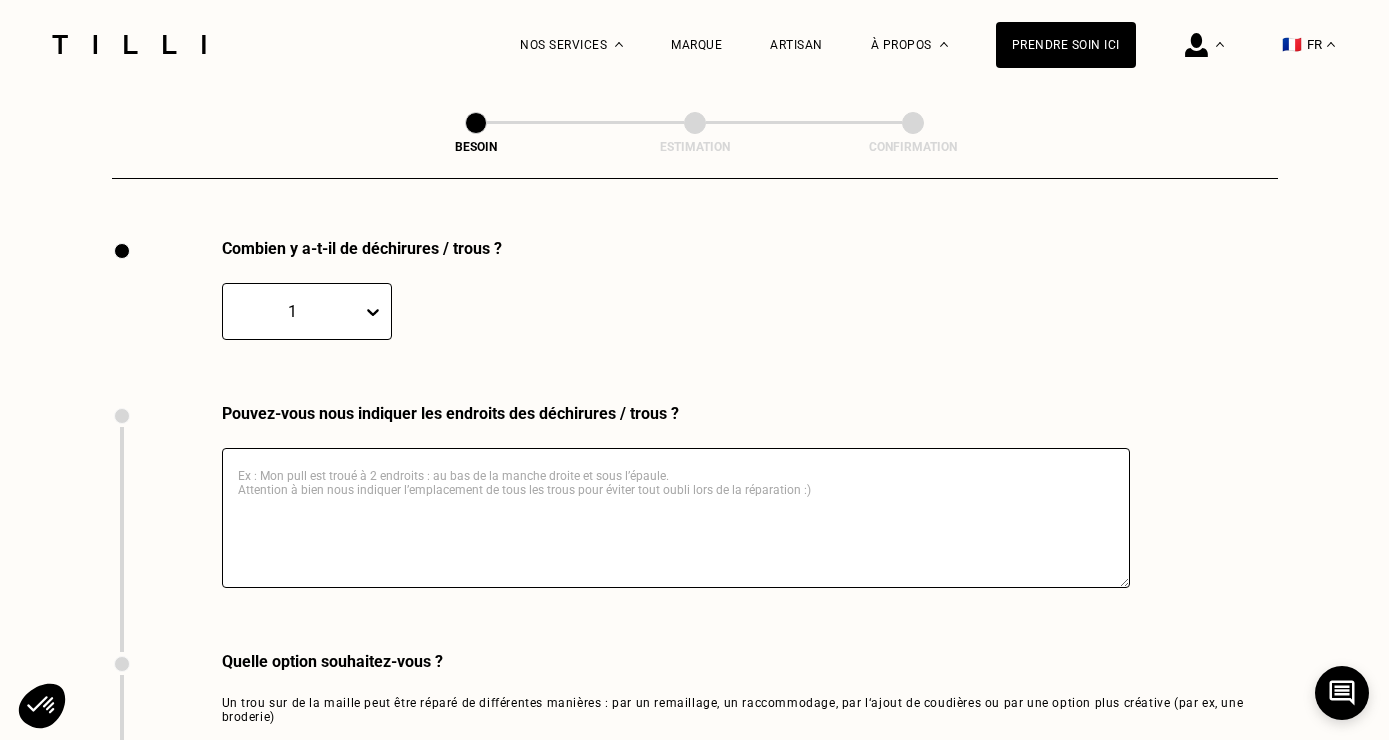 click at bounding box center (676, 518) 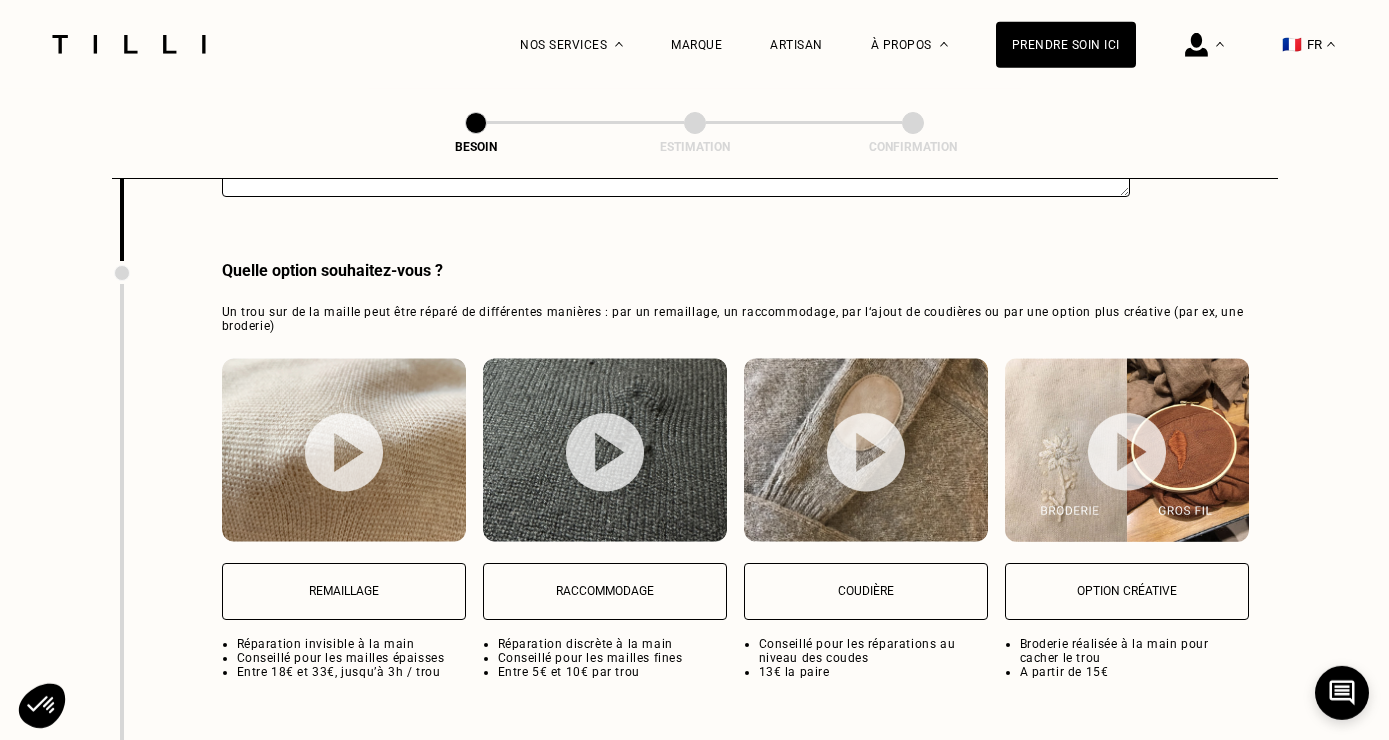 scroll, scrollTop: 2527, scrollLeft: 0, axis: vertical 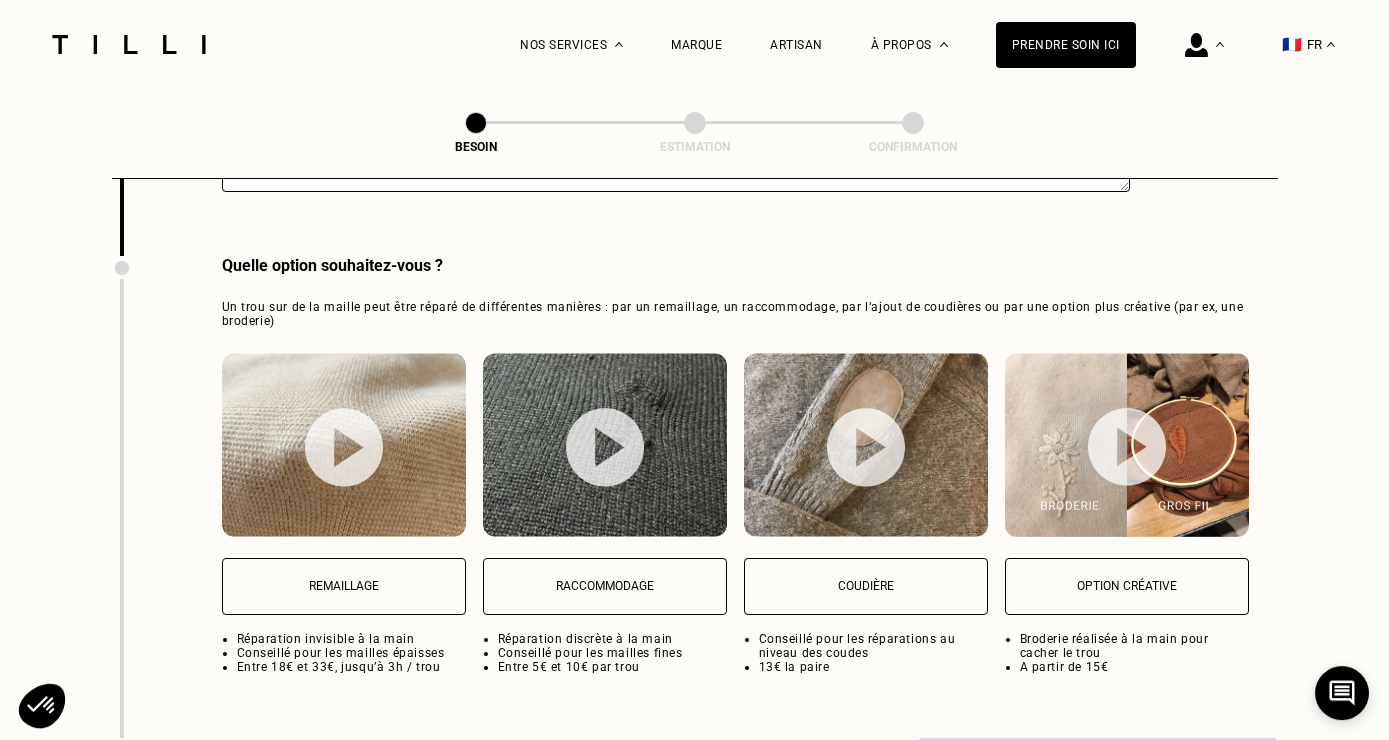 type on "manche gauche" 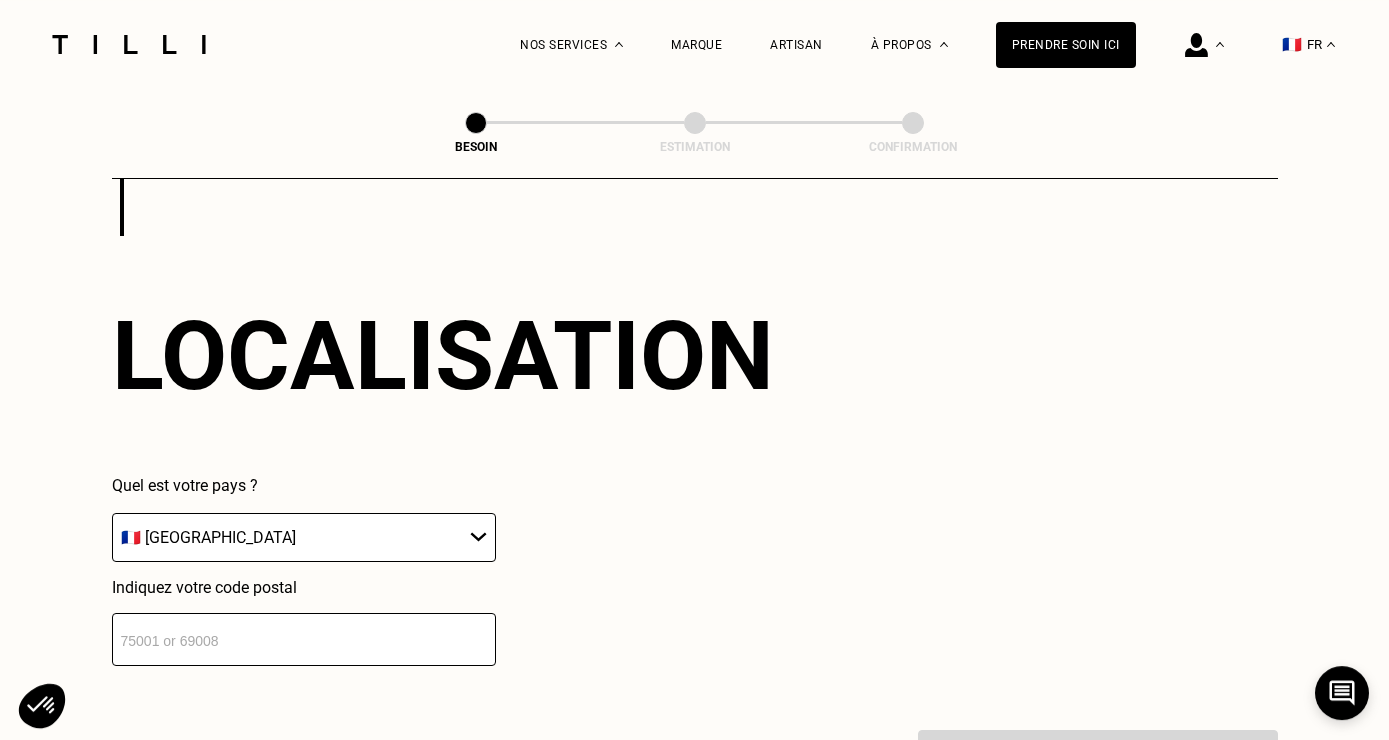 scroll, scrollTop: 3029, scrollLeft: 0, axis: vertical 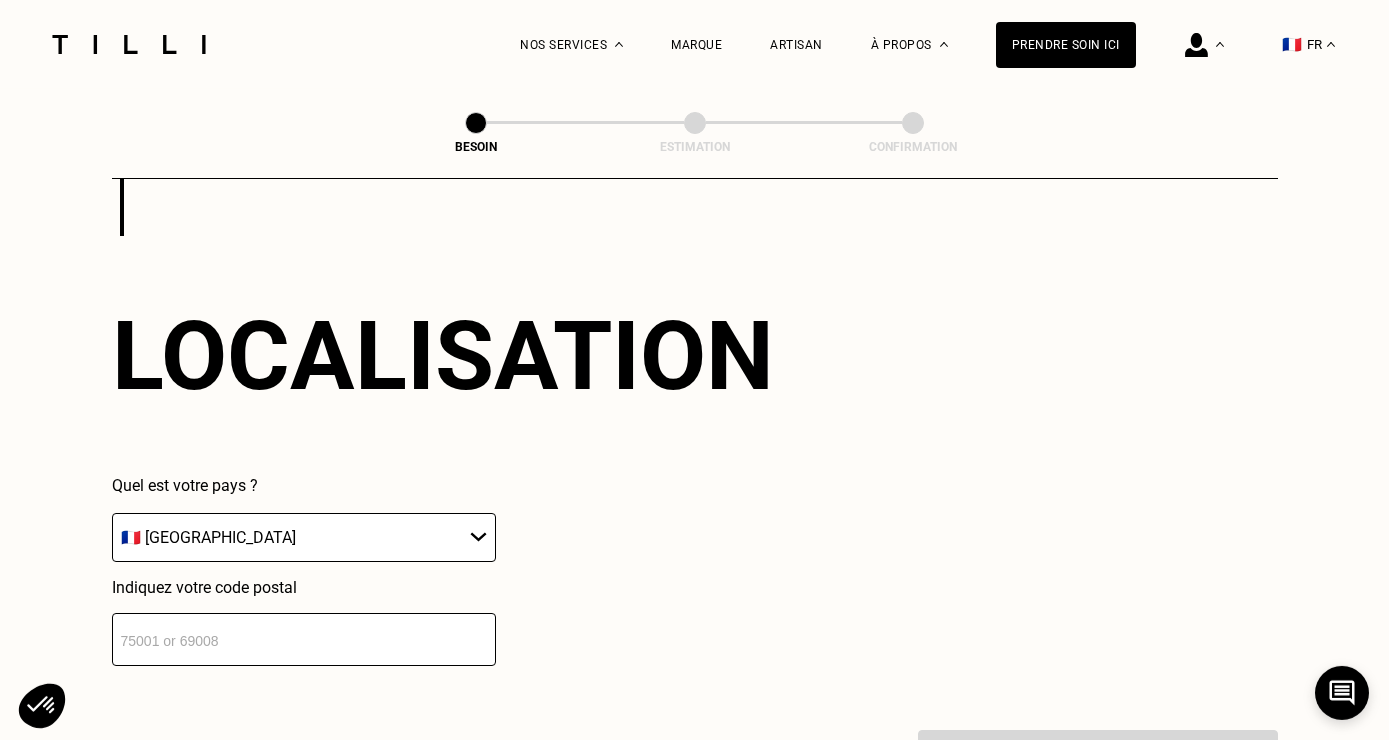 click at bounding box center (304, 639) 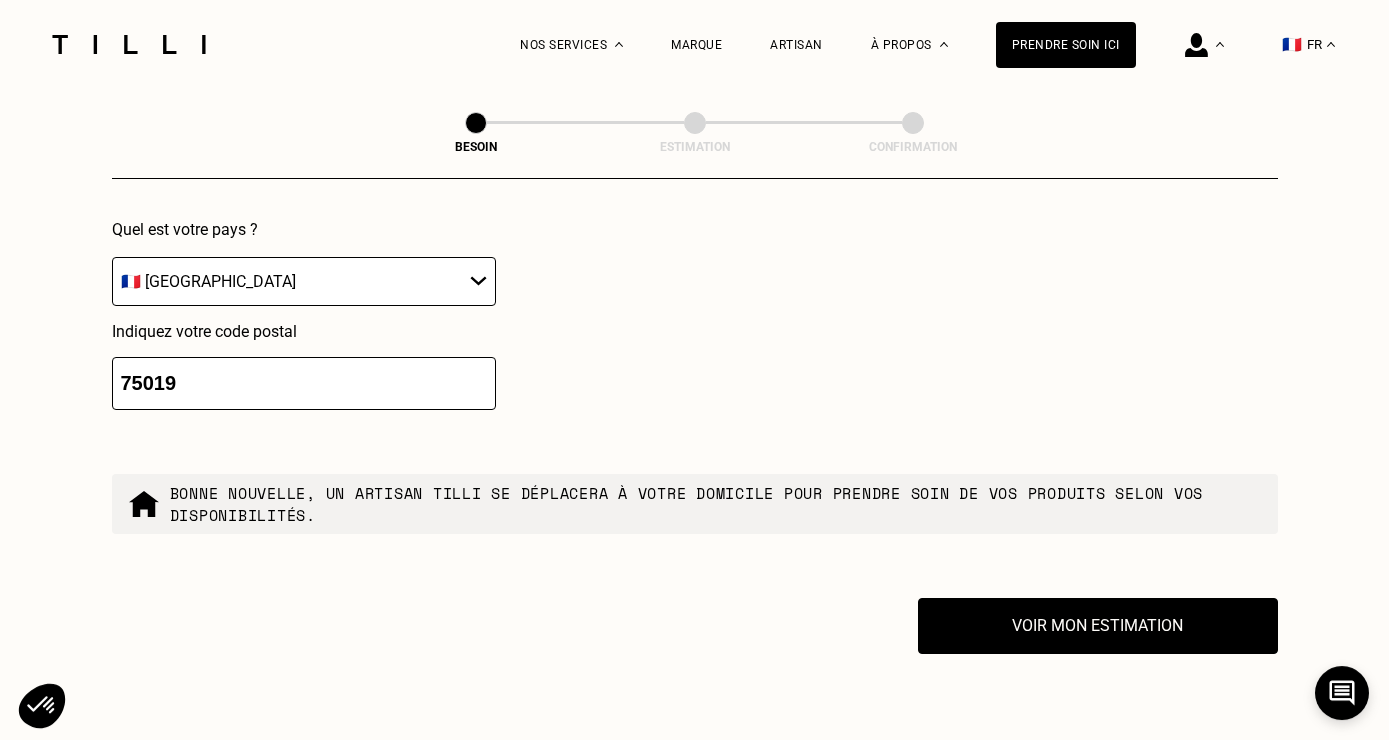 scroll, scrollTop: 3292, scrollLeft: 0, axis: vertical 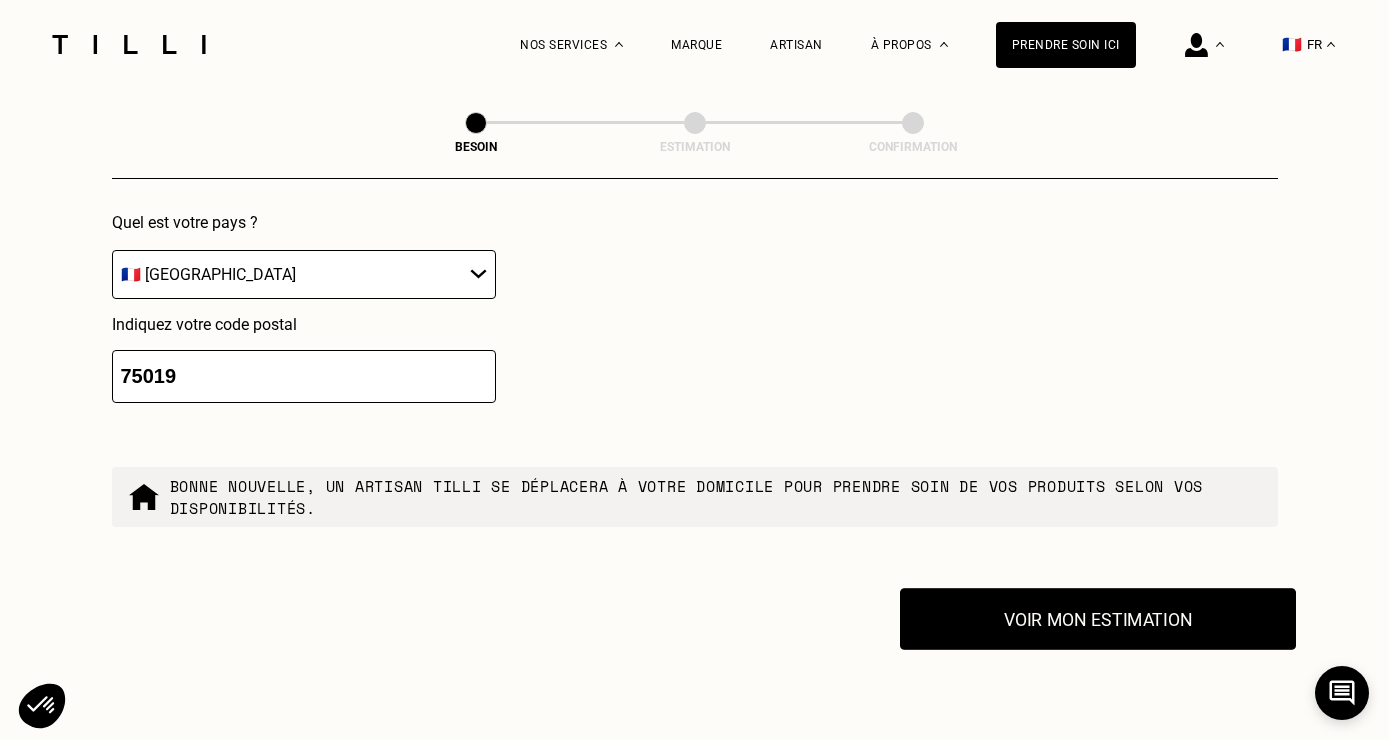 type on "75019" 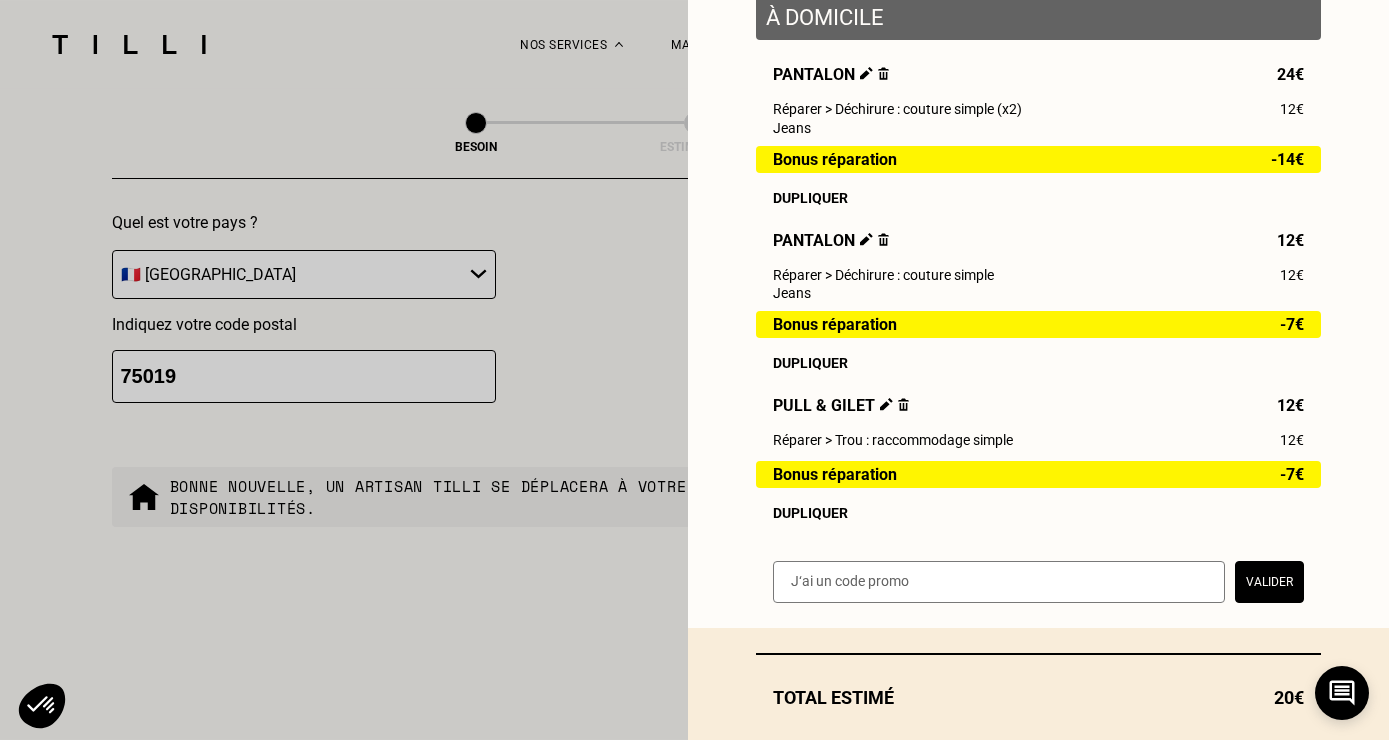 scroll, scrollTop: 392, scrollLeft: 0, axis: vertical 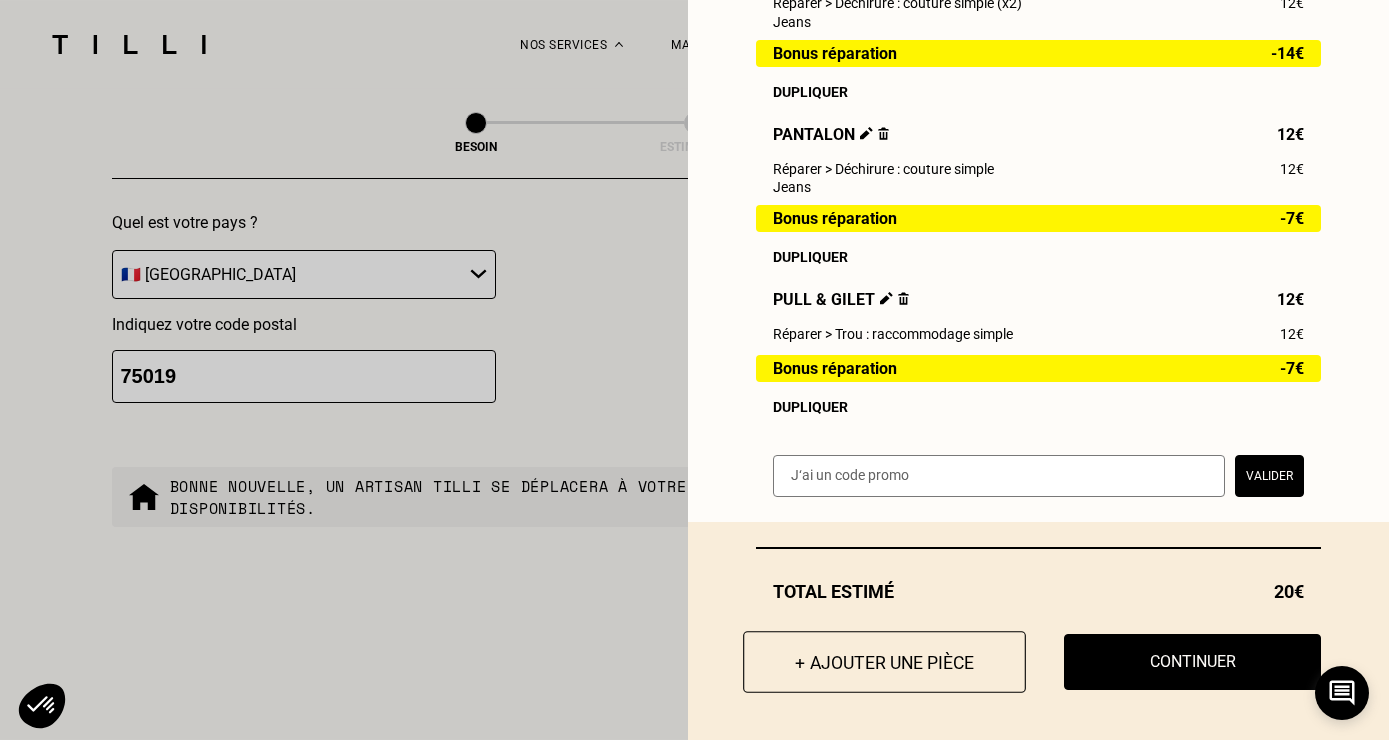 click on "+ Ajouter une pièce" at bounding box center [884, 662] 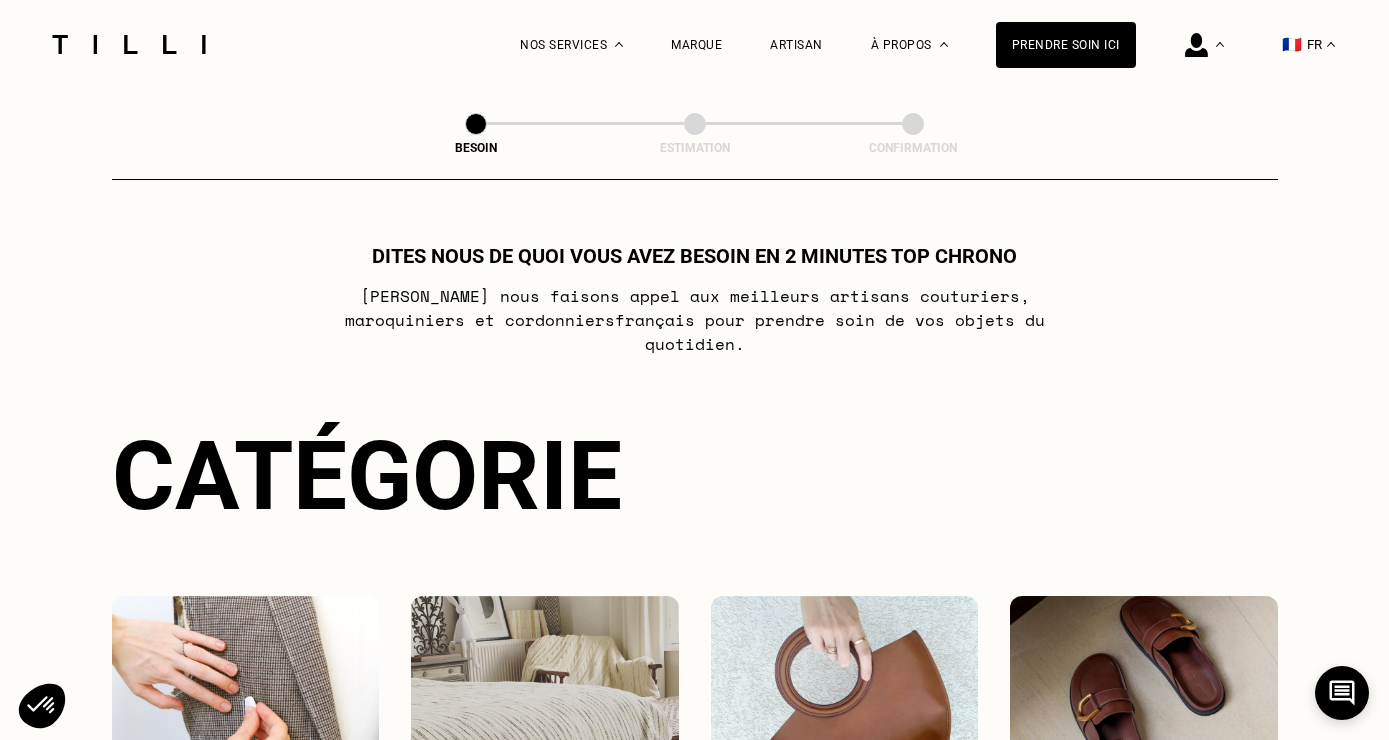 scroll, scrollTop: 308, scrollLeft: 0, axis: vertical 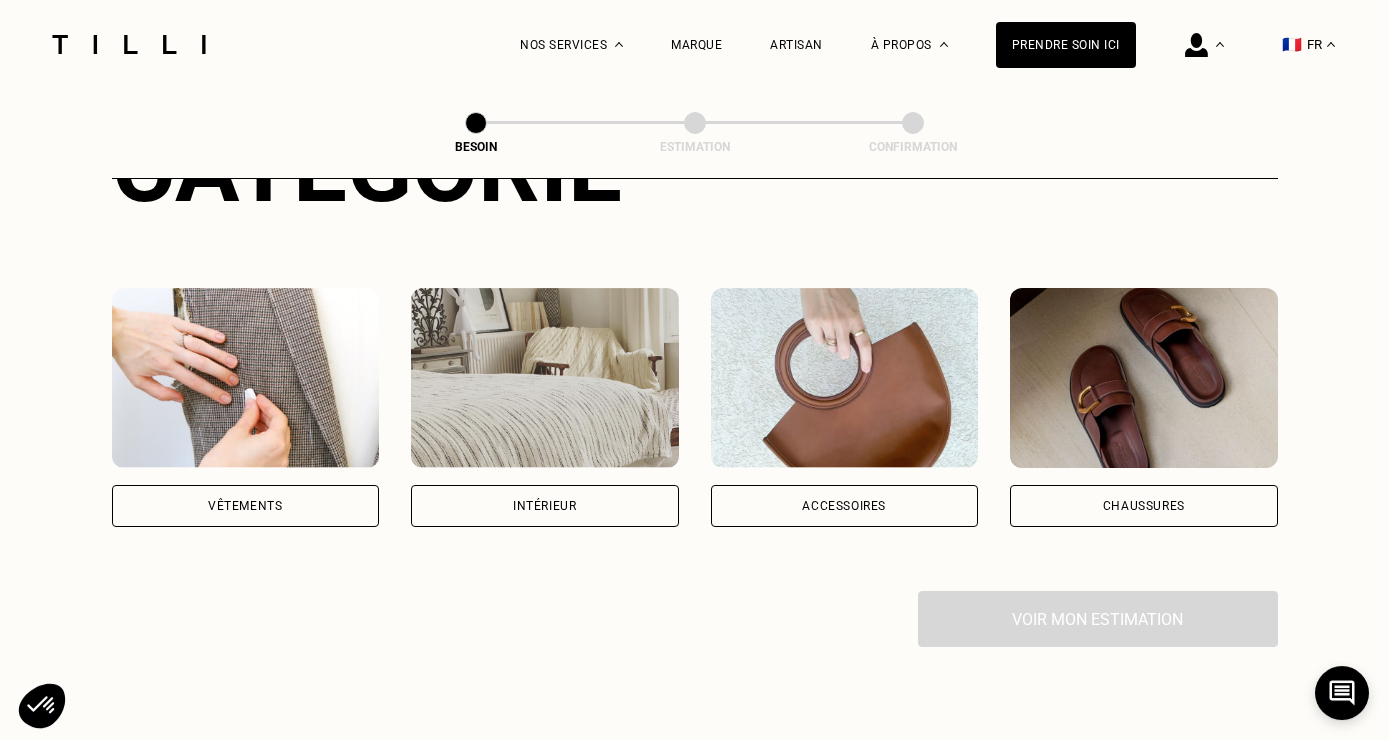 click at bounding box center [246, 378] 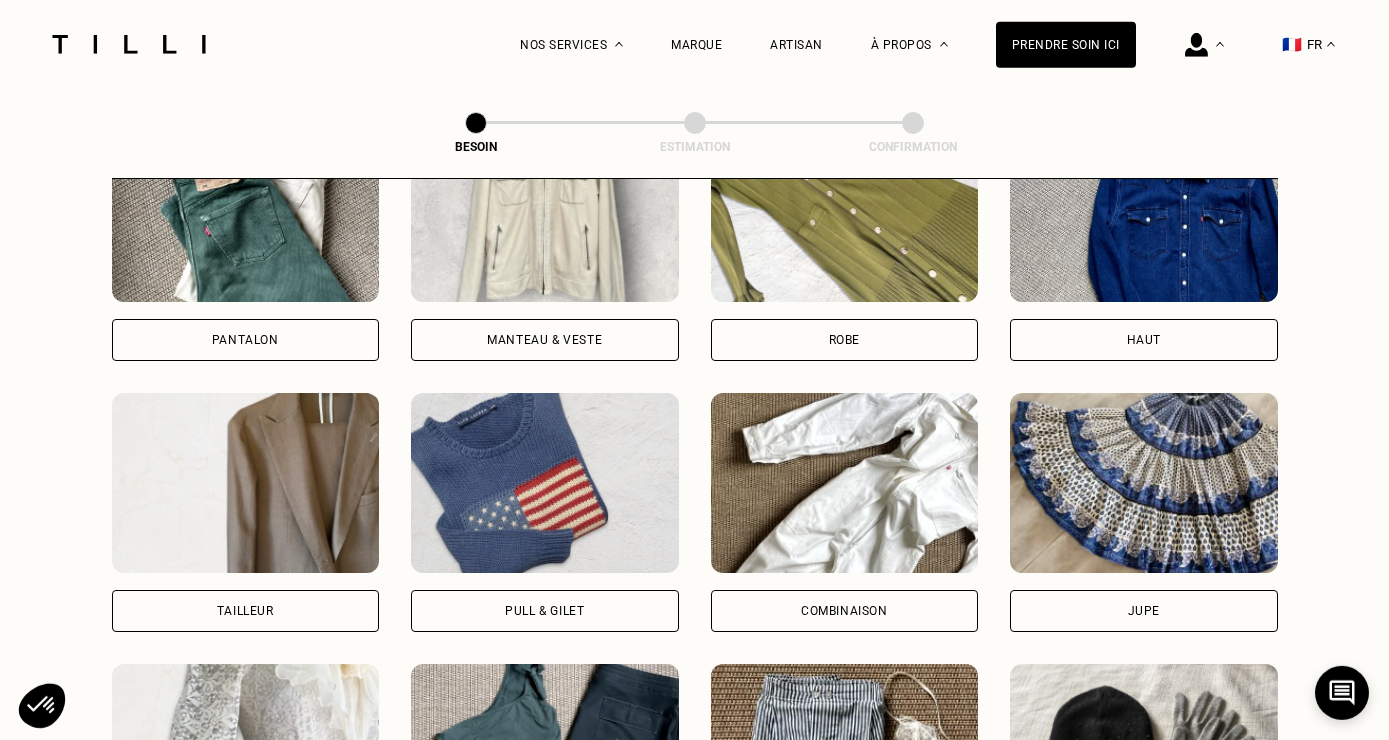 scroll, scrollTop: 1052, scrollLeft: 0, axis: vertical 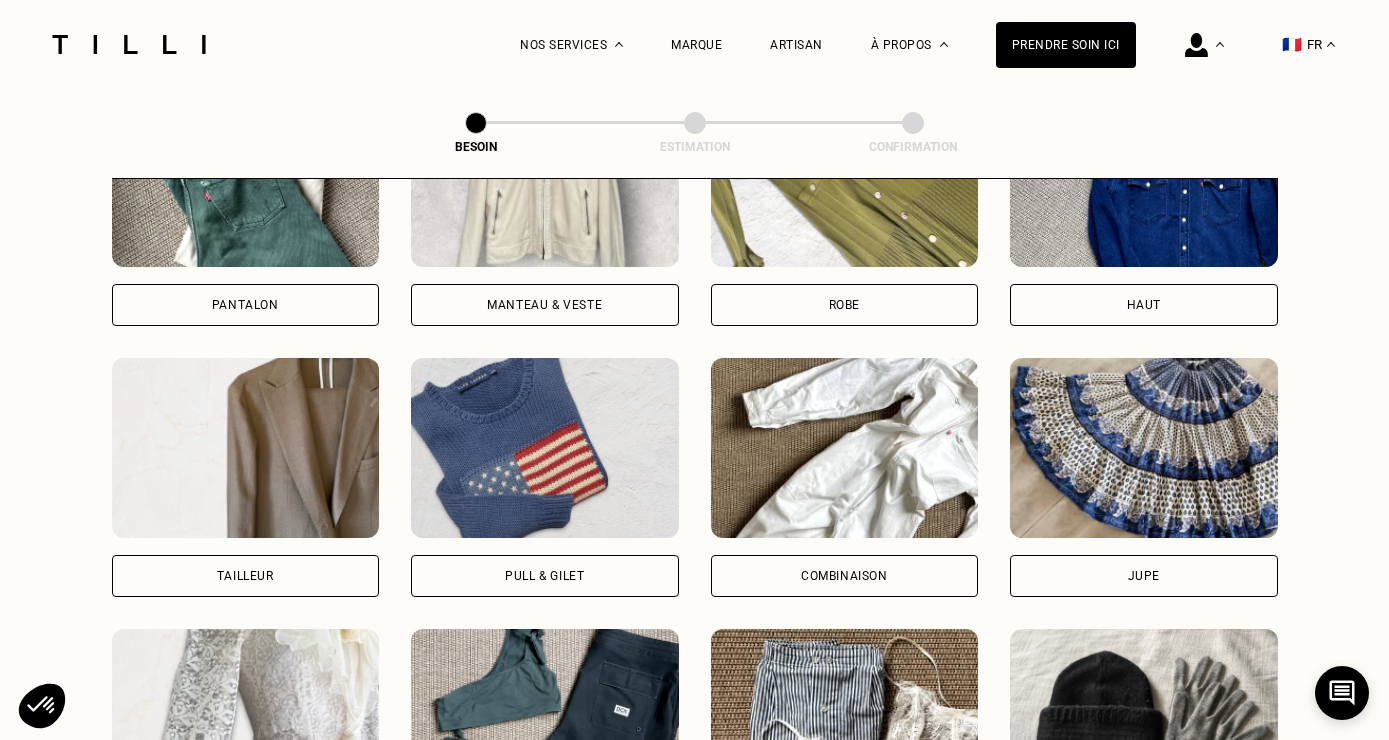 click at bounding box center (545, 448) 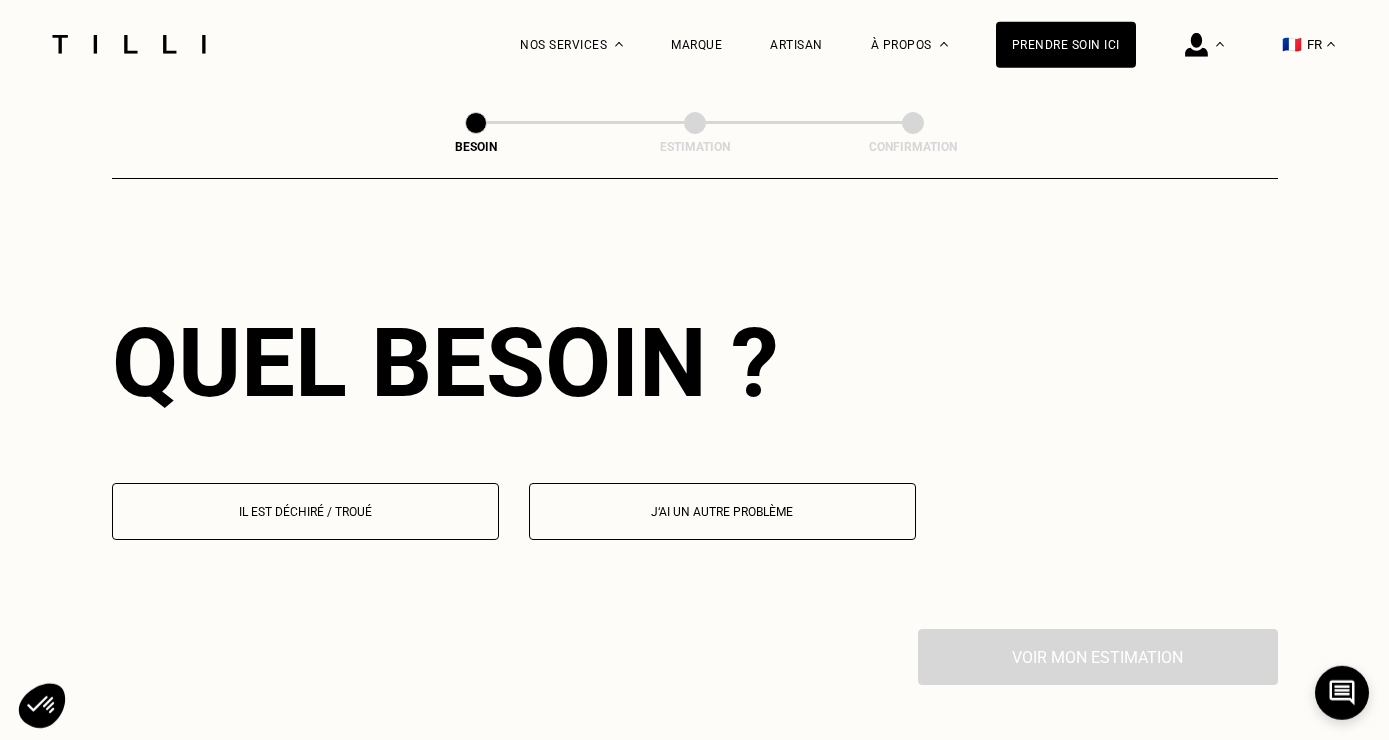 scroll, scrollTop: 1742, scrollLeft: 0, axis: vertical 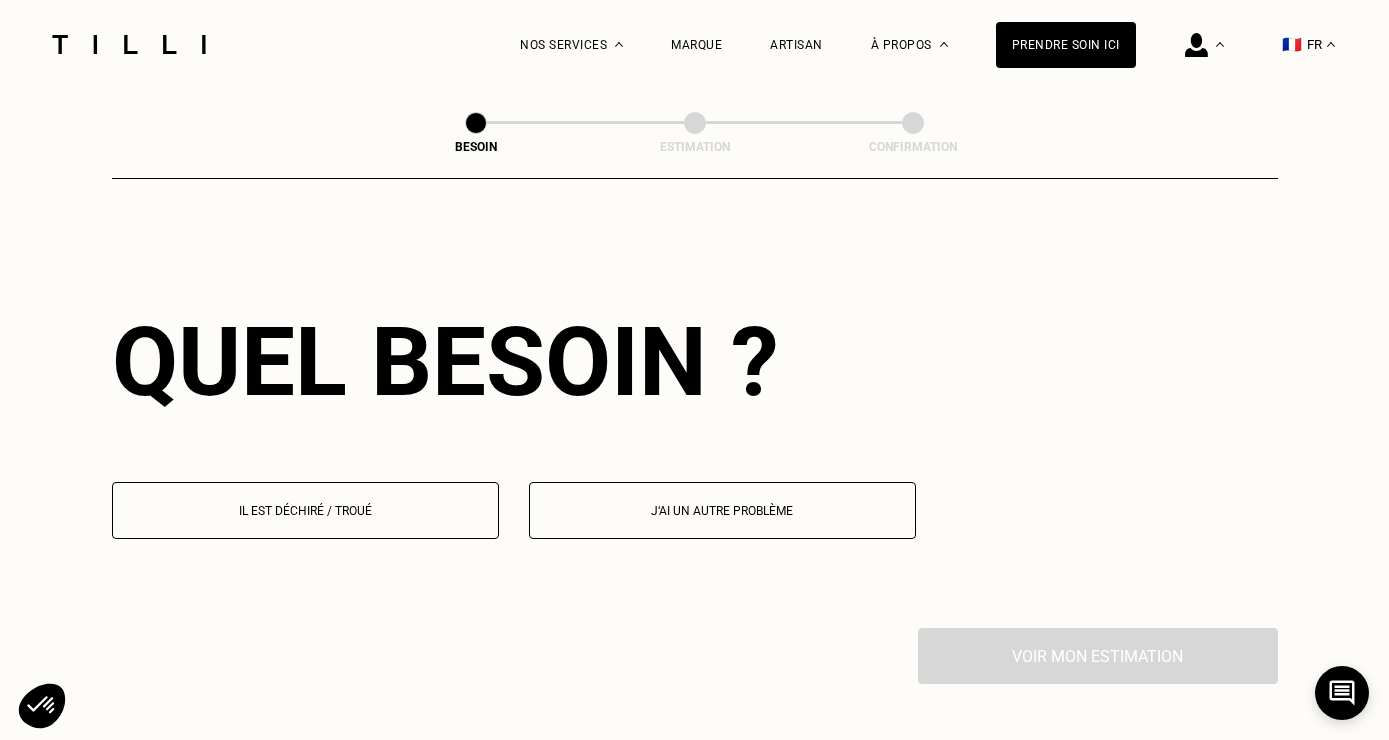 click on "Il est déchiré / troué" at bounding box center [305, 510] 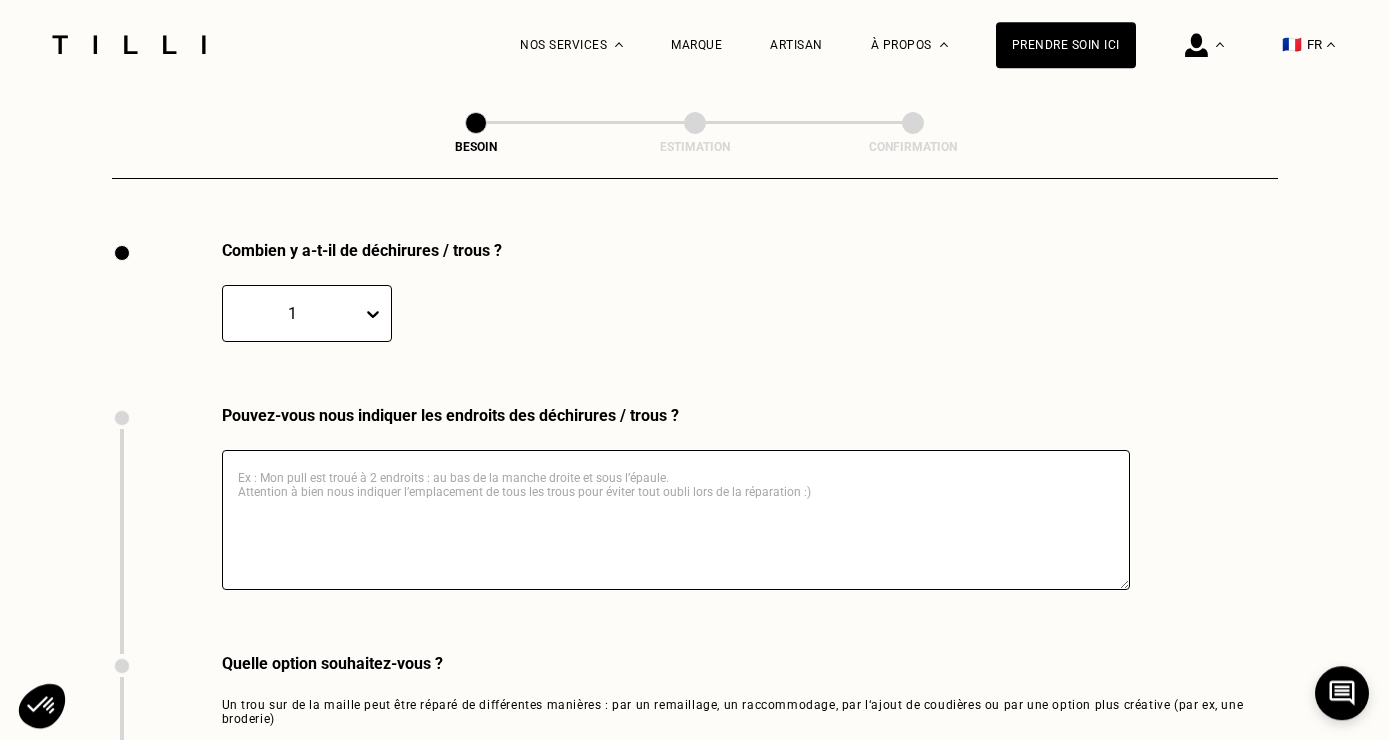 scroll, scrollTop: 2131, scrollLeft: 0, axis: vertical 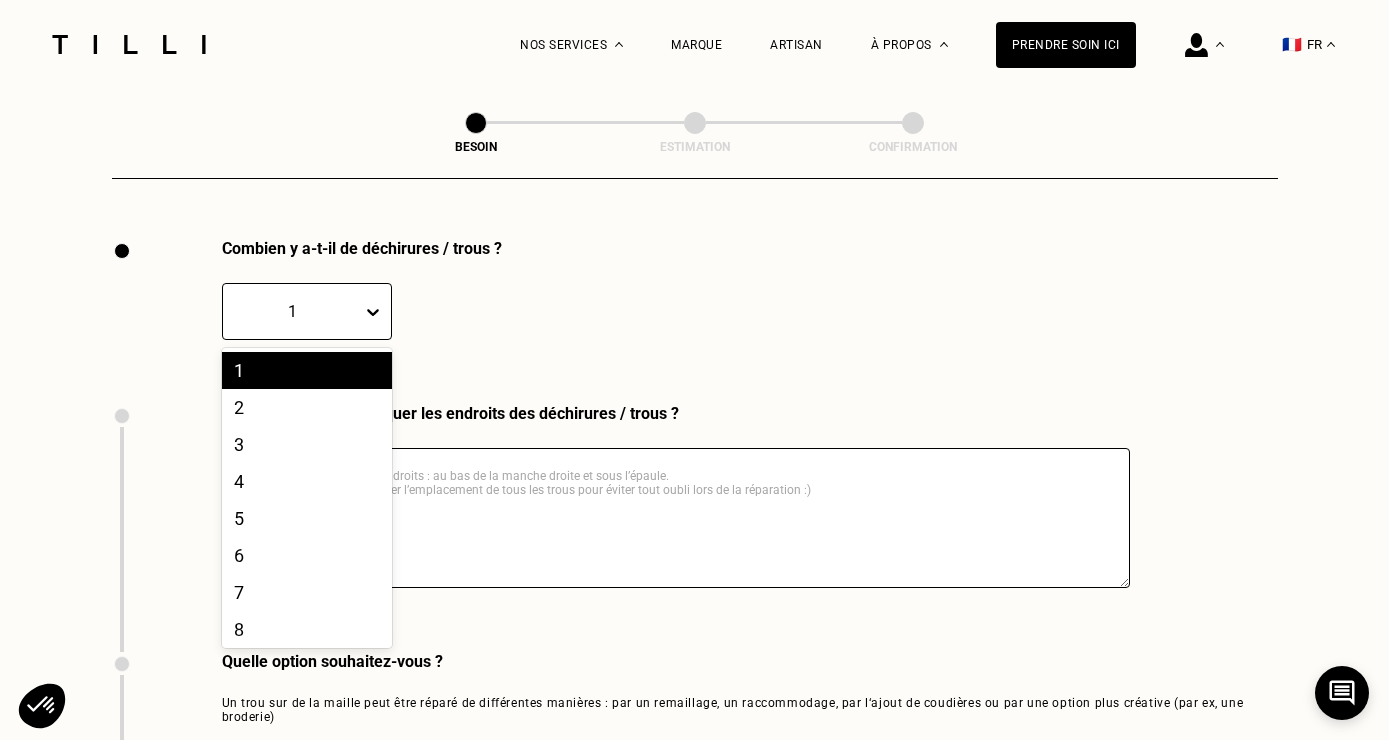 click 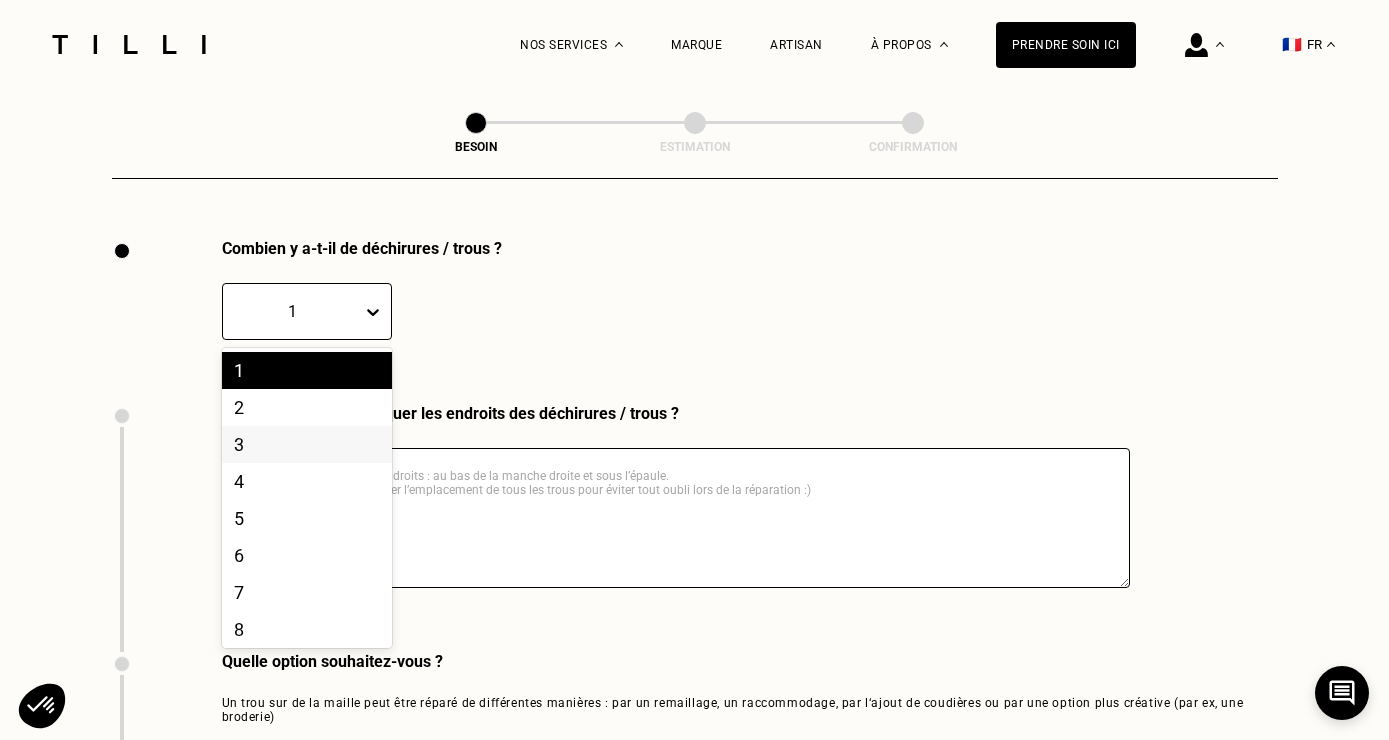 click on "3" at bounding box center (307, 444) 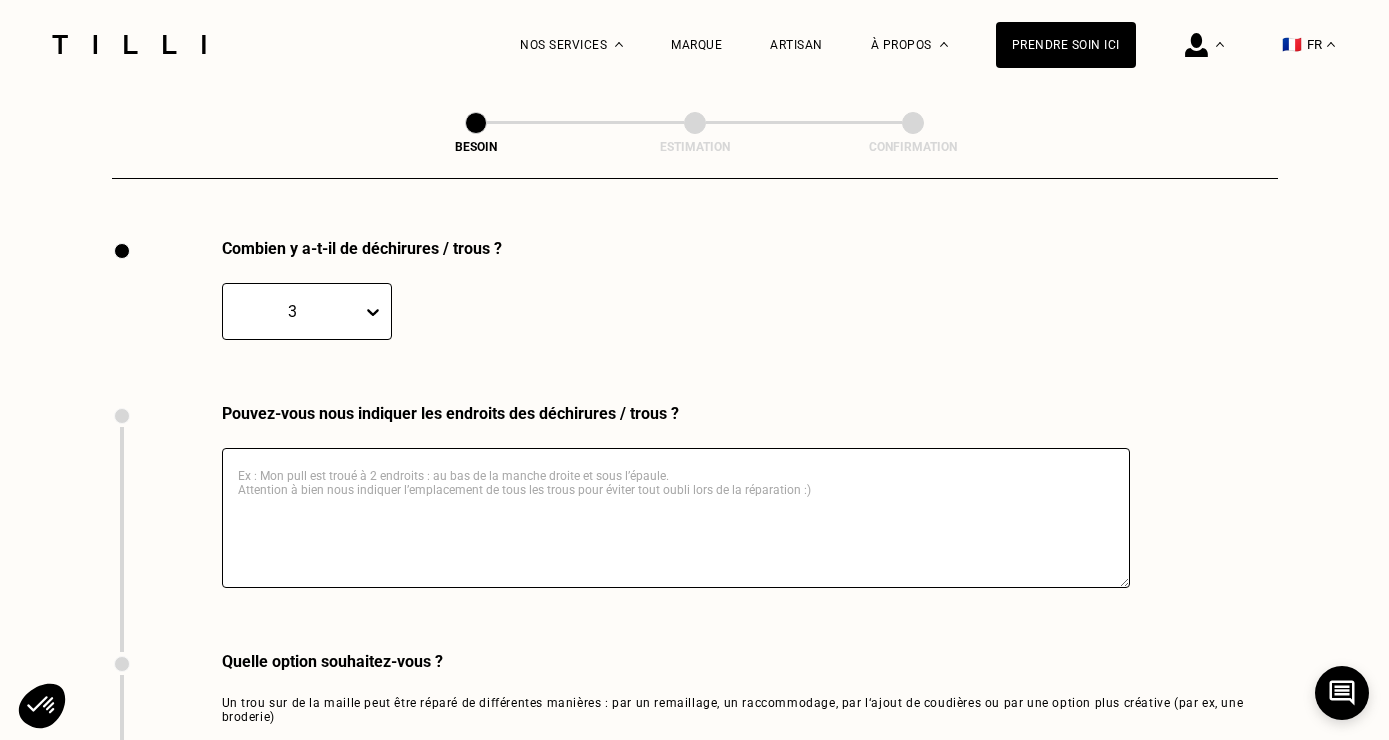 click at bounding box center (676, 518) 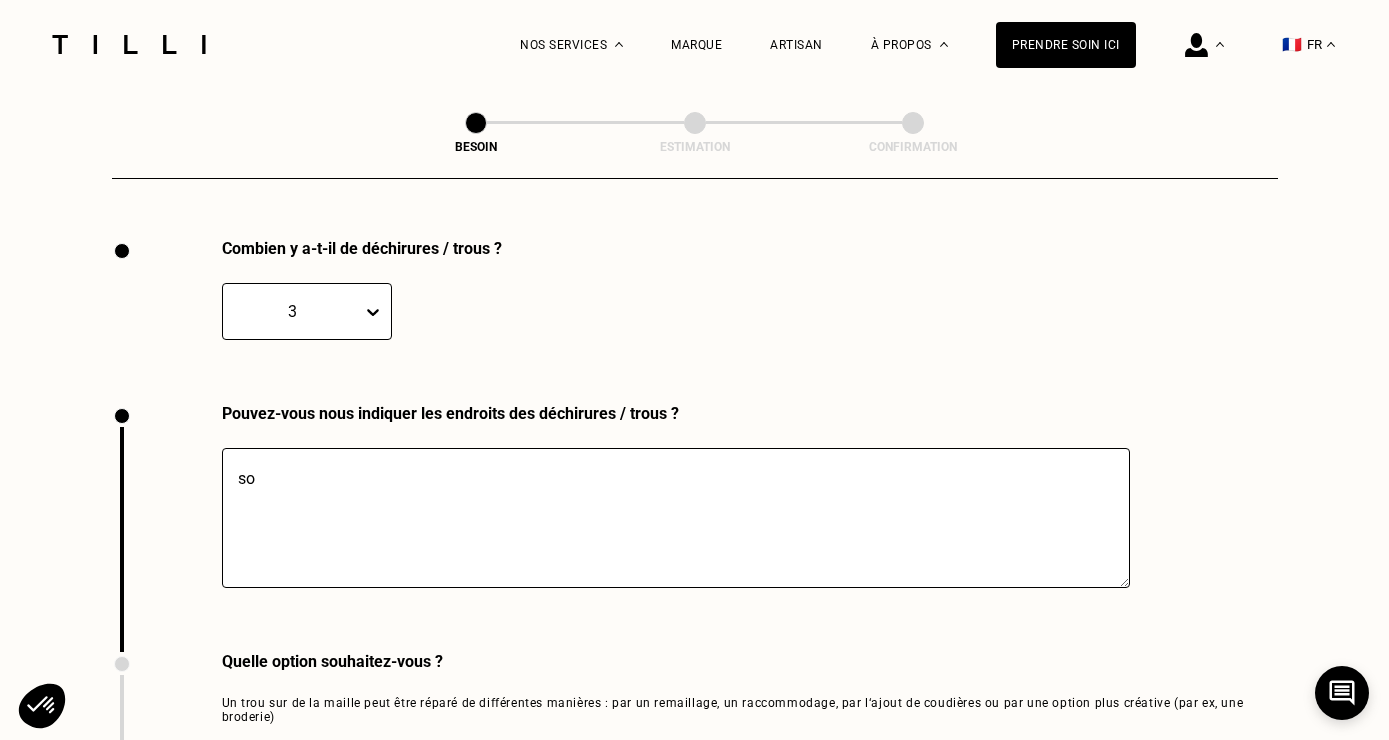 type on "s" 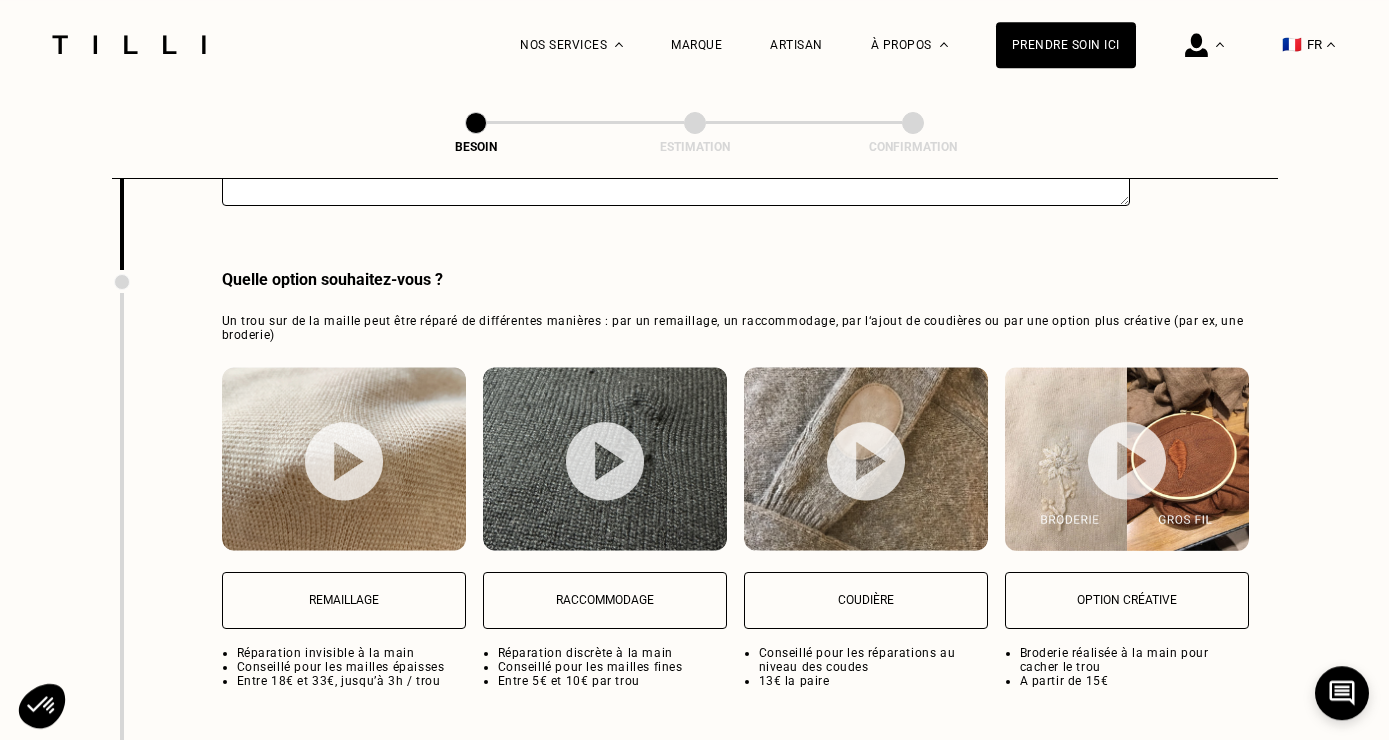 scroll, scrollTop: 2515, scrollLeft: 0, axis: vertical 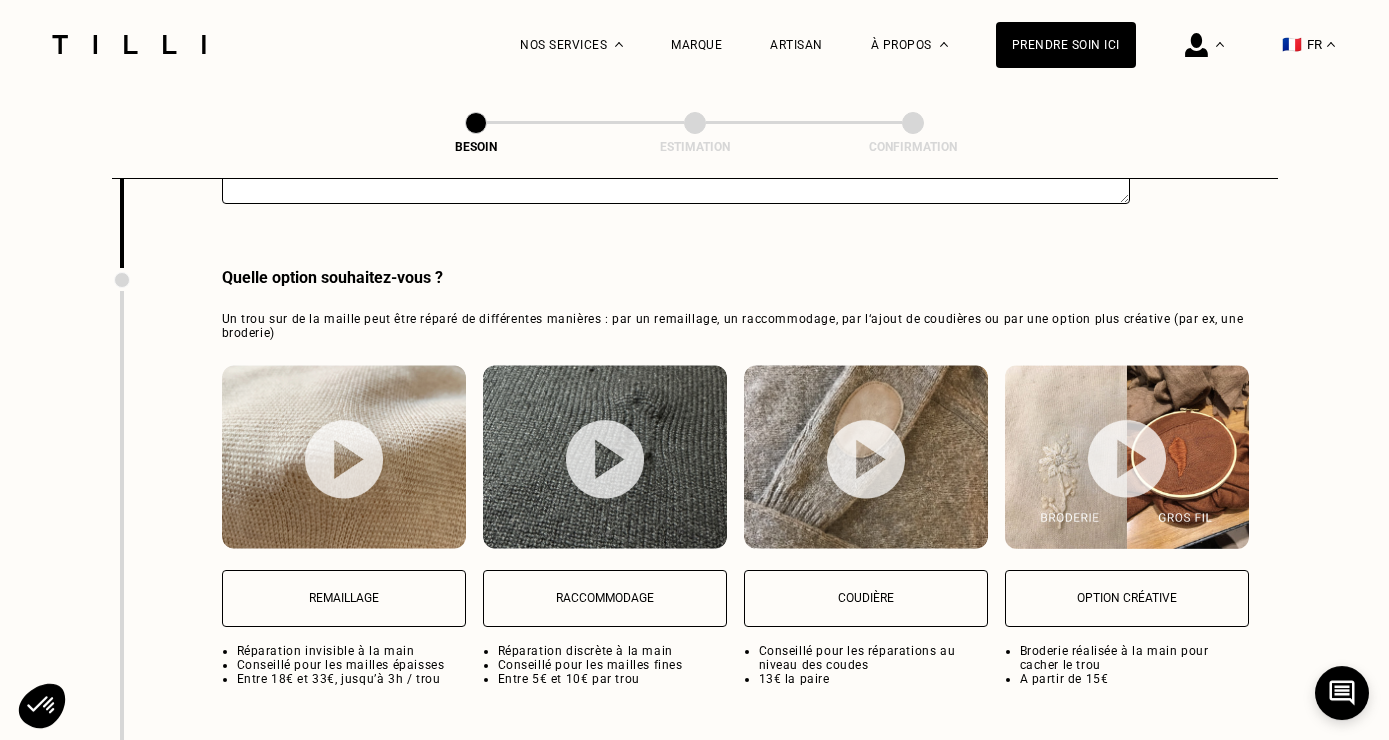 type on "aisselle chaque côté (2) + 1 petit trou devant" 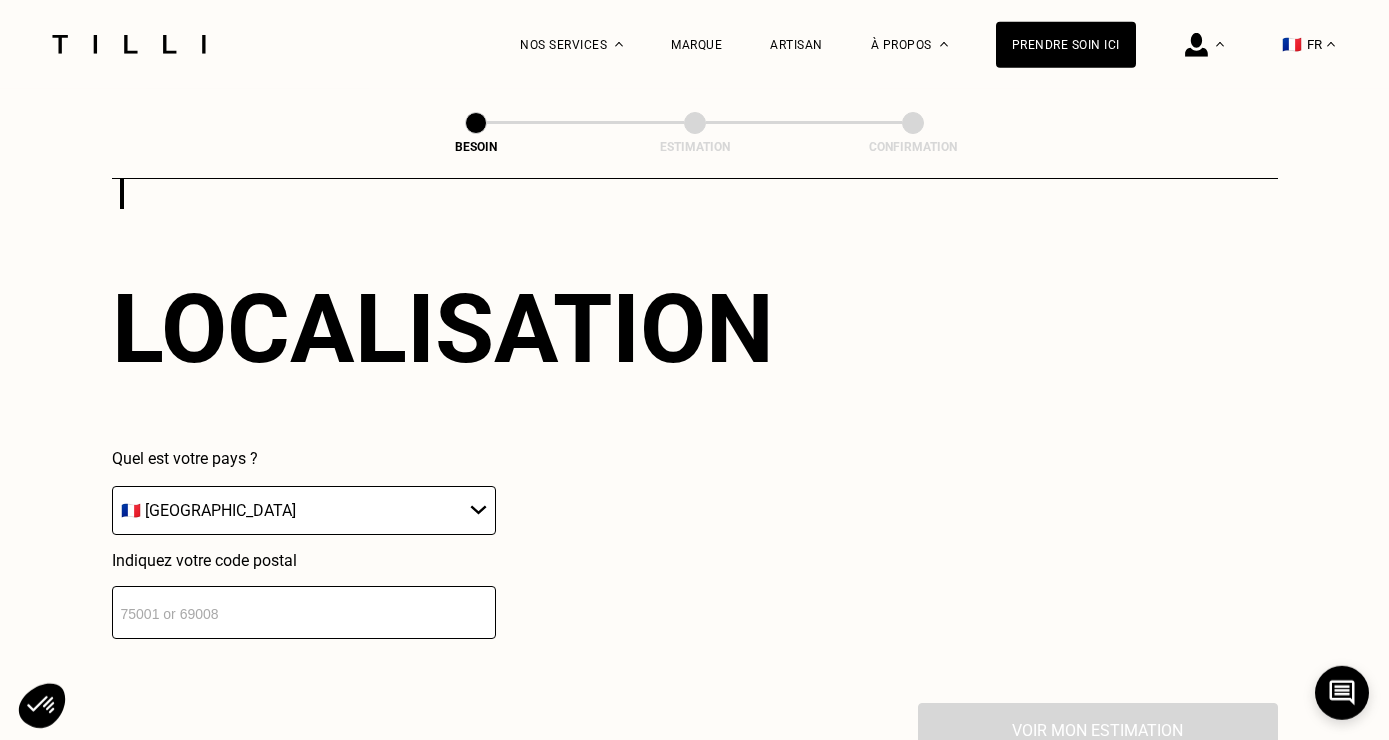 scroll, scrollTop: 3057, scrollLeft: 0, axis: vertical 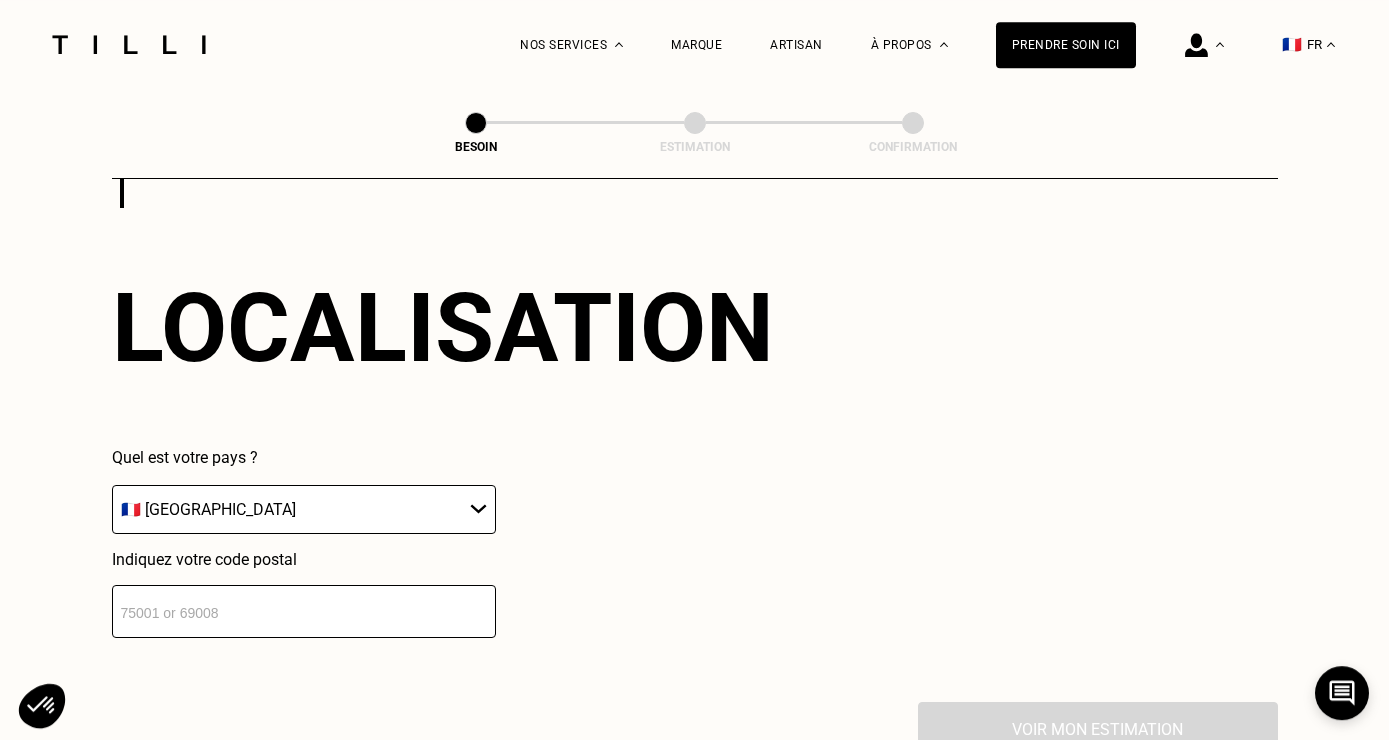click at bounding box center [304, 611] 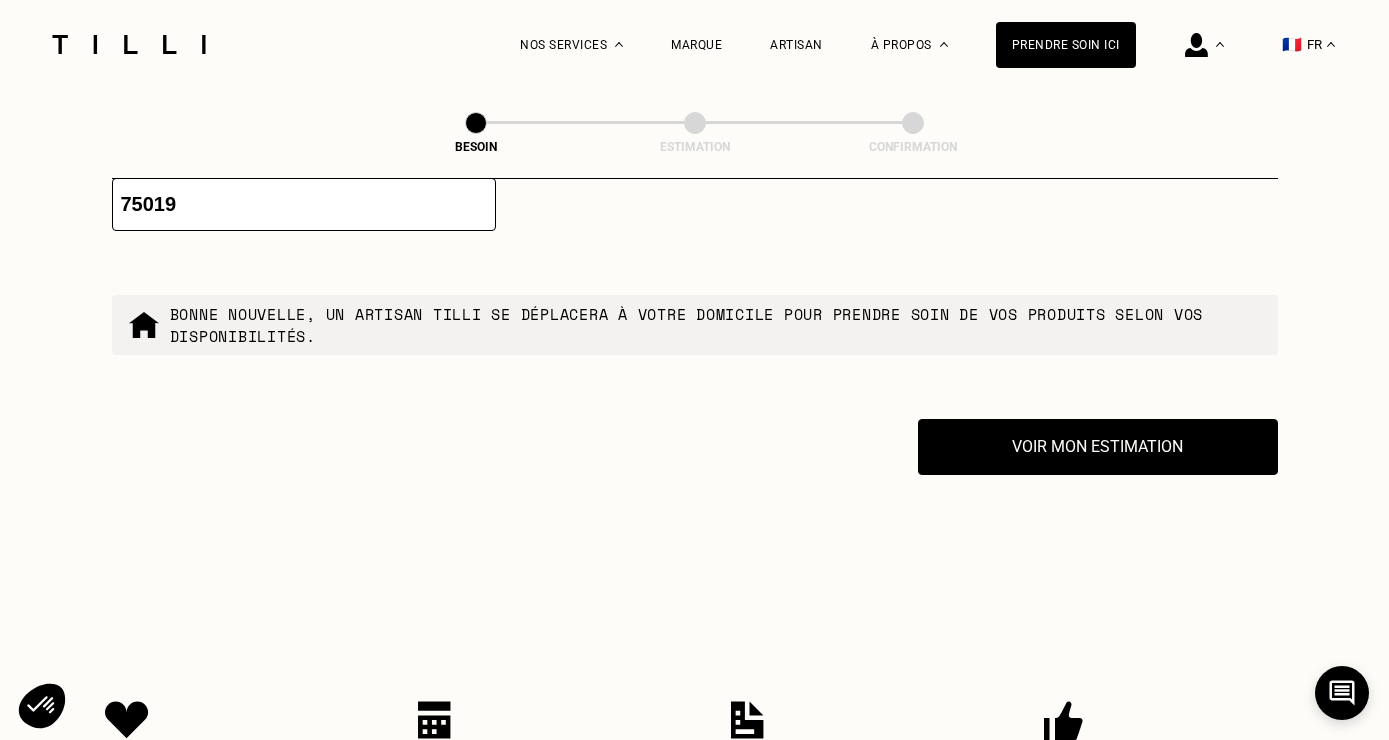 scroll, scrollTop: 3466, scrollLeft: 0, axis: vertical 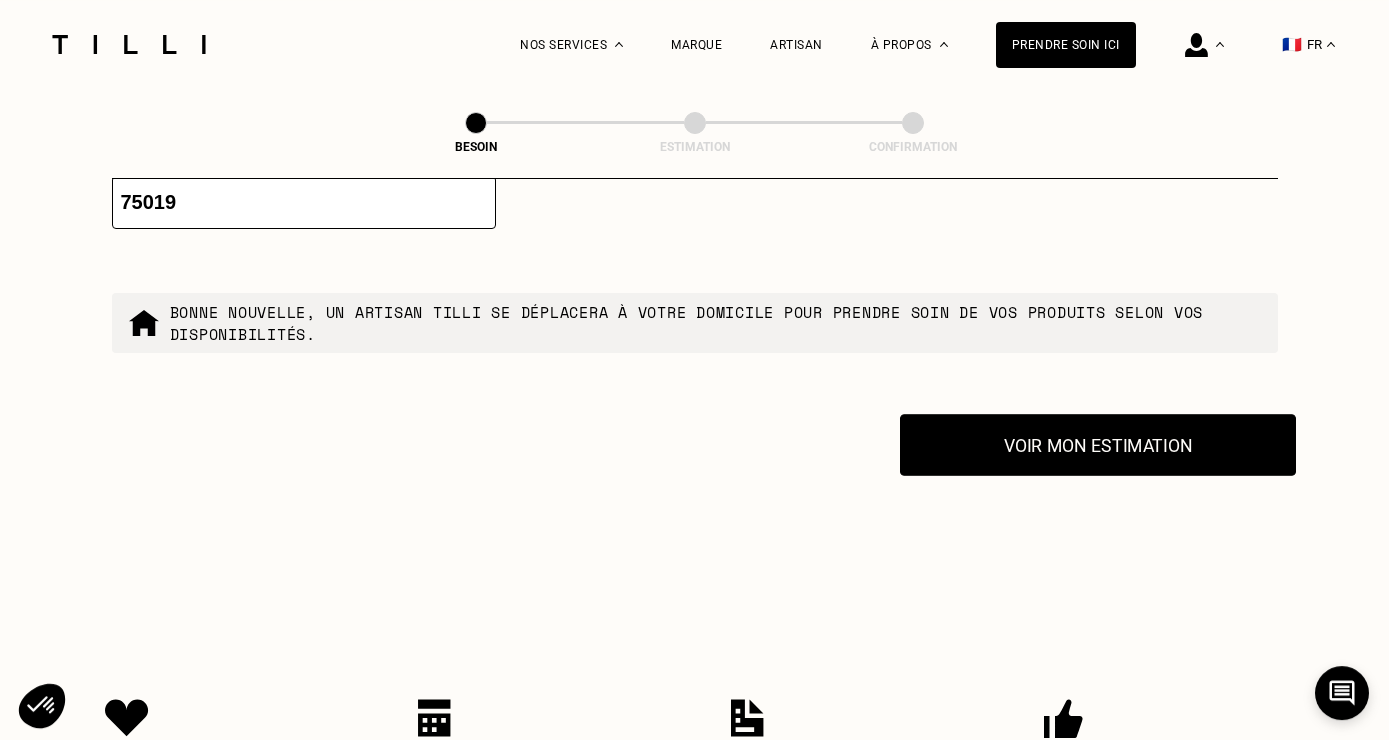 type on "75019" 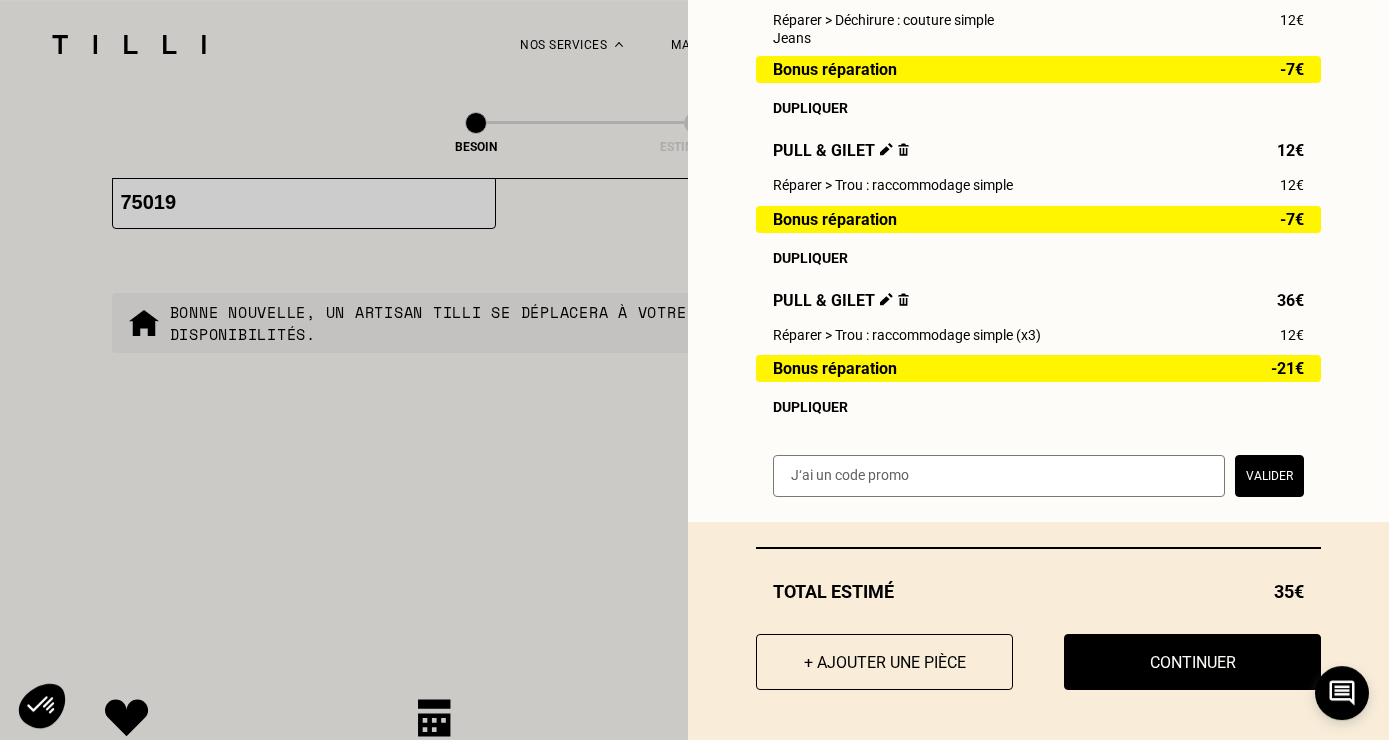 scroll, scrollTop: 541, scrollLeft: 0, axis: vertical 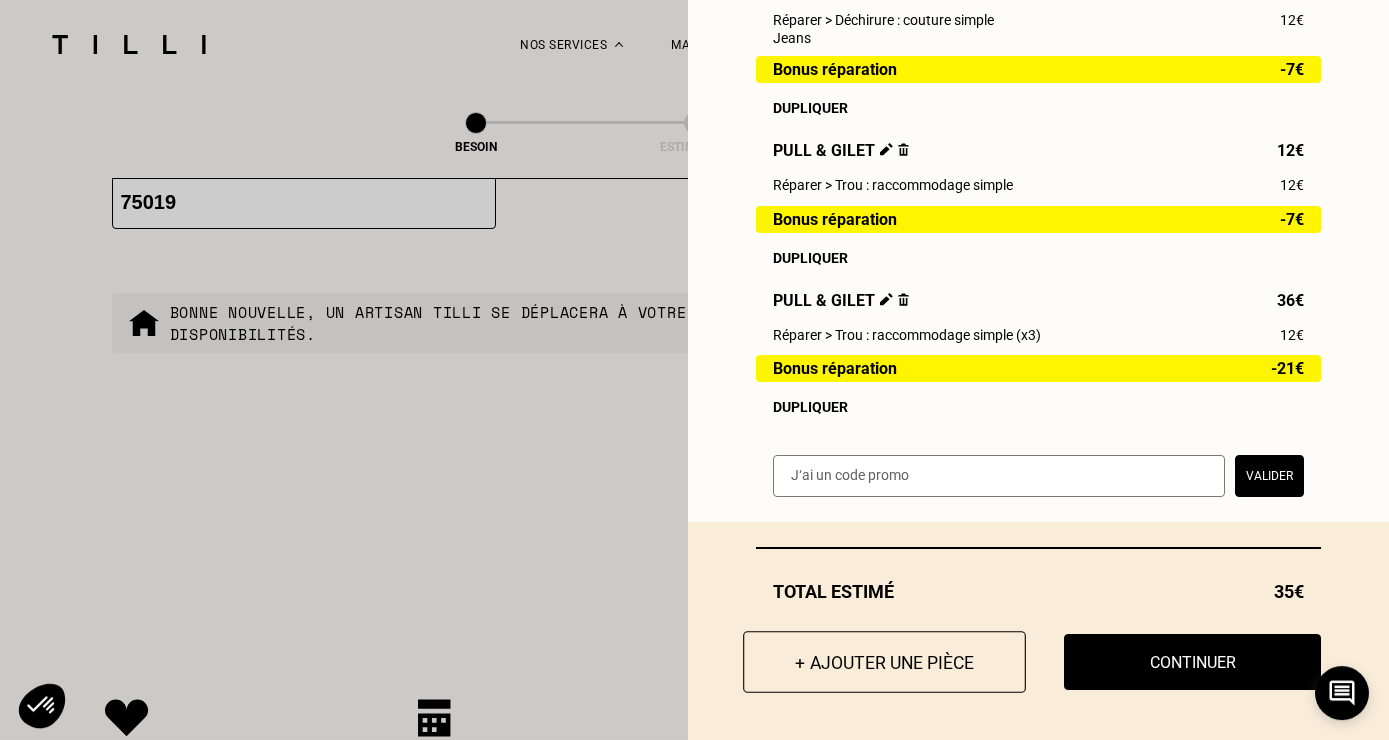click on "+ Ajouter une pièce" at bounding box center (884, 662) 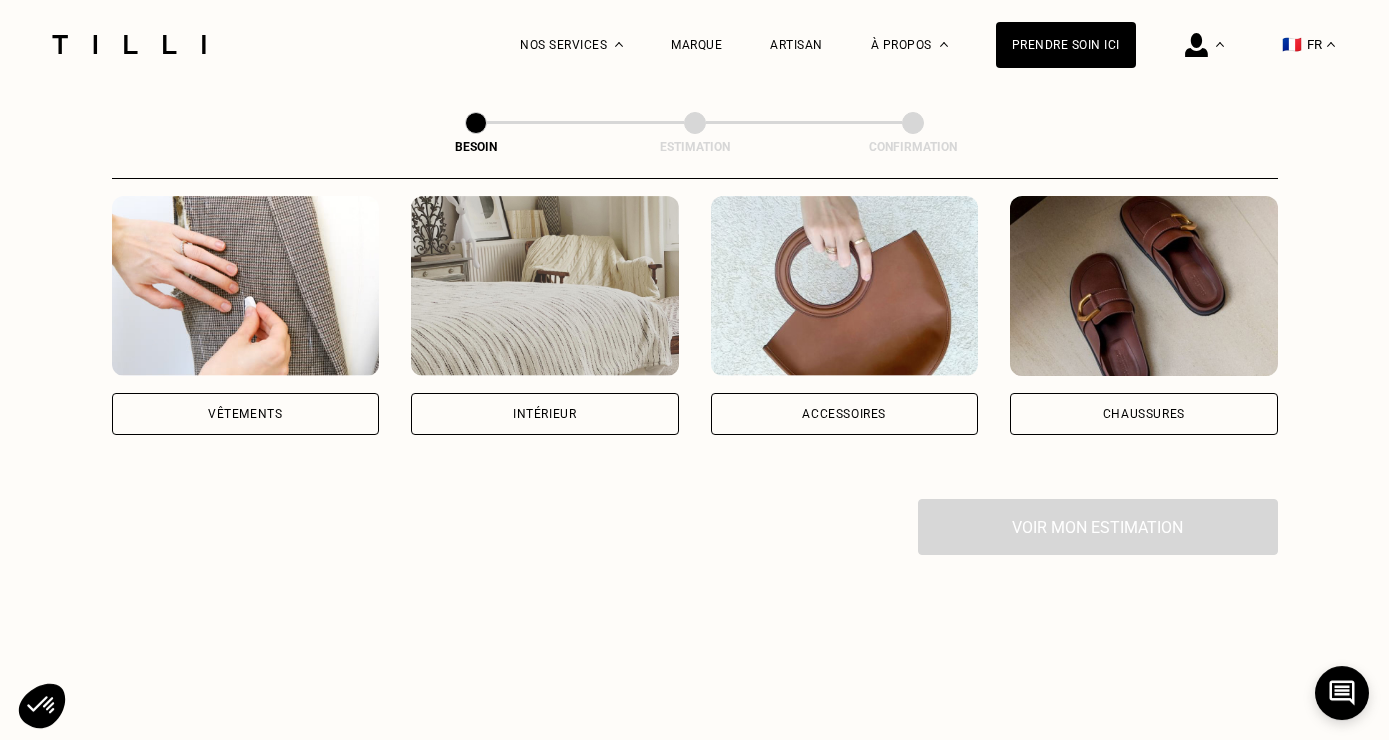 scroll, scrollTop: 398, scrollLeft: 0, axis: vertical 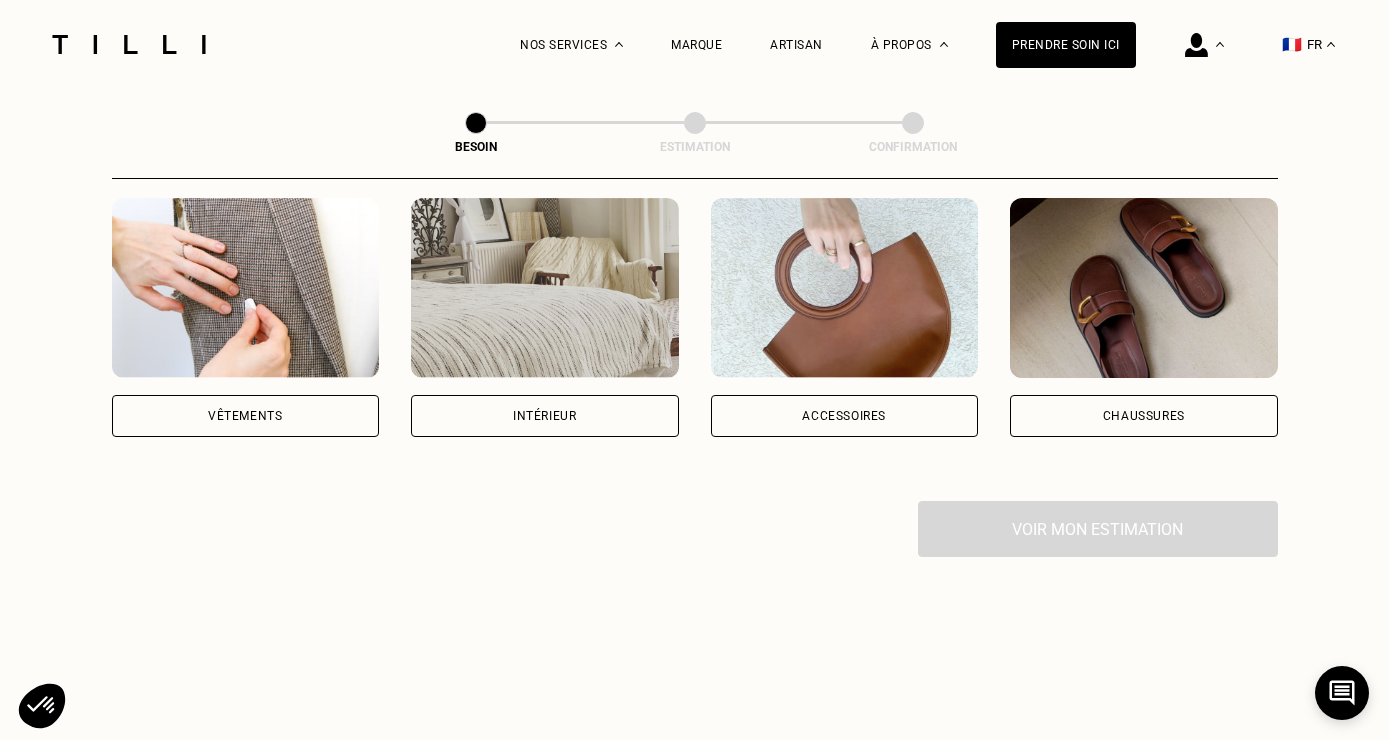 click on "Vêtements" at bounding box center [245, 416] 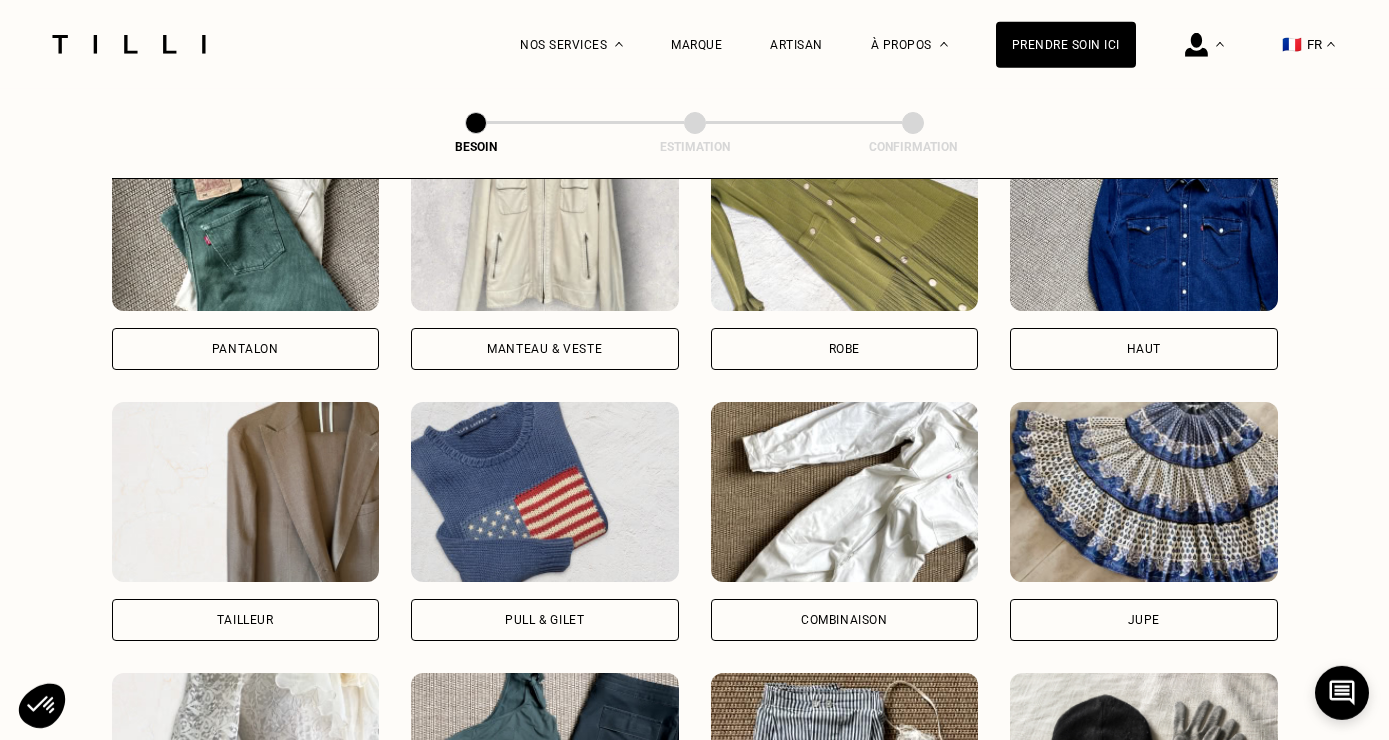 scroll, scrollTop: 1012, scrollLeft: 0, axis: vertical 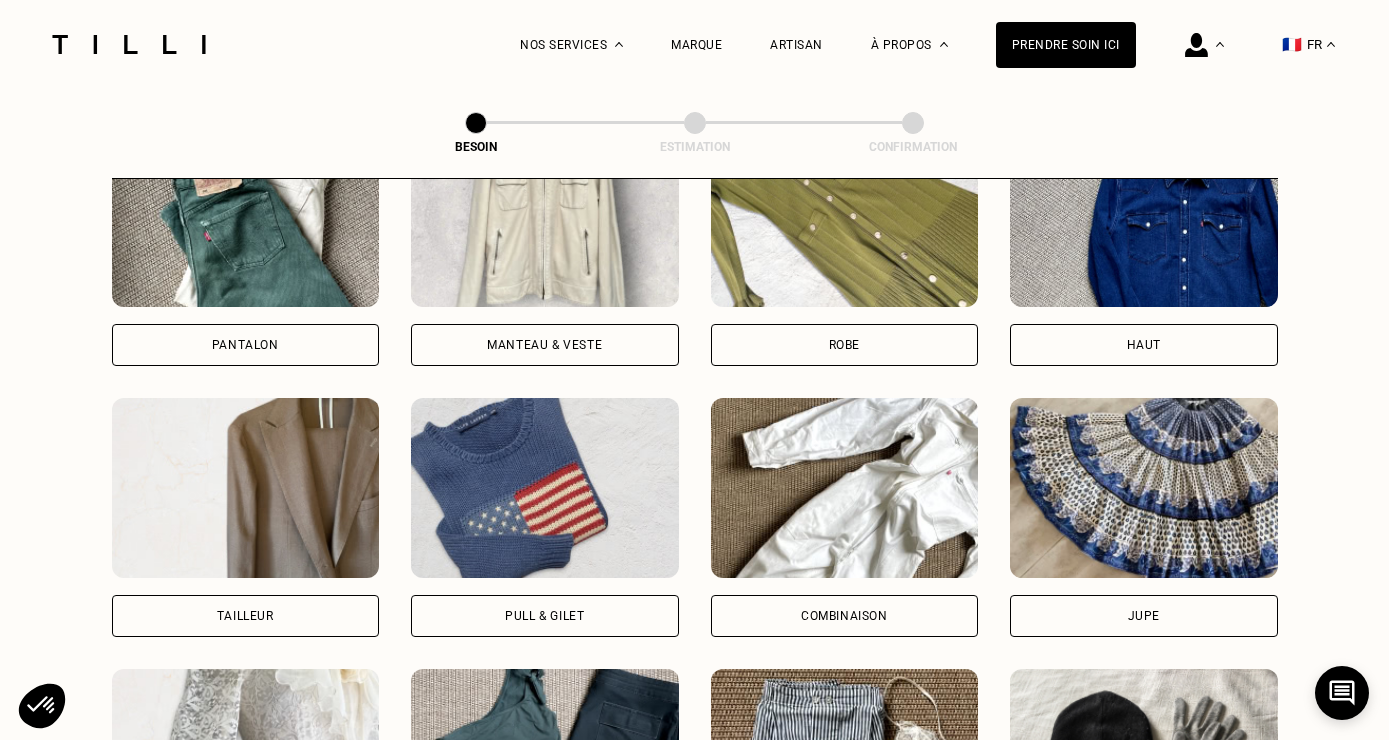 click on "Pull & gilet" at bounding box center (545, 616) 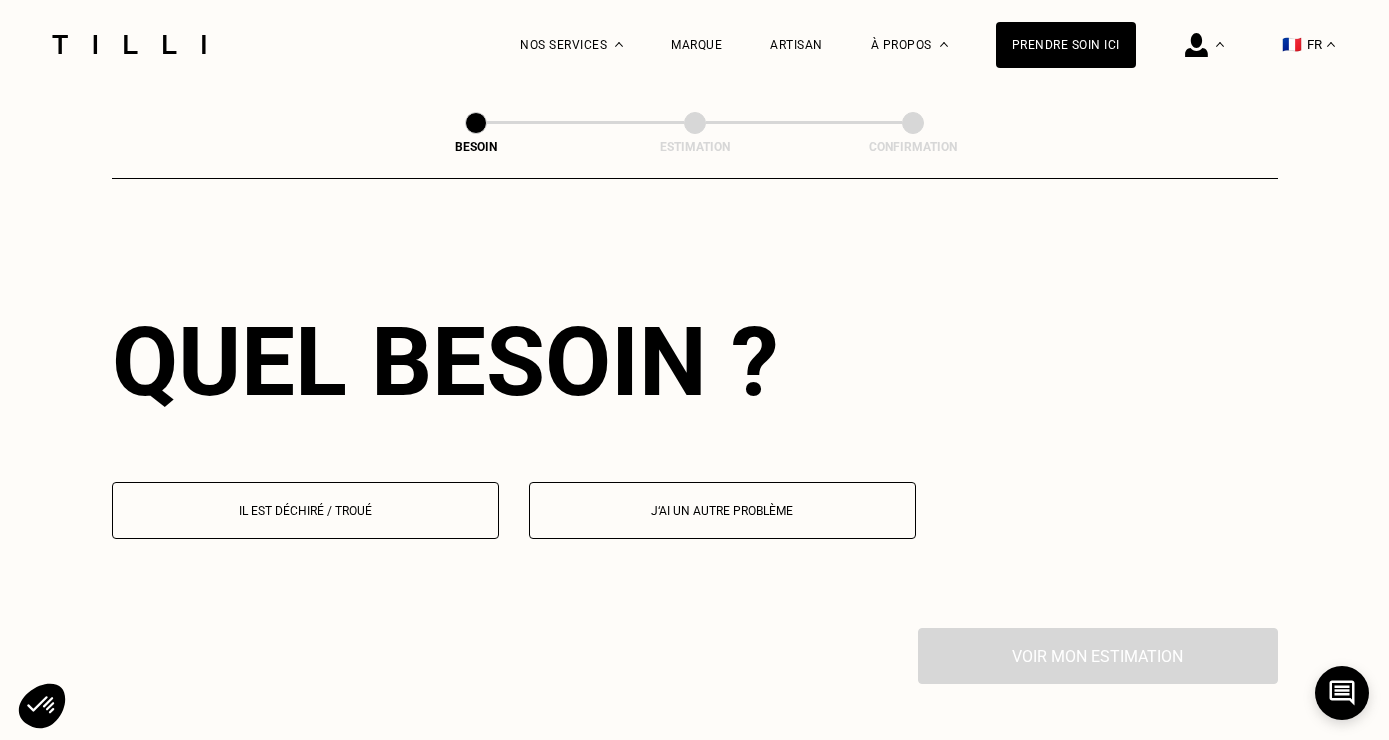 scroll, scrollTop: 1751, scrollLeft: 0, axis: vertical 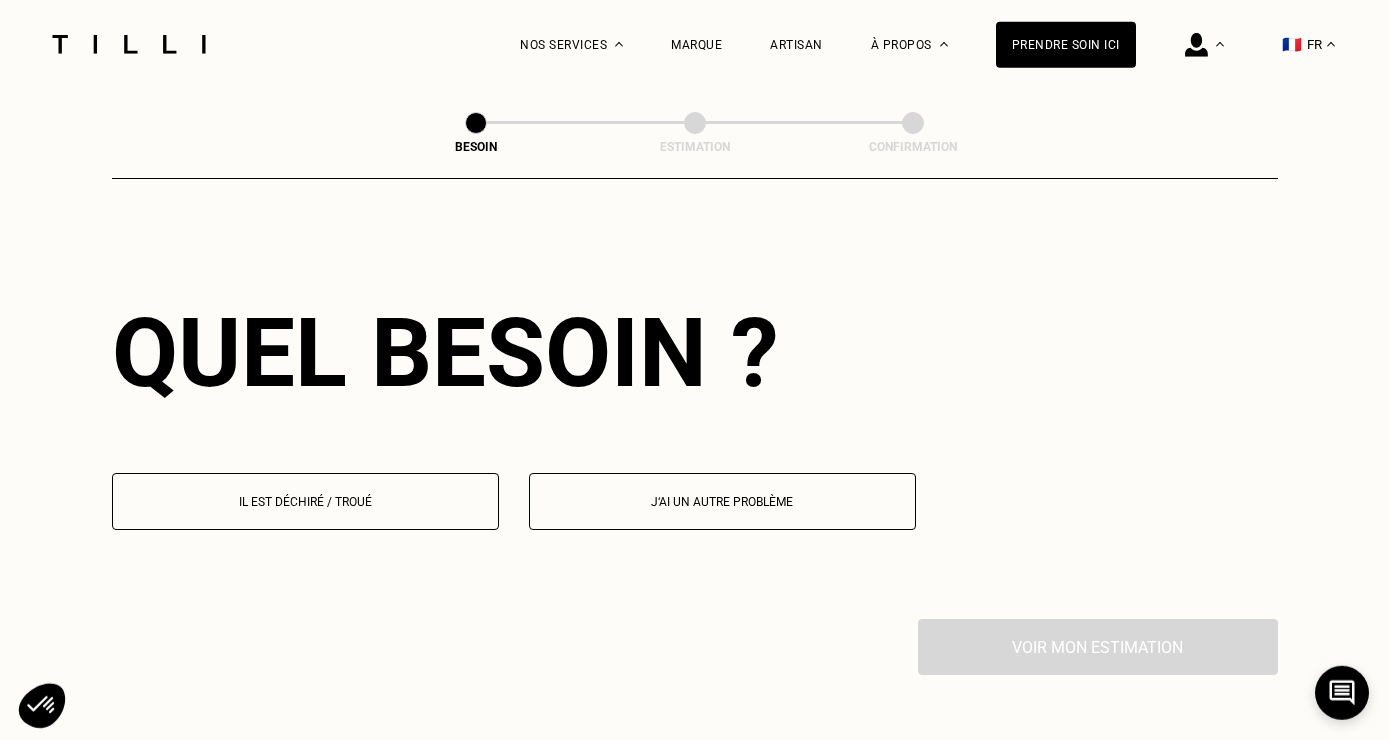 click on "Quel besoin ? Il est déchiré / troué J‘ai un autre problème" at bounding box center [695, 426] 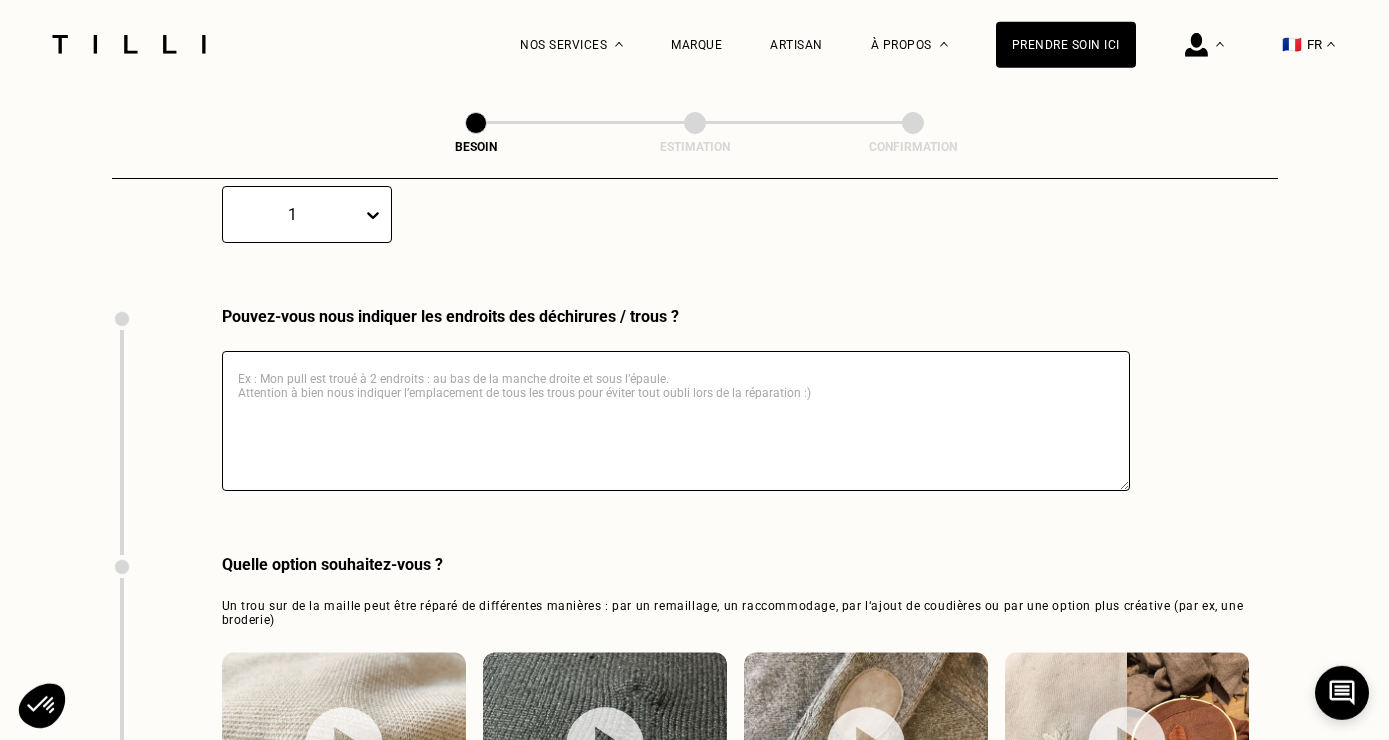 scroll, scrollTop: 2230, scrollLeft: 0, axis: vertical 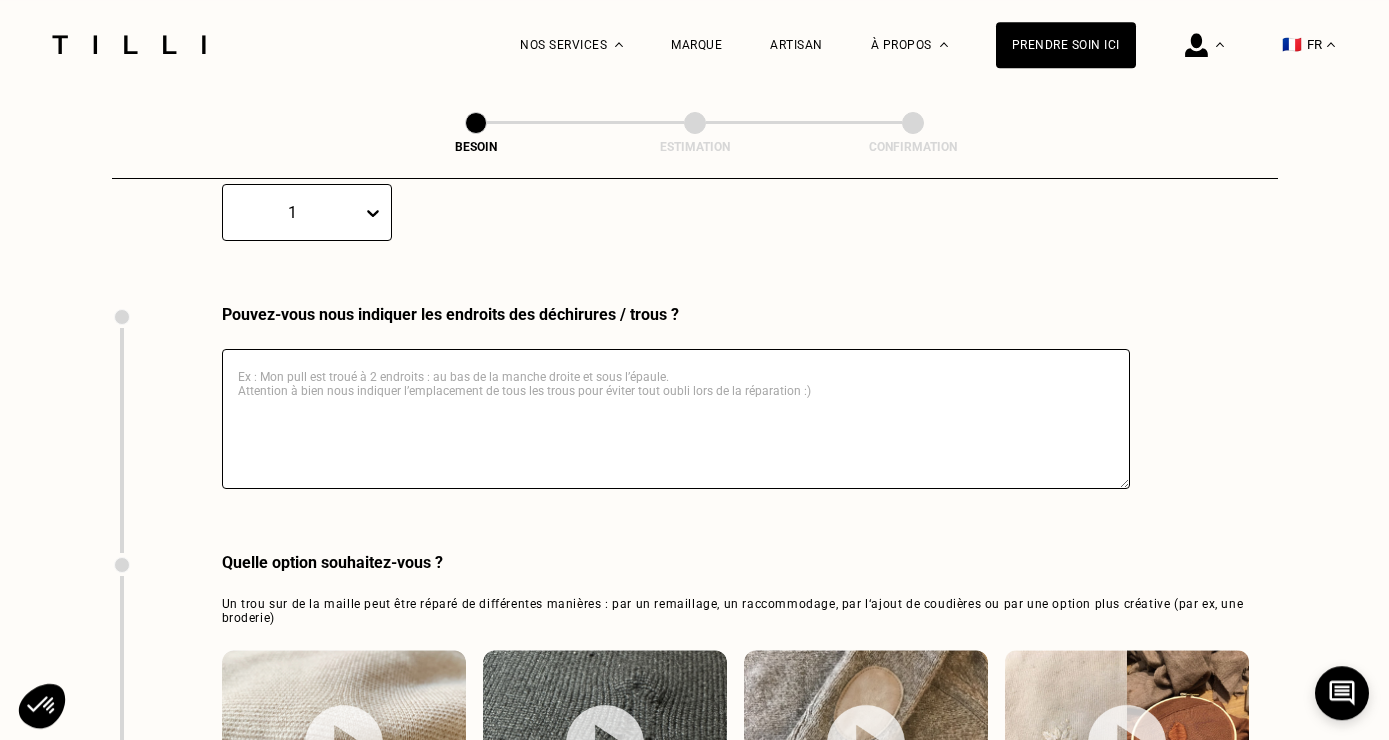 click at bounding box center (377, 213) 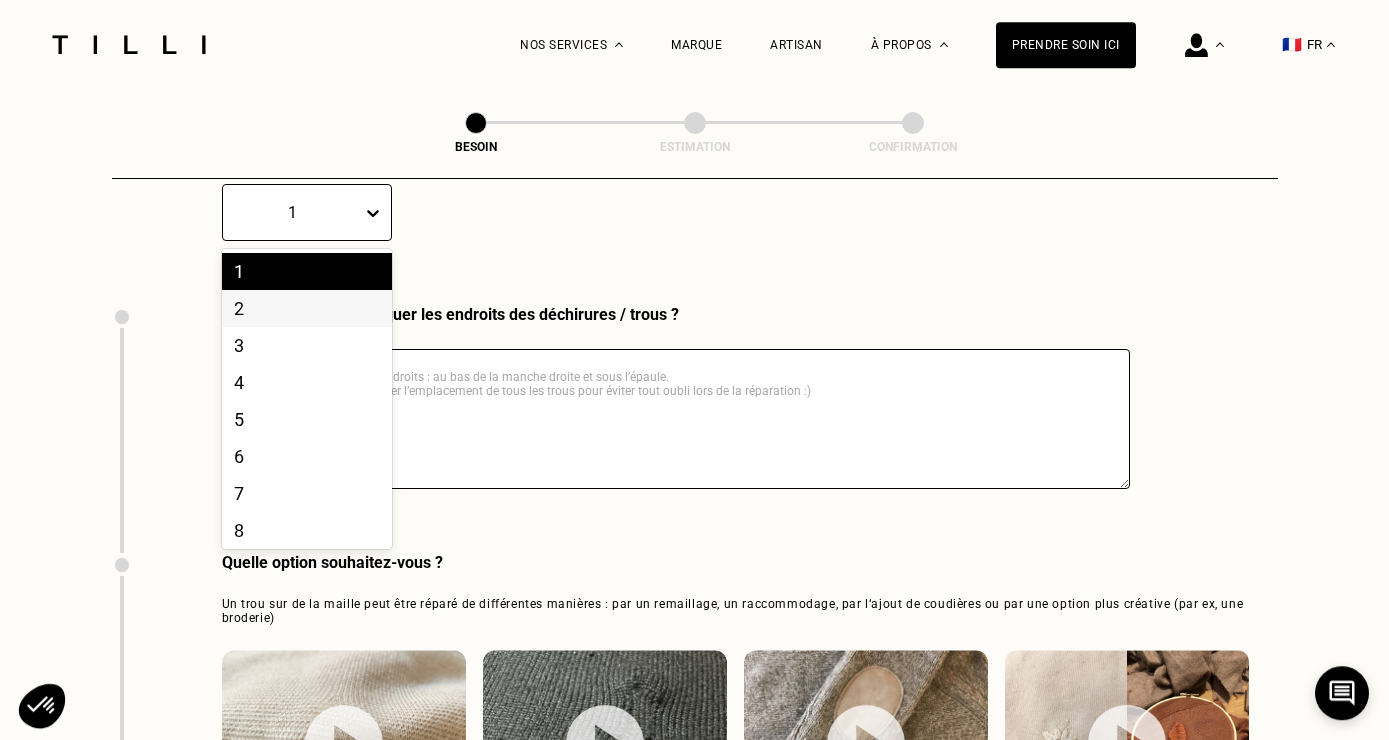 click on "2" at bounding box center [307, 308] 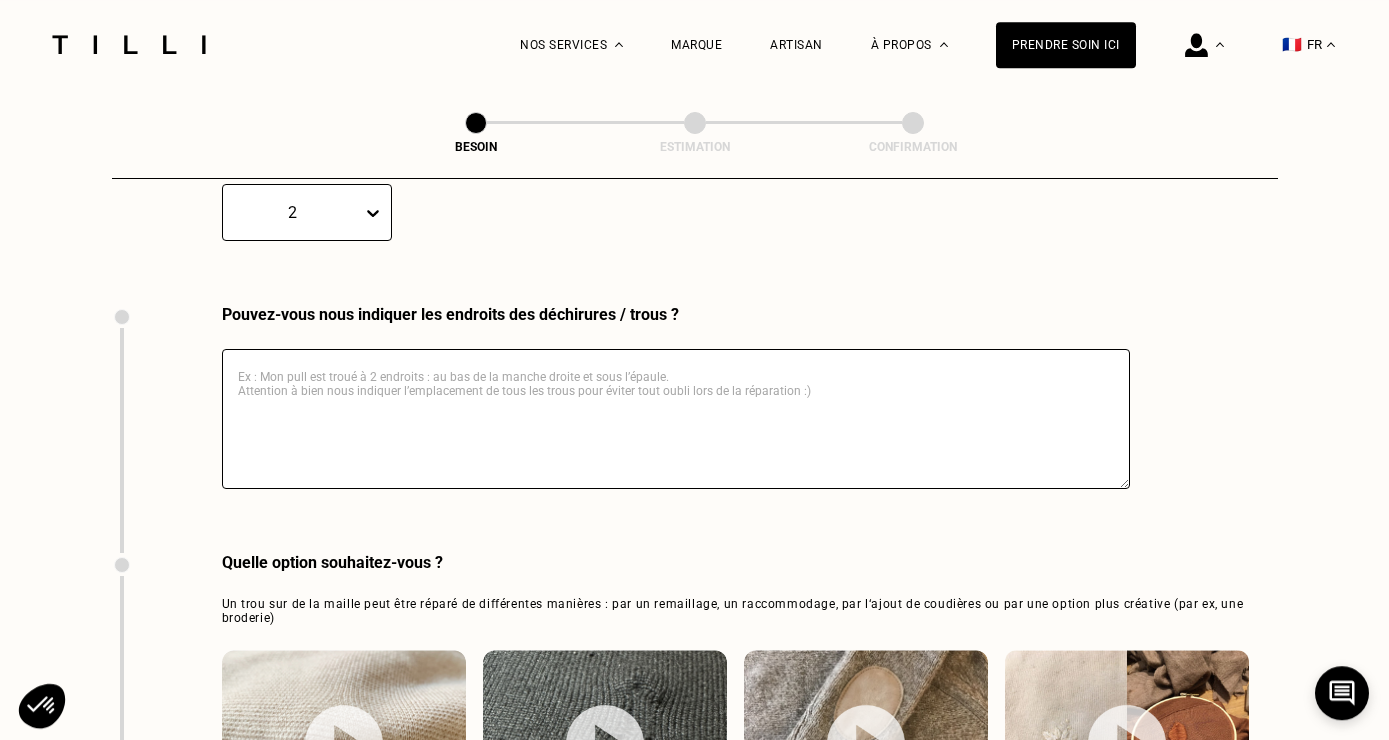 click at bounding box center (676, 419) 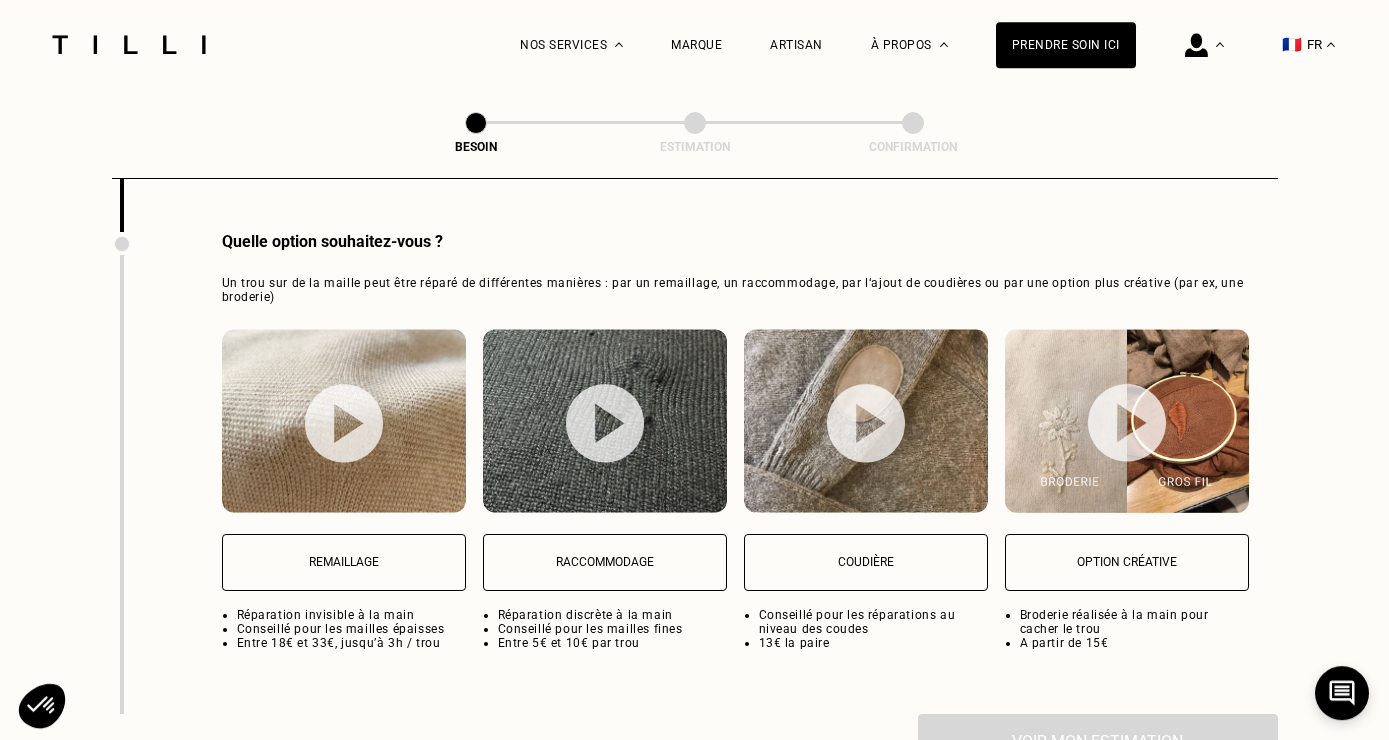 scroll, scrollTop: 2564, scrollLeft: 0, axis: vertical 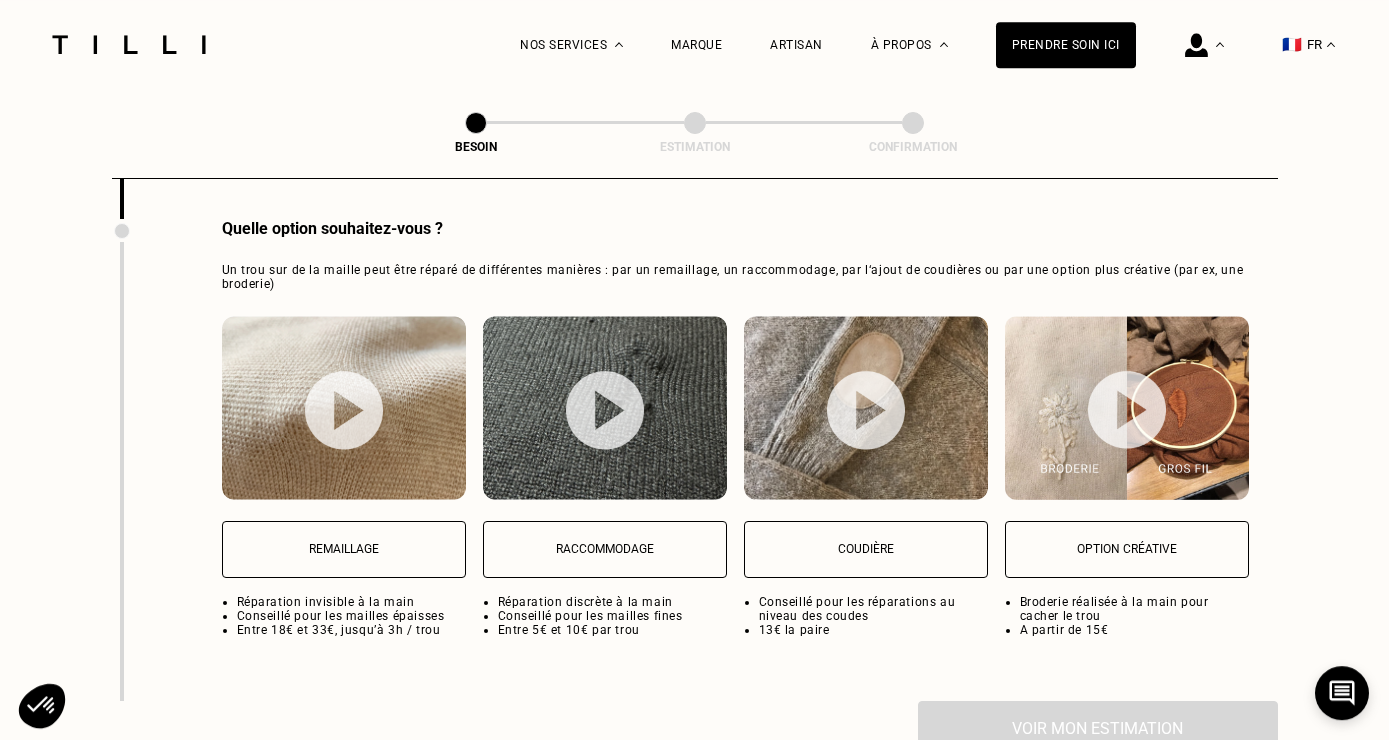 type on "sous chaque aisselle" 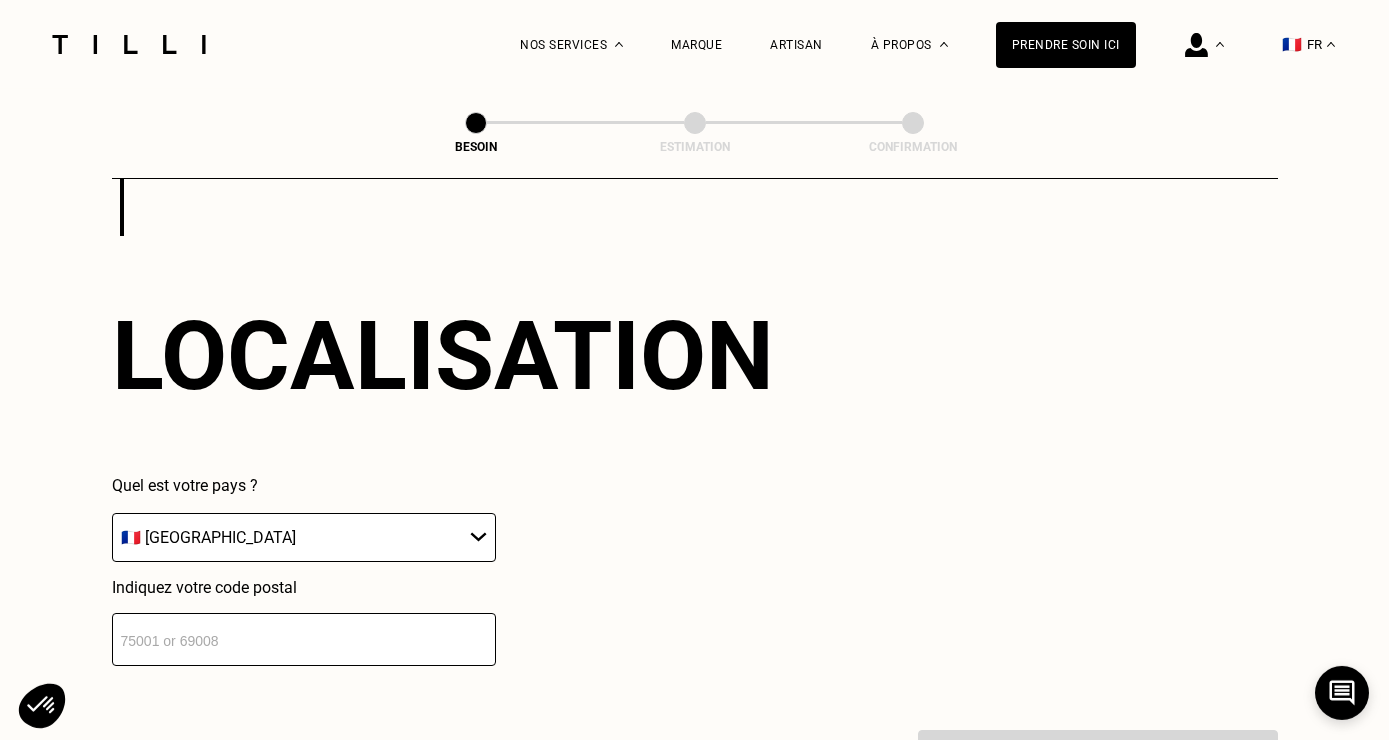 scroll, scrollTop: 3118, scrollLeft: 0, axis: vertical 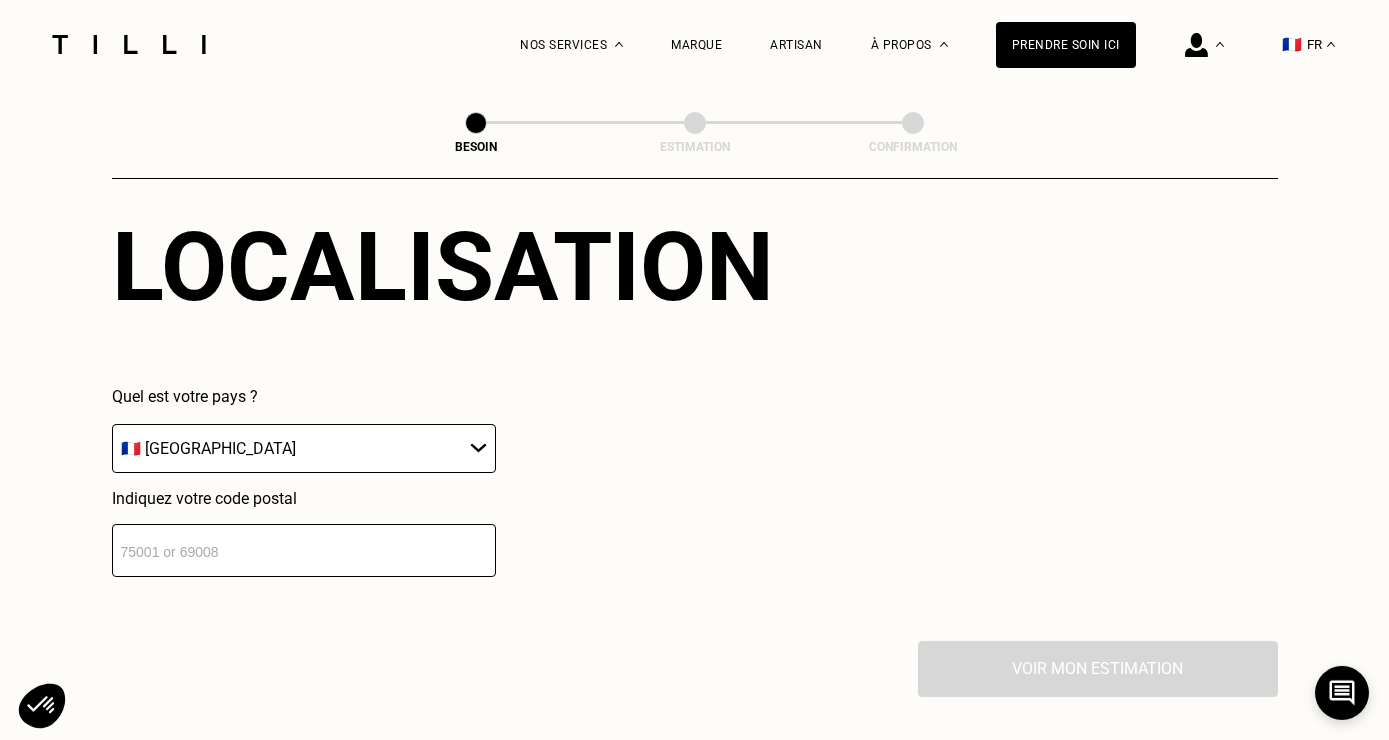 click at bounding box center [304, 550] 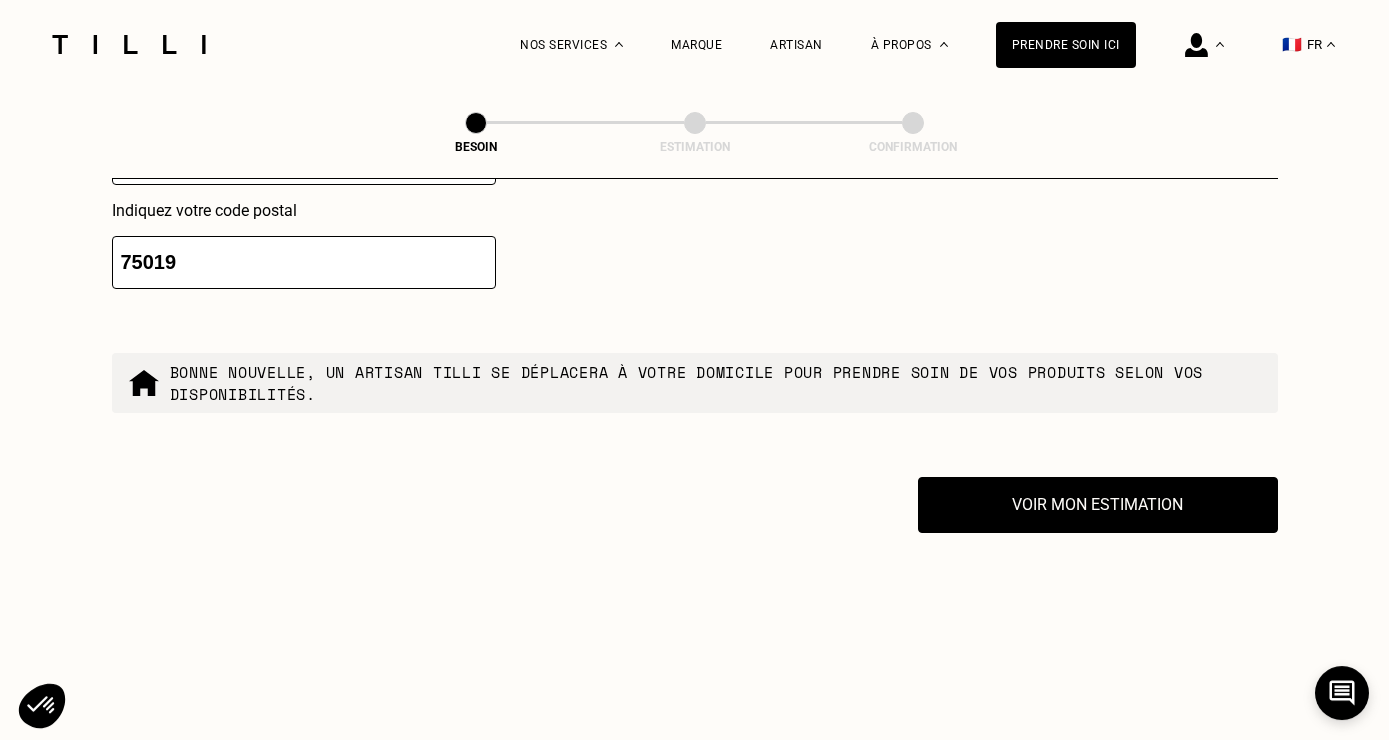 scroll, scrollTop: 3424, scrollLeft: 0, axis: vertical 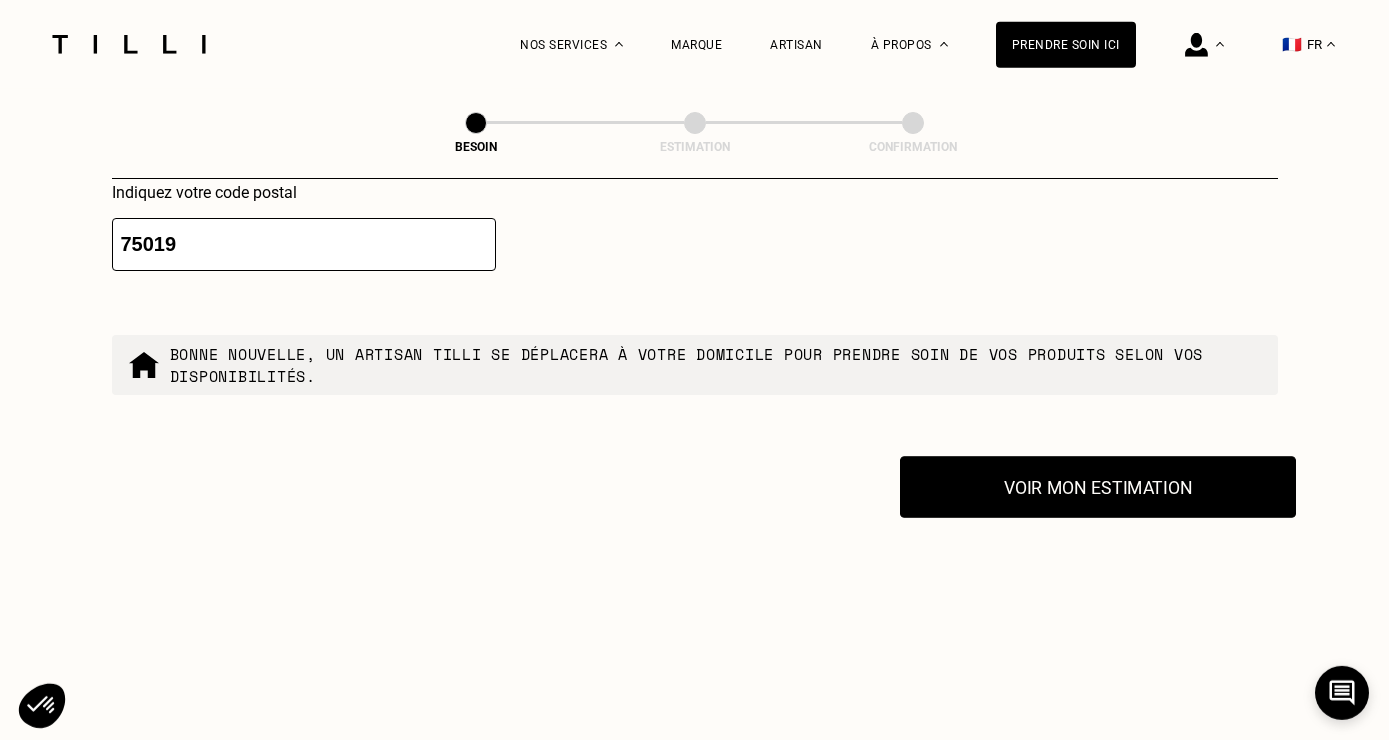 type on "75019" 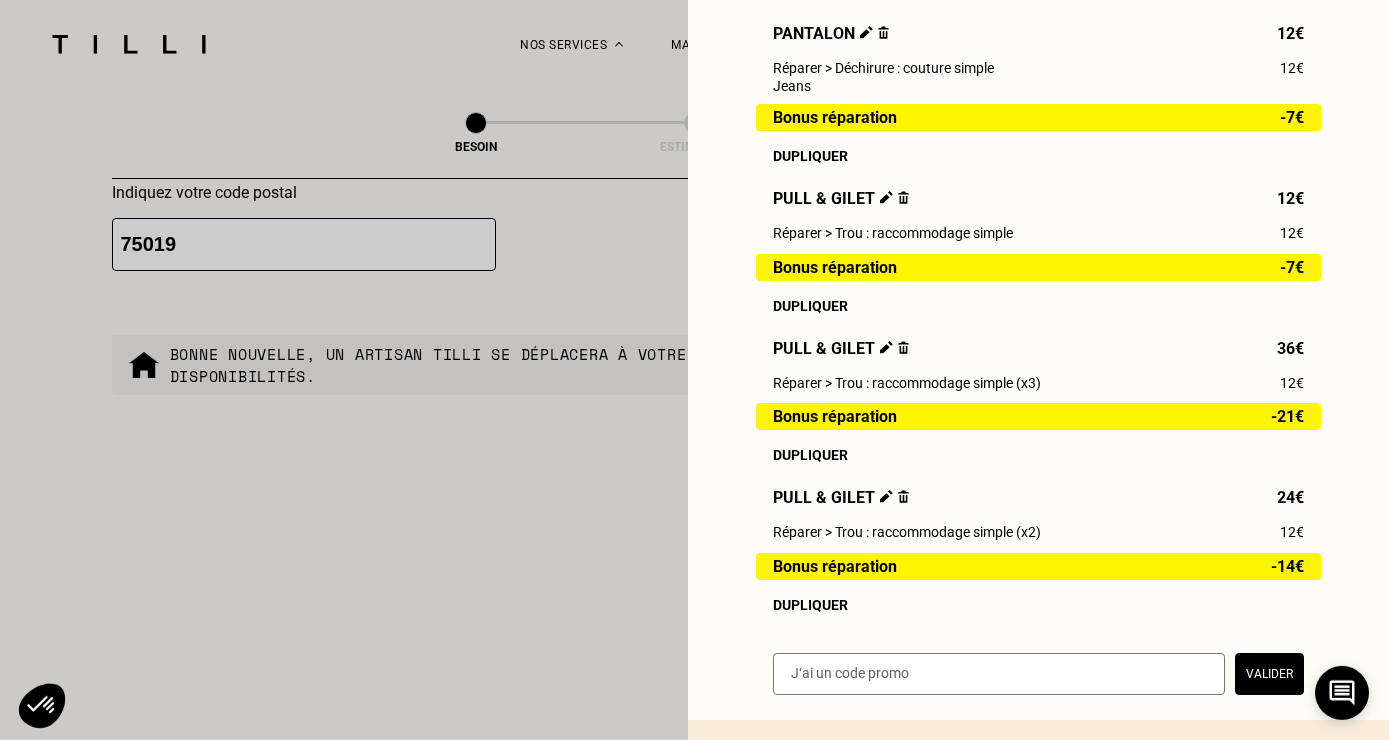 scroll, scrollTop: 628, scrollLeft: 0, axis: vertical 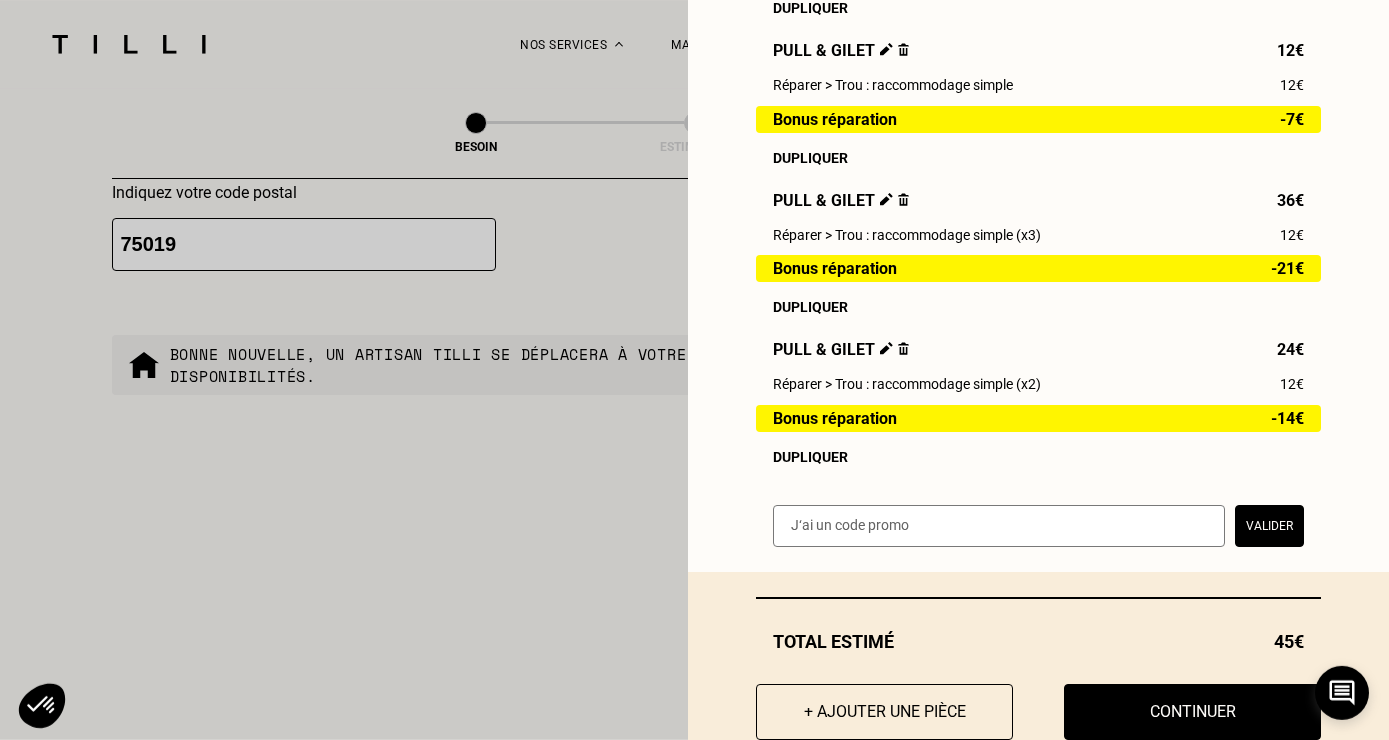click on "Estimation Qualité garantie par nos artisans Tilli Validation du devis lors du RDV avec votre artisan Délais de 3 à 5 jours après le RDV À domicile Pantalon 24€ Réparer > Déchirure : couture simple (x2) 12€ Jeans Bonus réparation -14€ Dupliquer Pantalon 12€ Réparer > Déchirure : couture simple 12€ Jeans Bonus réparation -7€ Dupliquer Pull & gilet 12€ Réparer > Trou : raccommodage simple 12€ Bonus réparation -7€ Dupliquer Pull & gilet 36€ Réparer > Trou : raccommodage simple (x3) 12€ Bonus réparation -21€ Dupliquer Pull & gilet 24€ Réparer > Trou : raccommodage simple (x2) 12€ Bonus réparation -14€ Dupliquer Valider" at bounding box center [1038, -28] 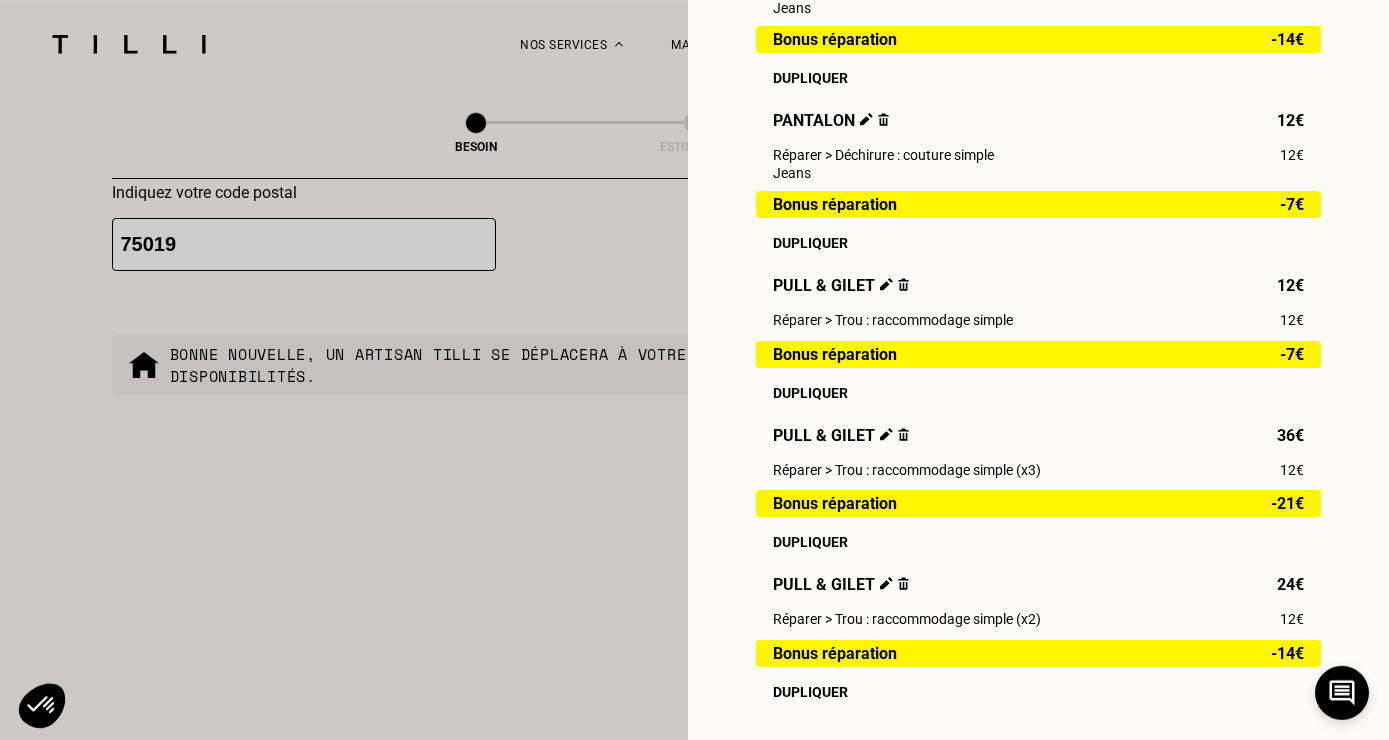 scroll, scrollTop: 695, scrollLeft: 0, axis: vertical 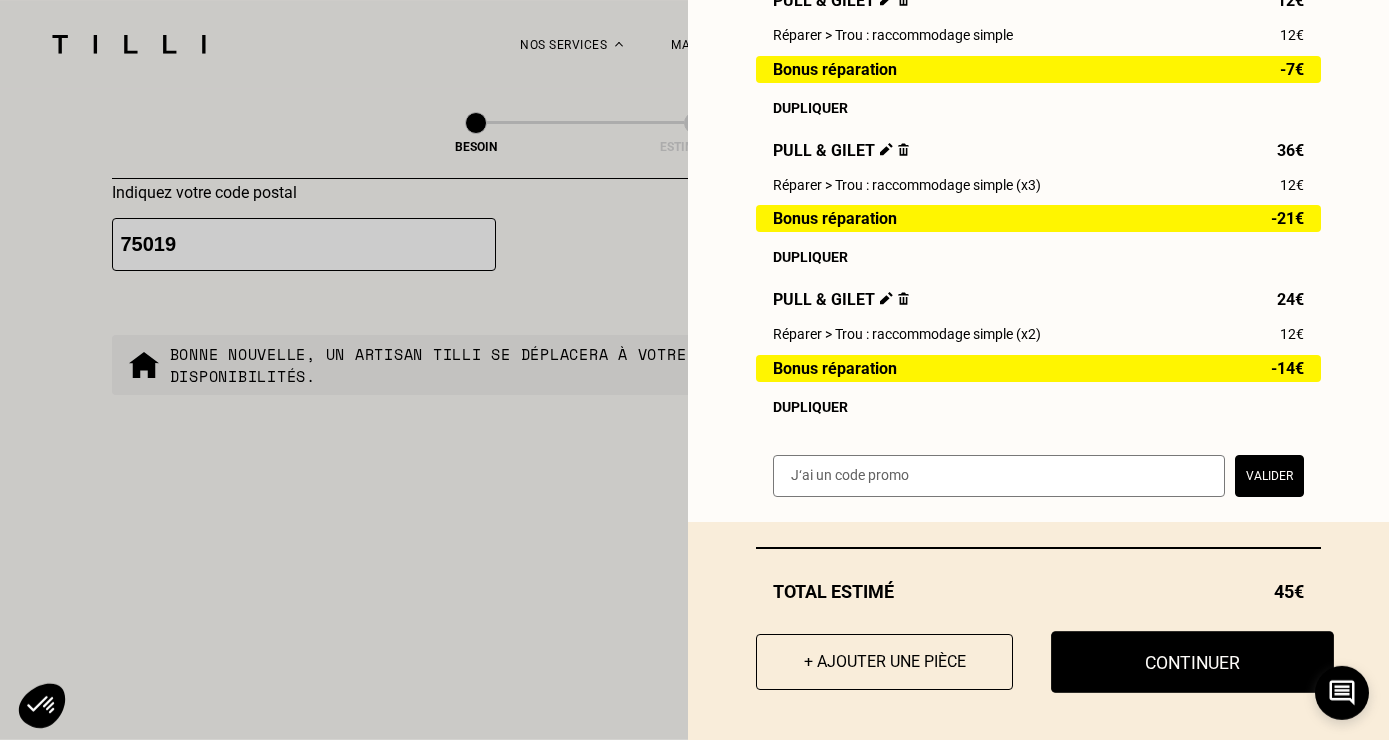click on "Continuer" at bounding box center (1192, 662) 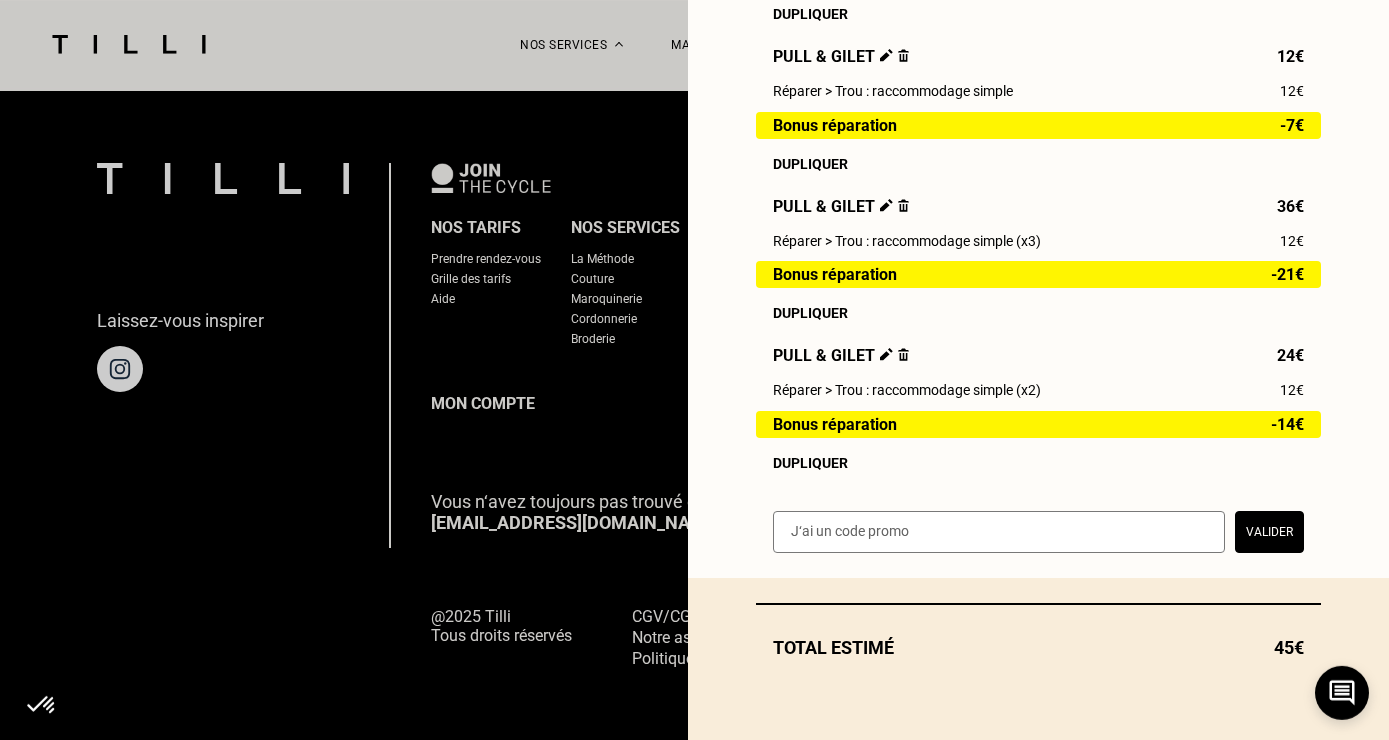 scroll, scrollTop: 1286, scrollLeft: 0, axis: vertical 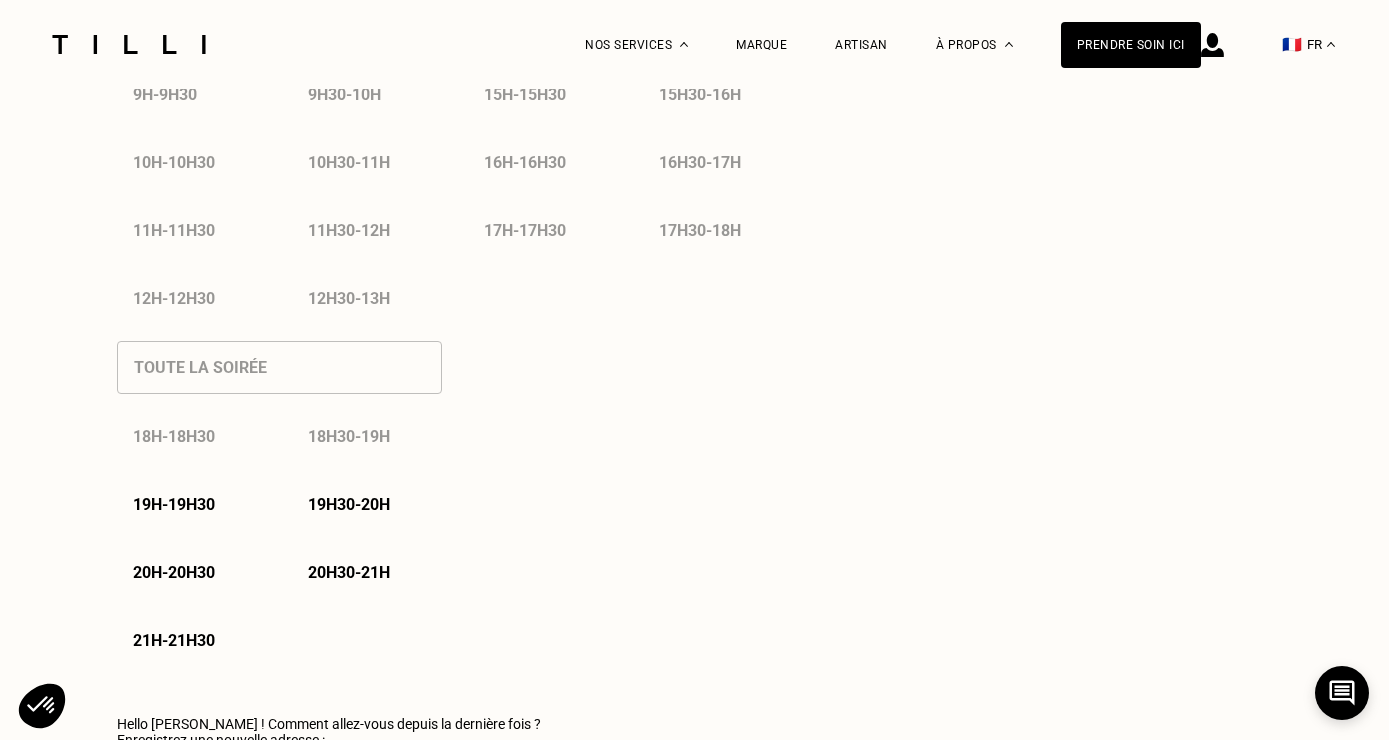 select on "FR" 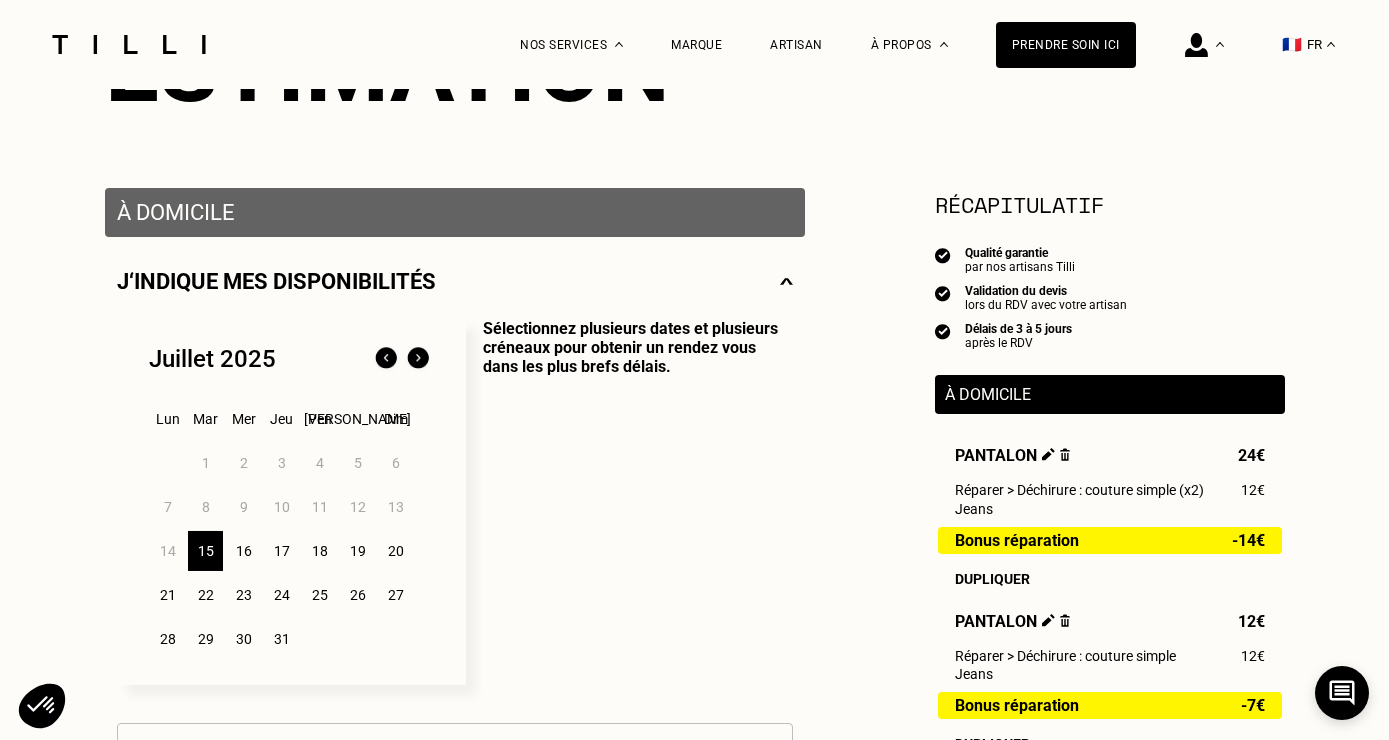 scroll, scrollTop: 441, scrollLeft: 0, axis: vertical 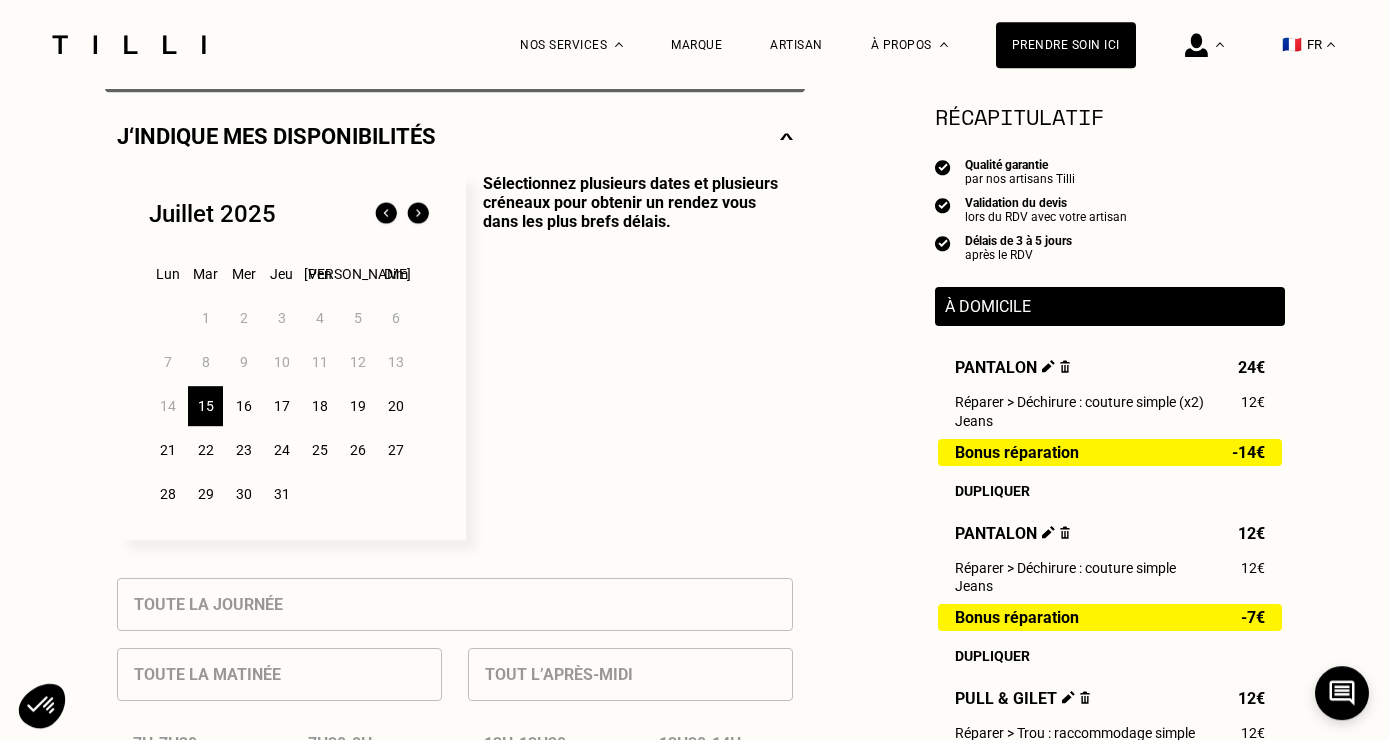 click on "16" at bounding box center (243, 406) 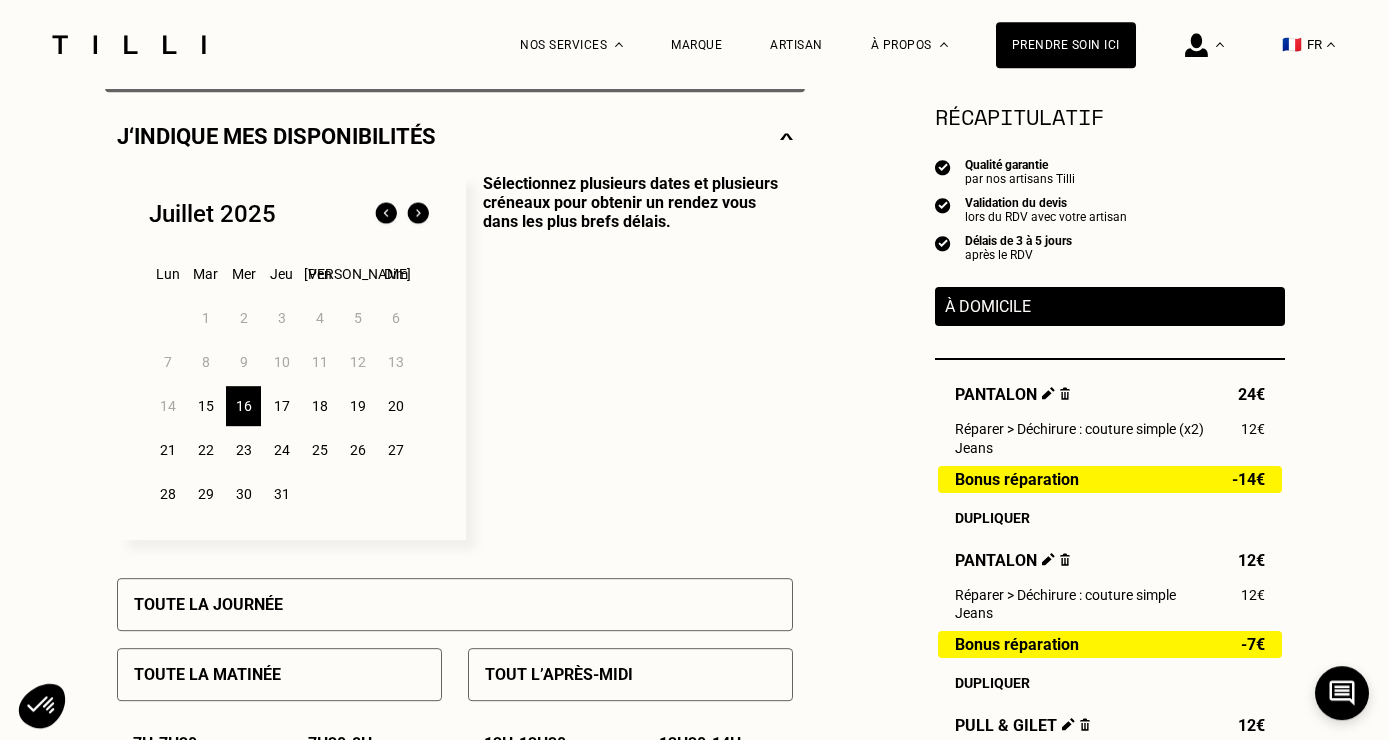 click on "15" at bounding box center [205, 406] 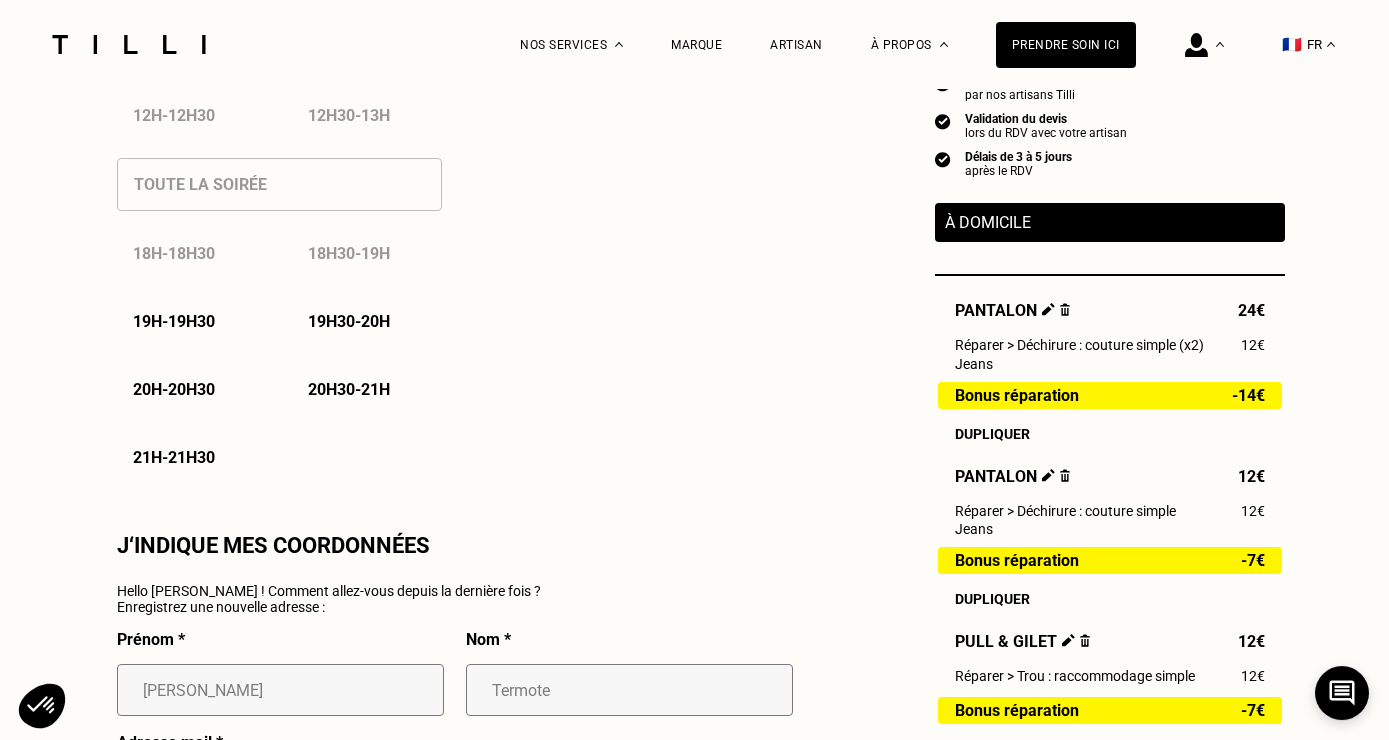 scroll, scrollTop: 1409, scrollLeft: 0, axis: vertical 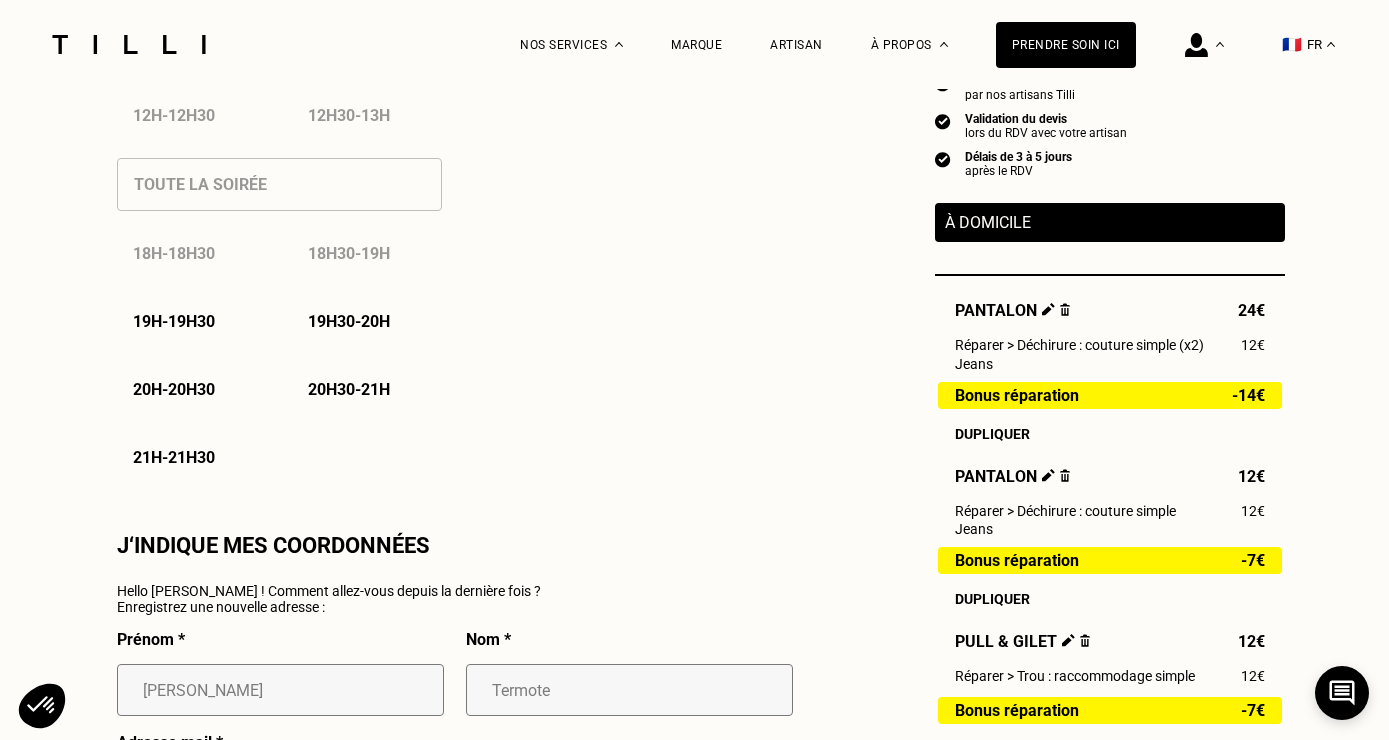 click on "19h30  -  20h" at bounding box center [349, 321] 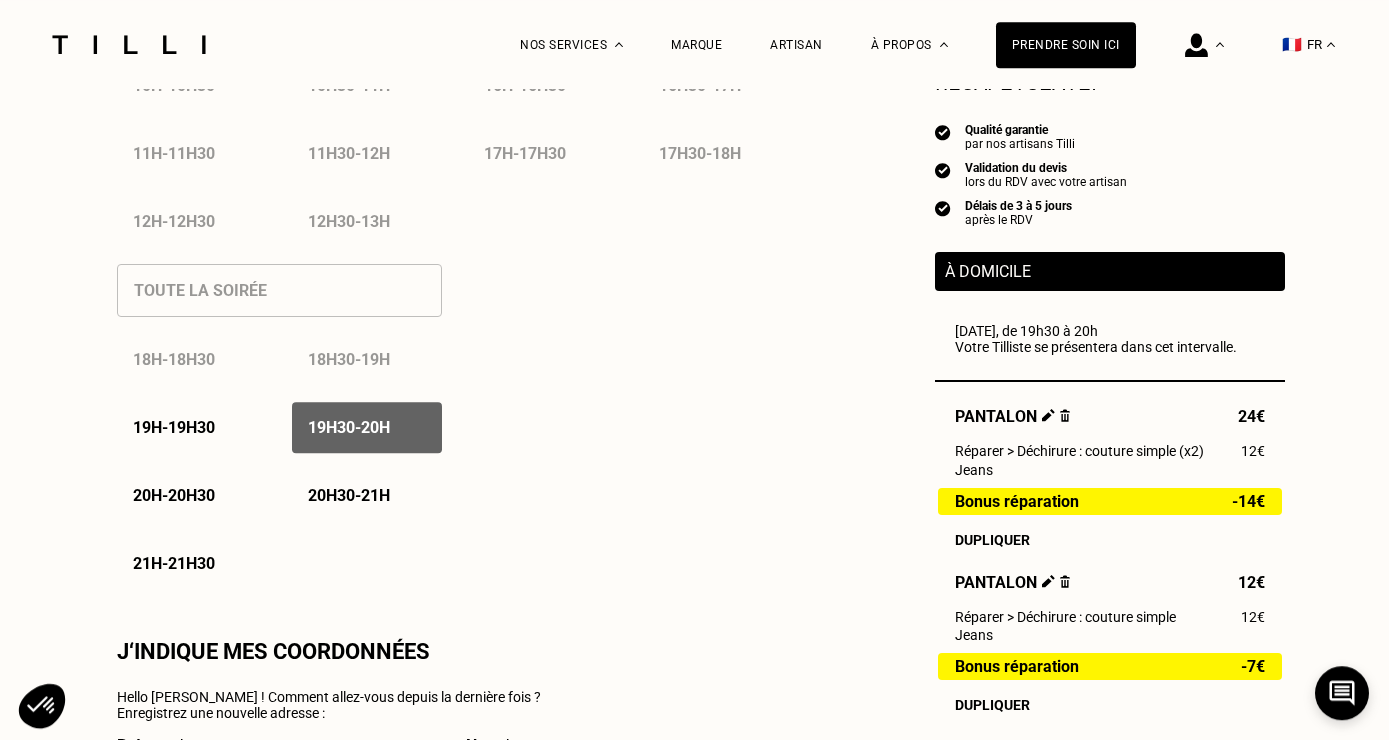 scroll, scrollTop: 1303, scrollLeft: 0, axis: vertical 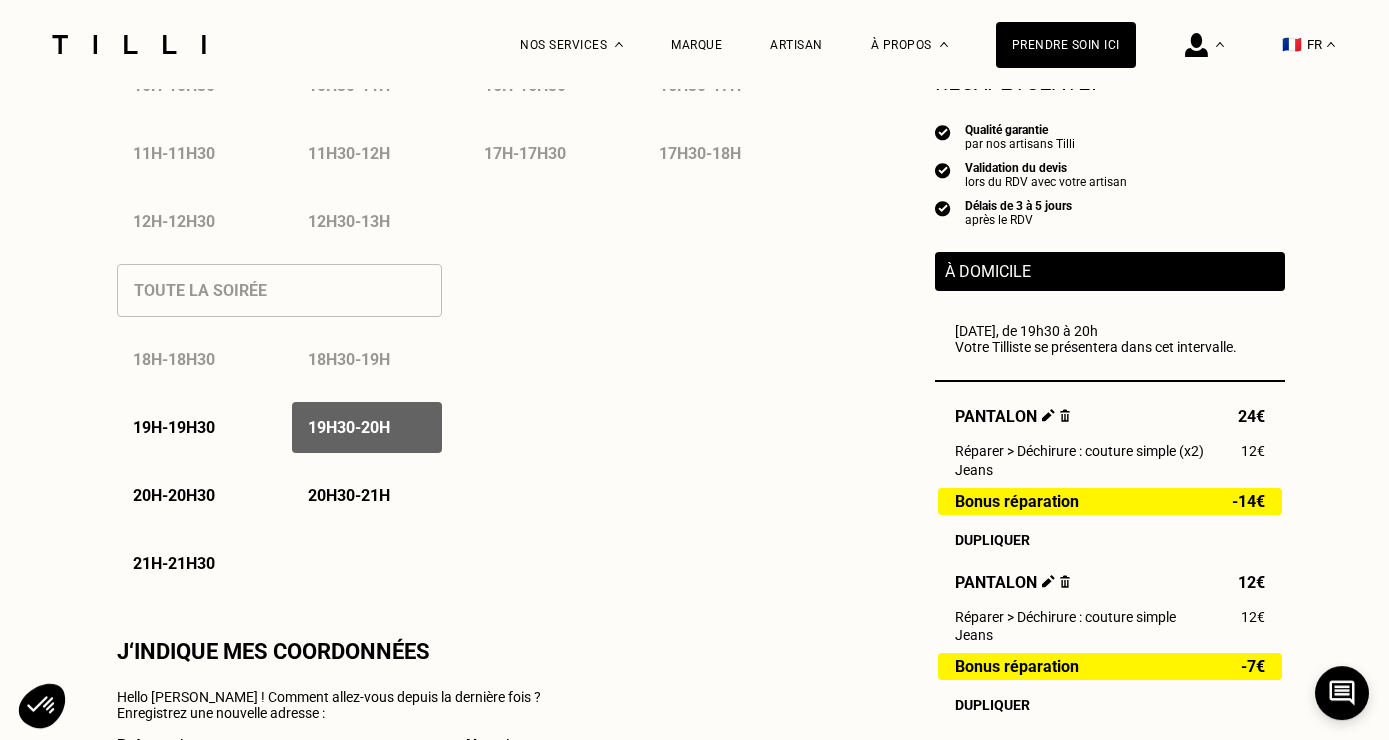 click on "20h30  -  21h" at bounding box center [349, 495] 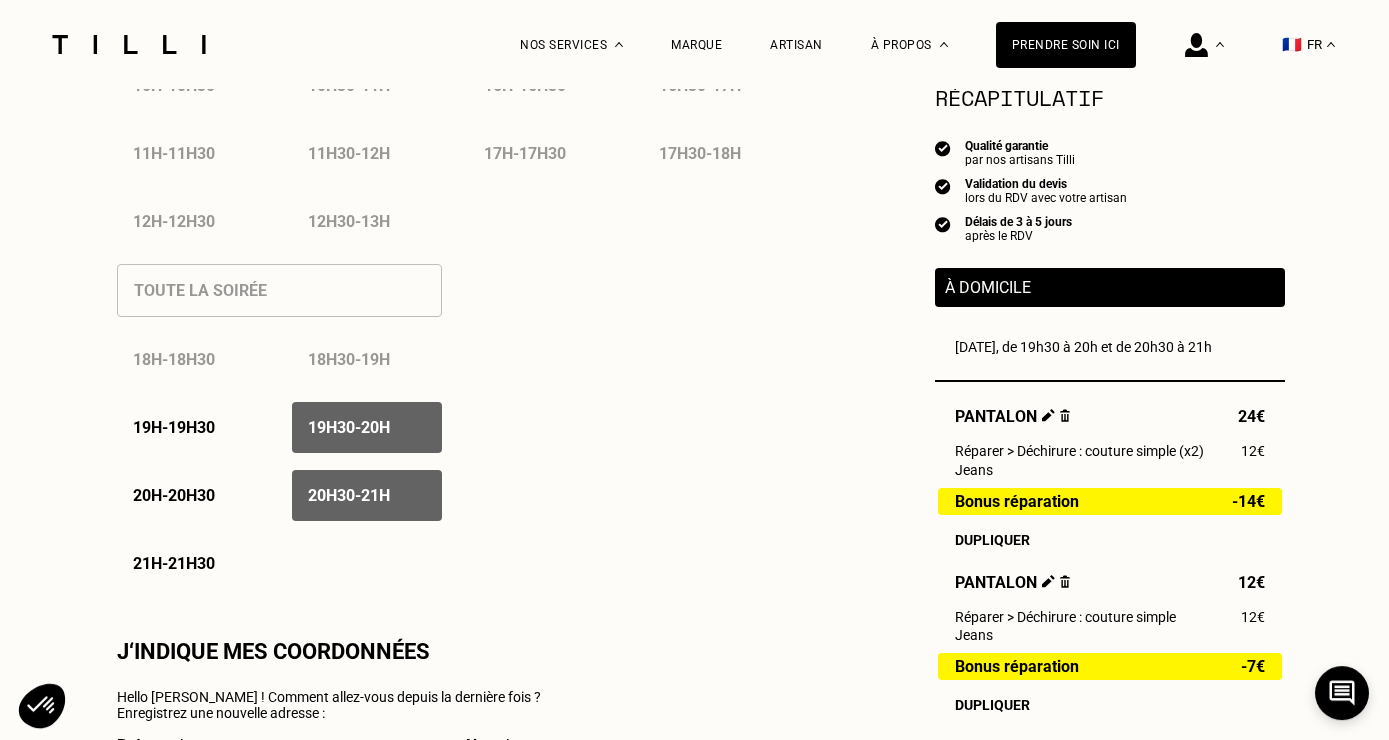 click on "20h30  -  21h" at bounding box center (349, 495) 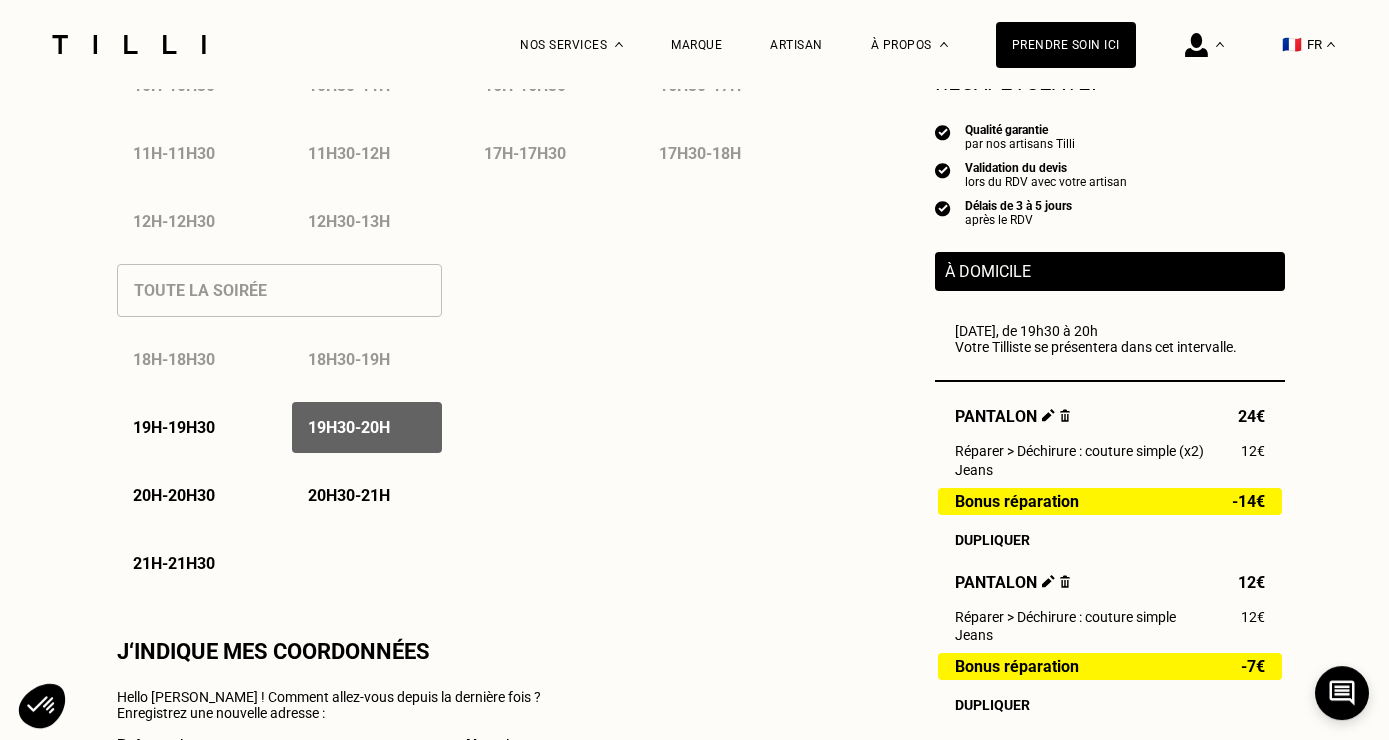 click on "20h  -  20h30" at bounding box center [174, 495] 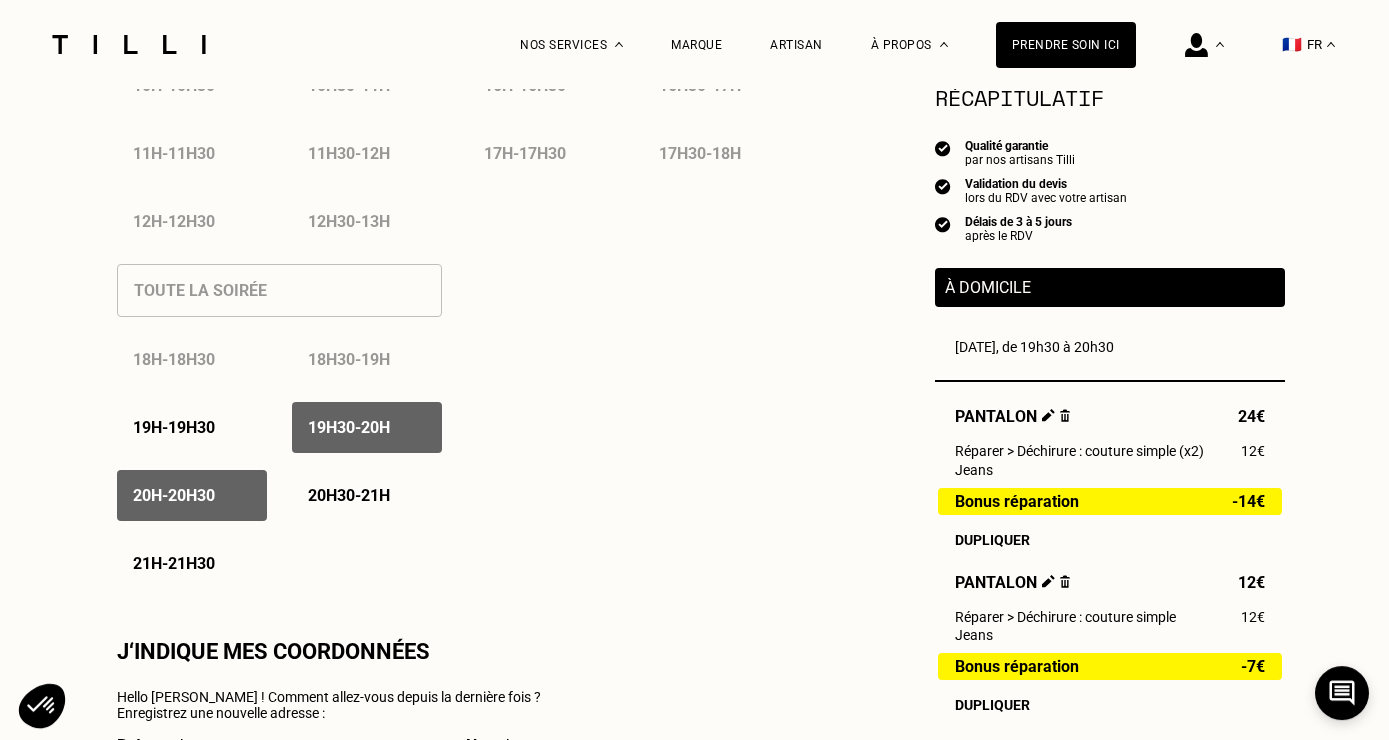 click on "19h  -  19h30" at bounding box center [174, 427] 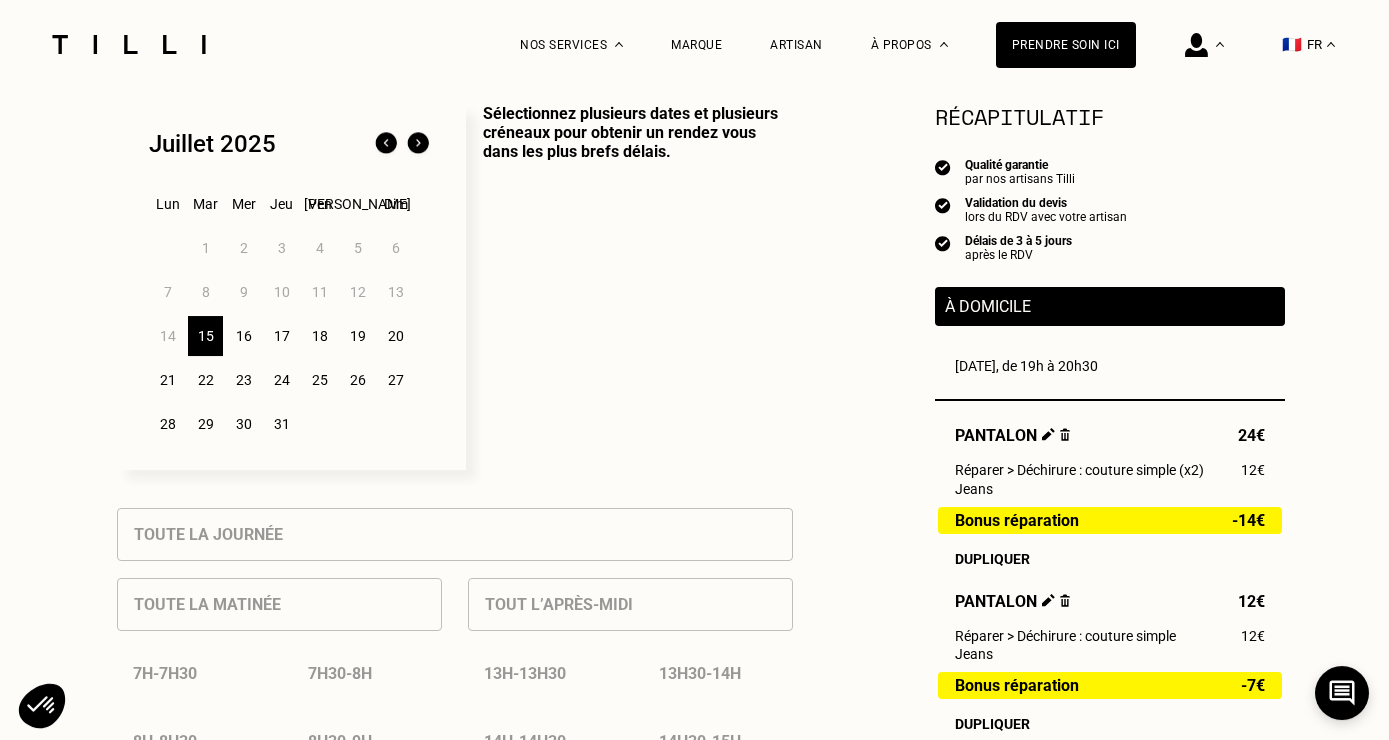 scroll, scrollTop: 508, scrollLeft: 0, axis: vertical 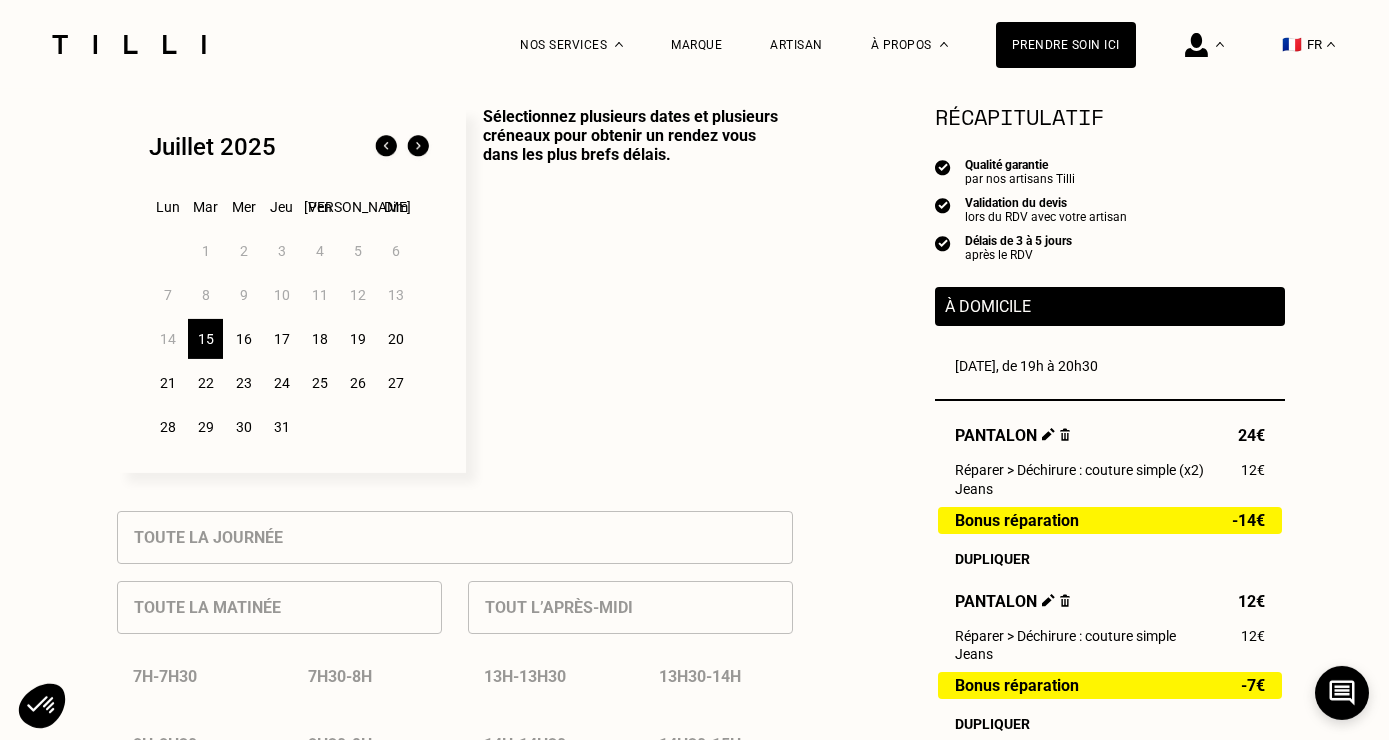 click on "16" at bounding box center [243, 339] 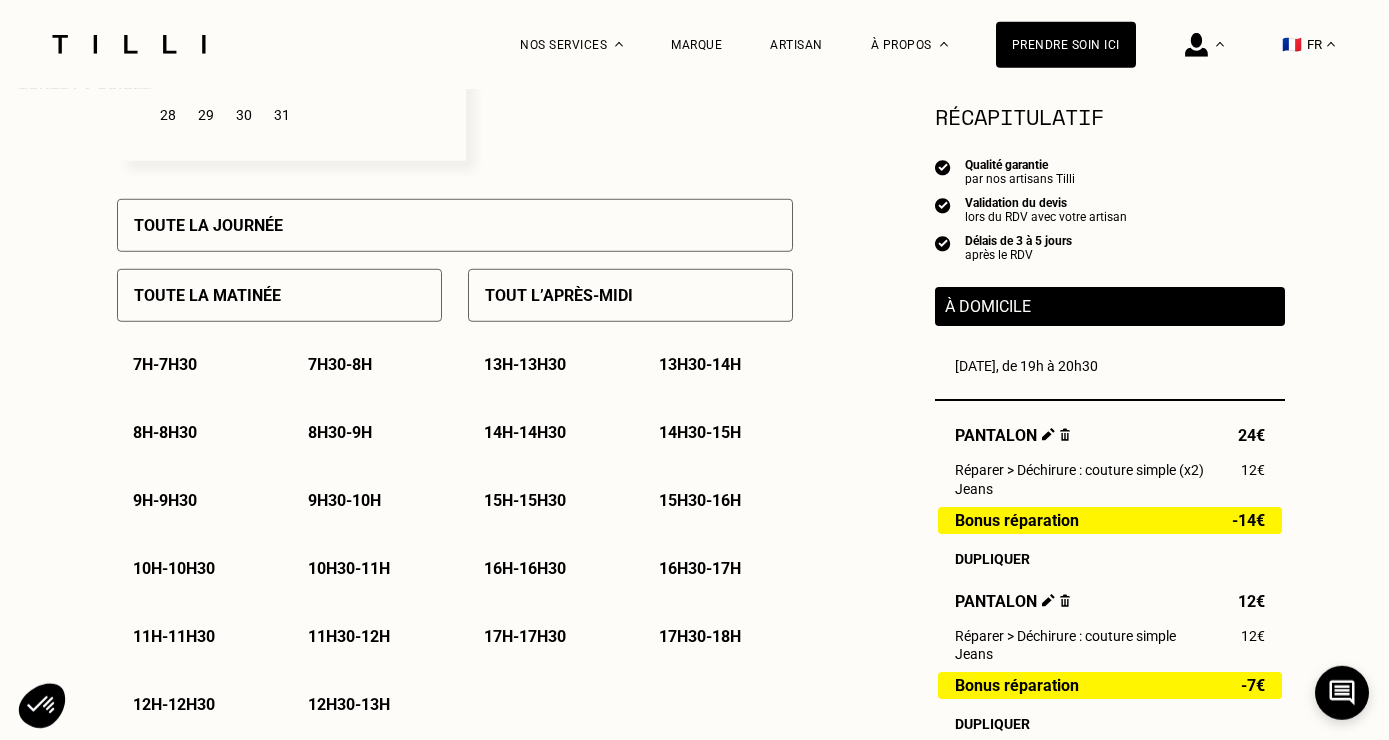 scroll, scrollTop: 837, scrollLeft: 0, axis: vertical 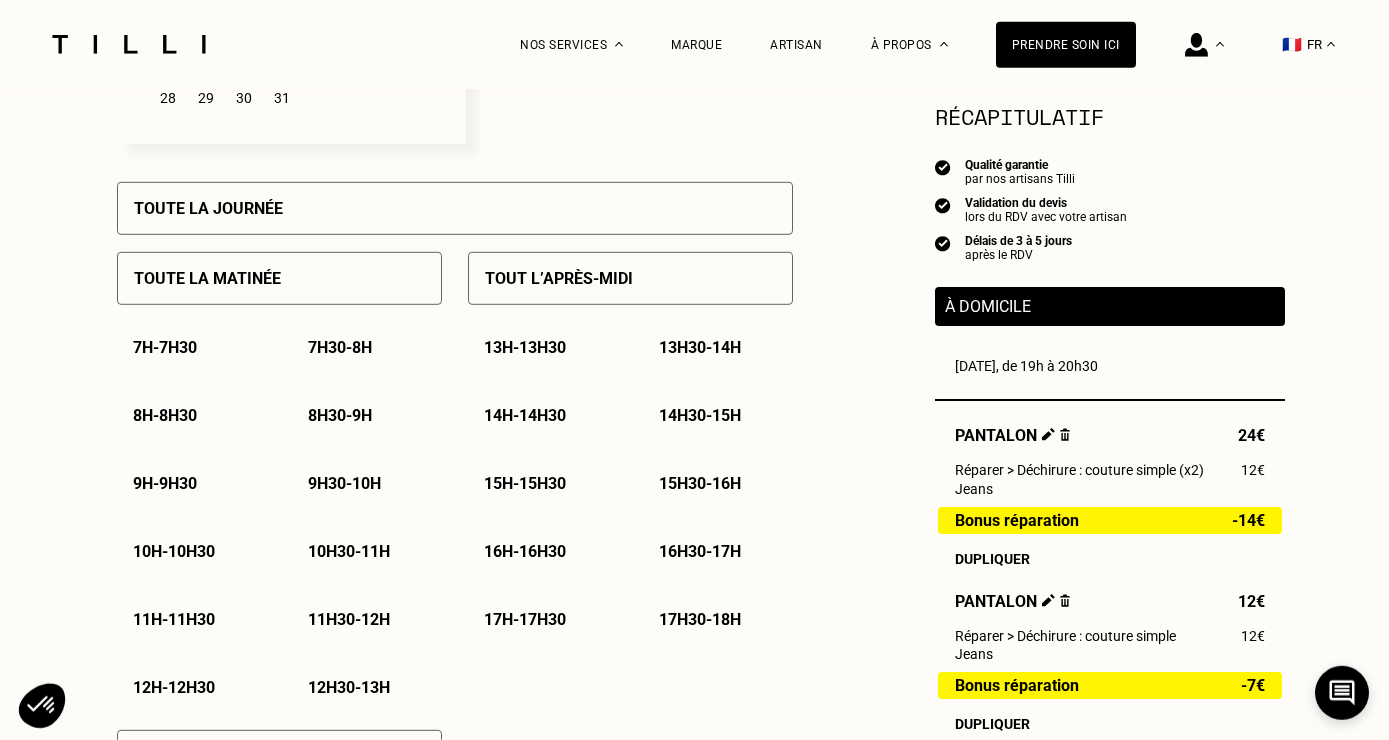 click on "10h  -  10h30" at bounding box center (192, 551) 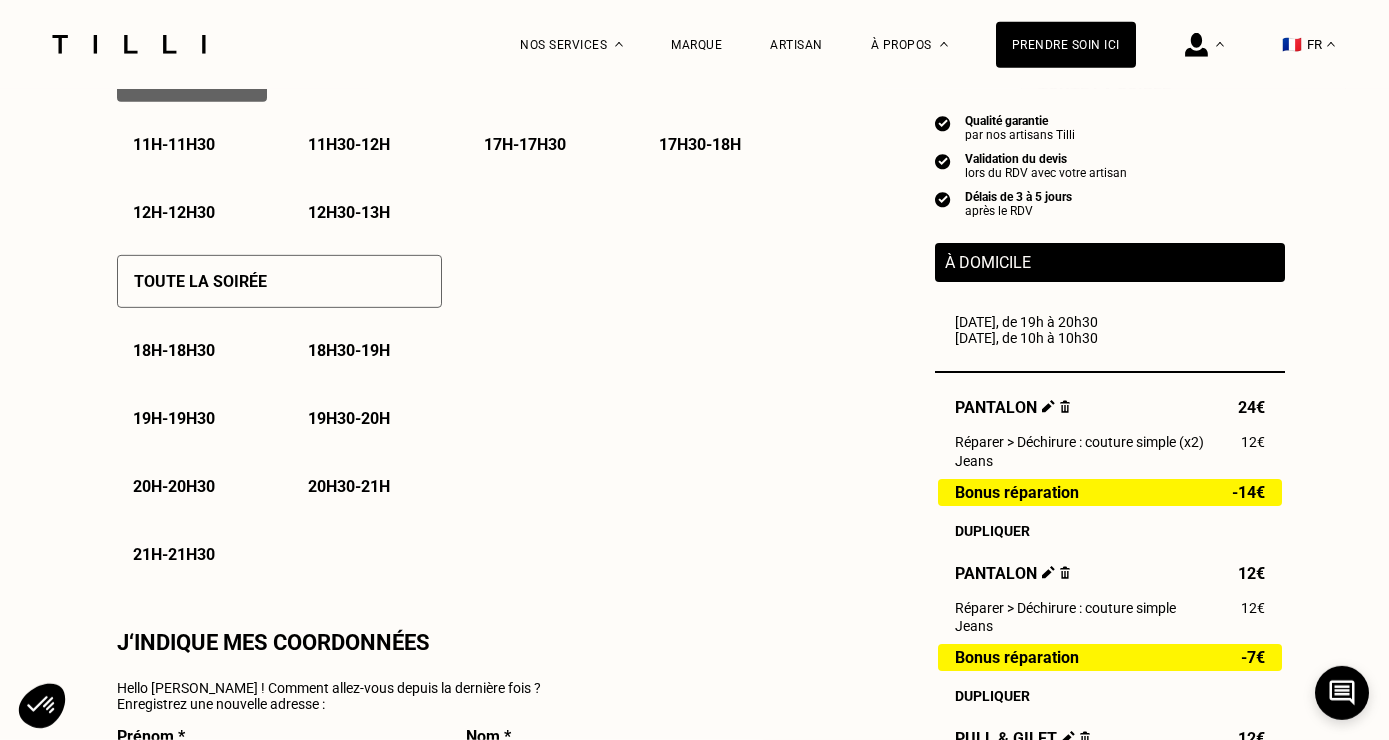 scroll, scrollTop: 1312, scrollLeft: 0, axis: vertical 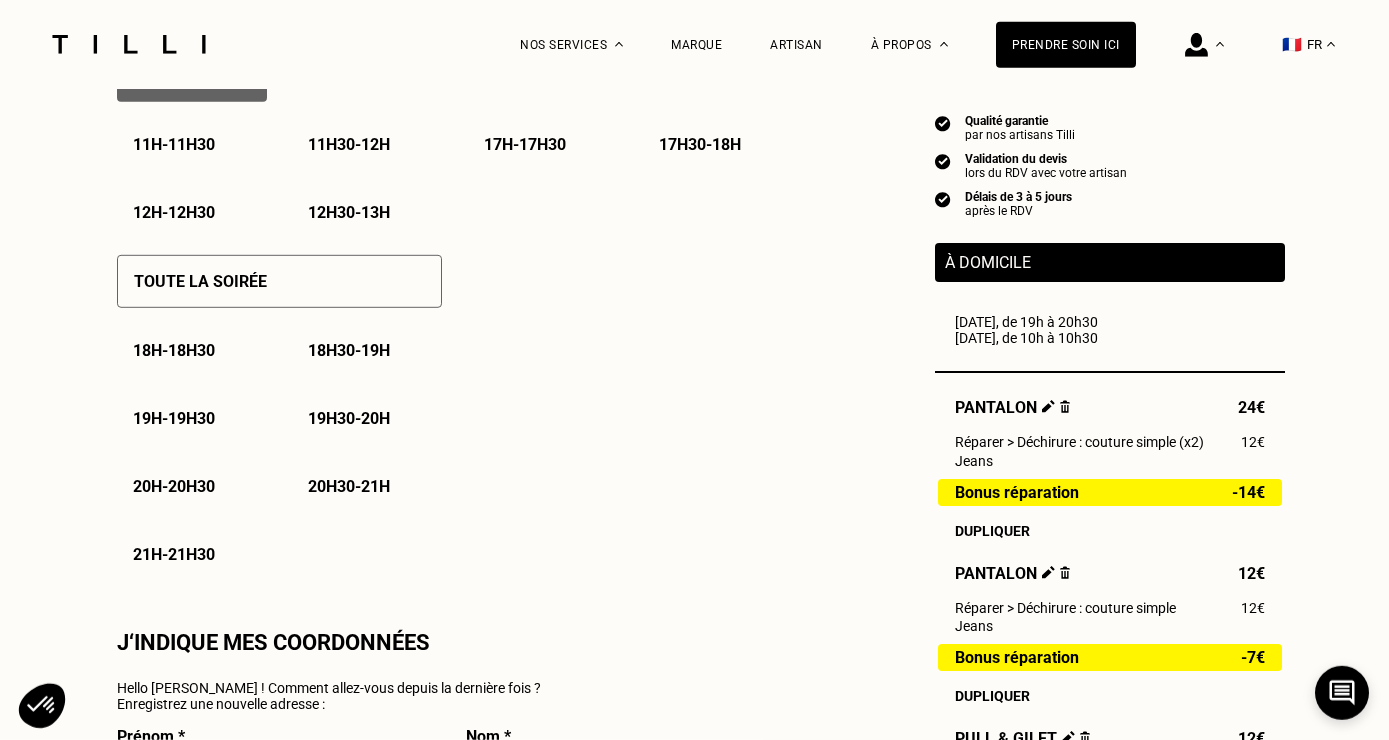 click on "19h  -  19h30" at bounding box center [174, 418] 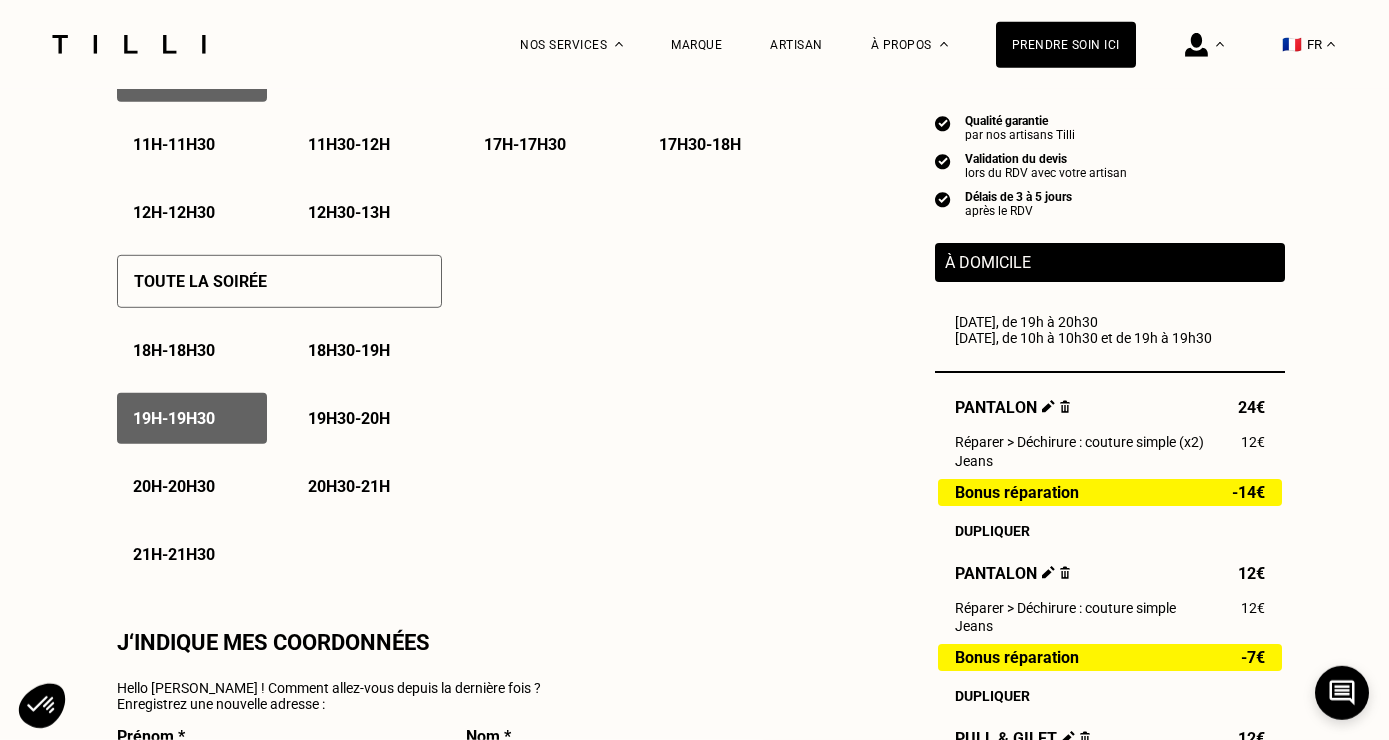 click on "19h30  -  20h" at bounding box center (349, 418) 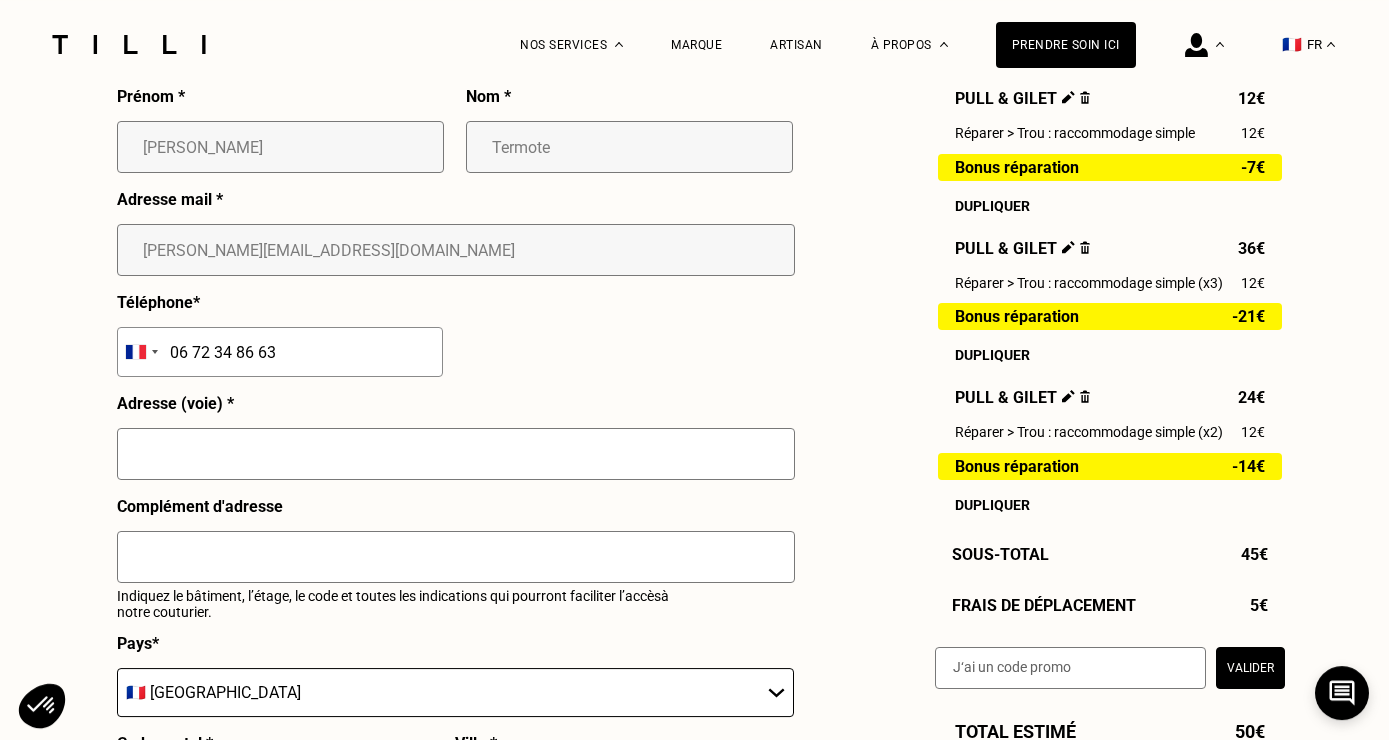 scroll, scrollTop: 2004, scrollLeft: 0, axis: vertical 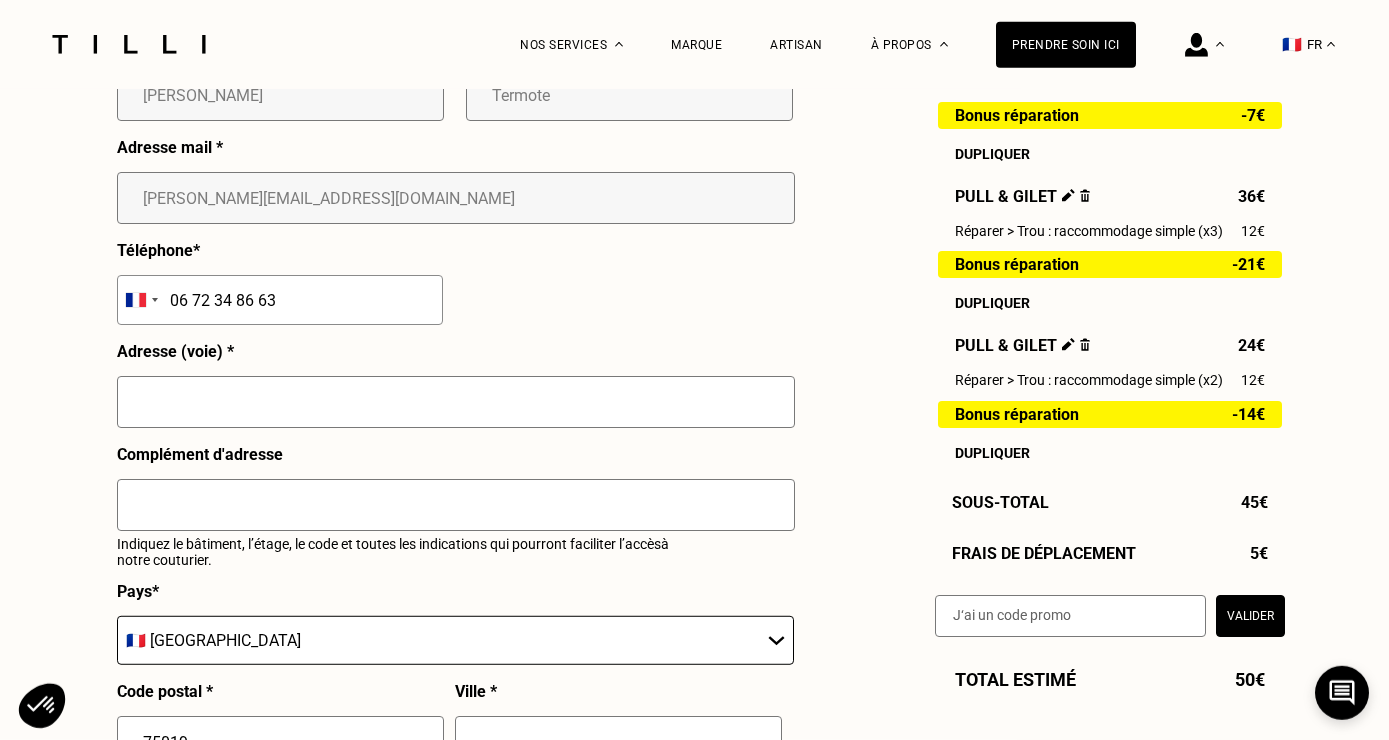 click at bounding box center (456, 402) 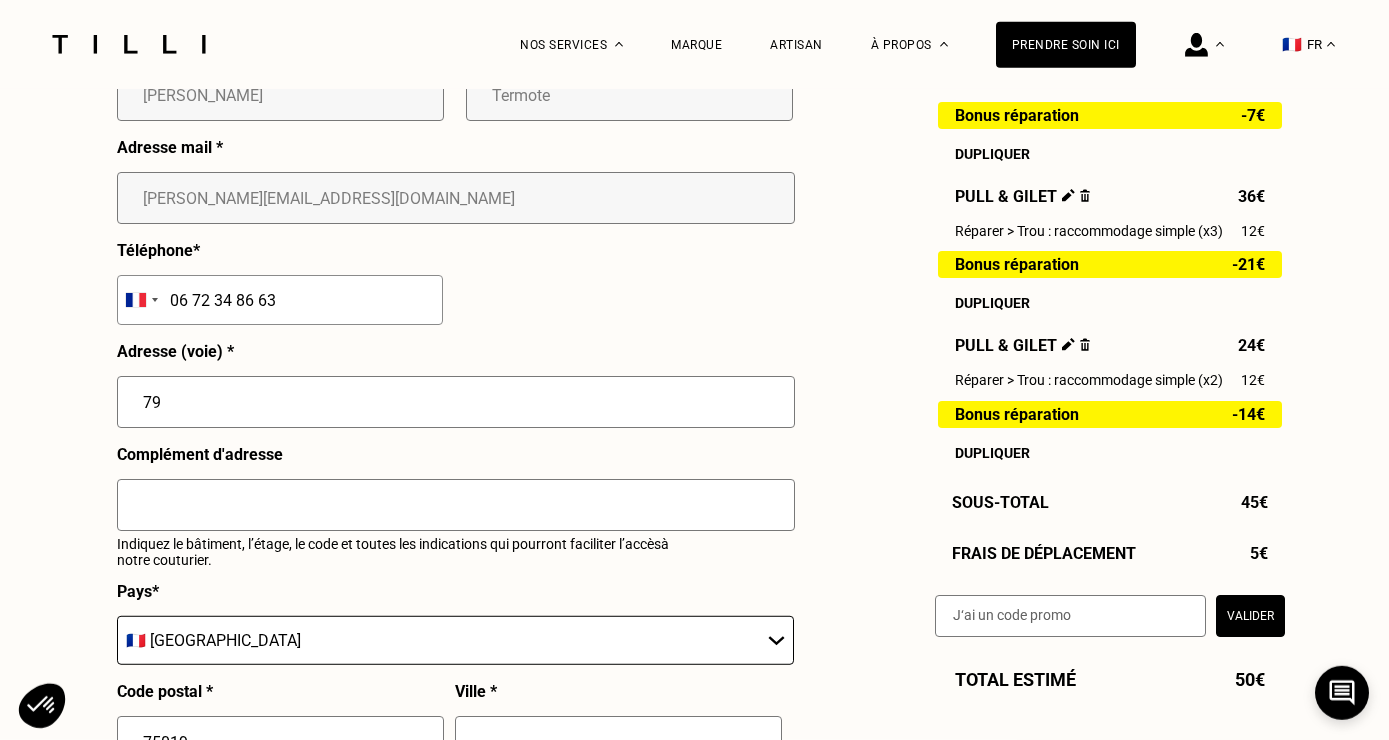 type on "[STREET_ADDRESS]" 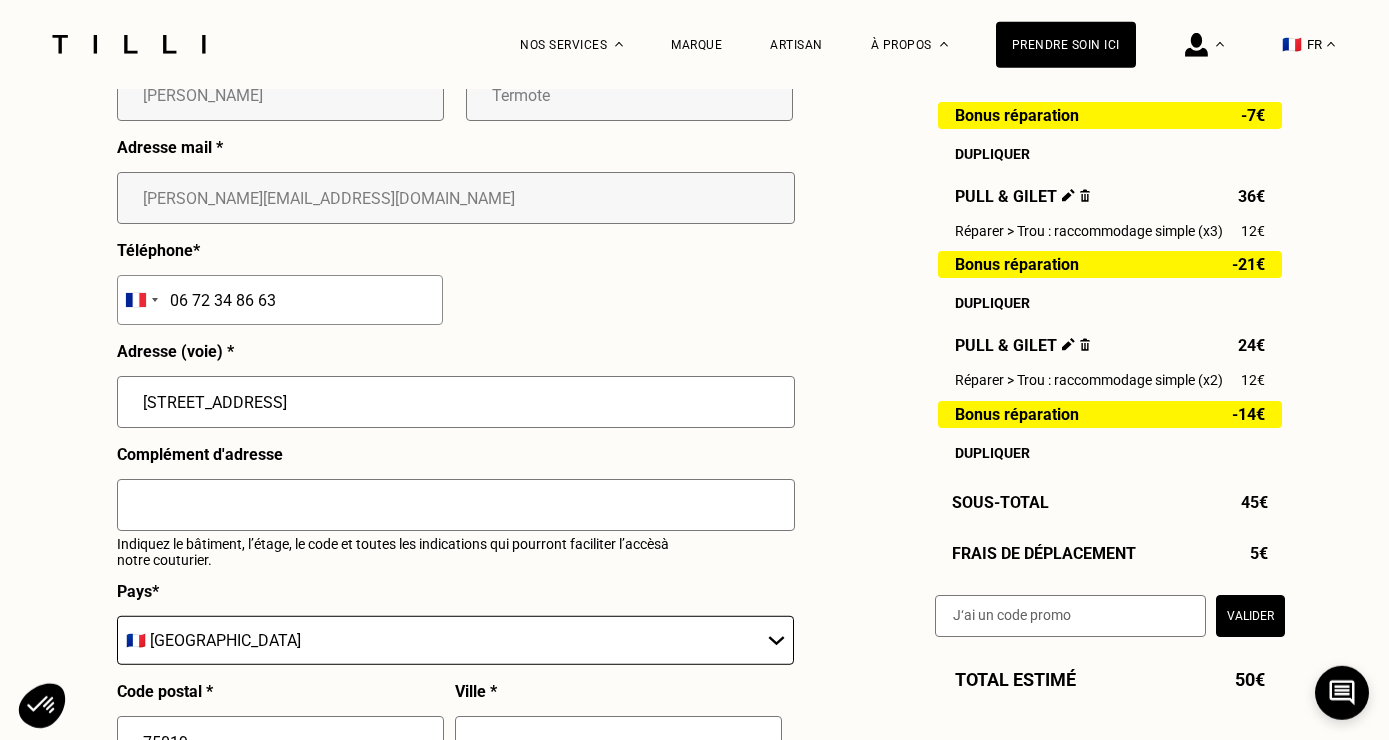 type on "[GEOGRAPHIC_DATA]" 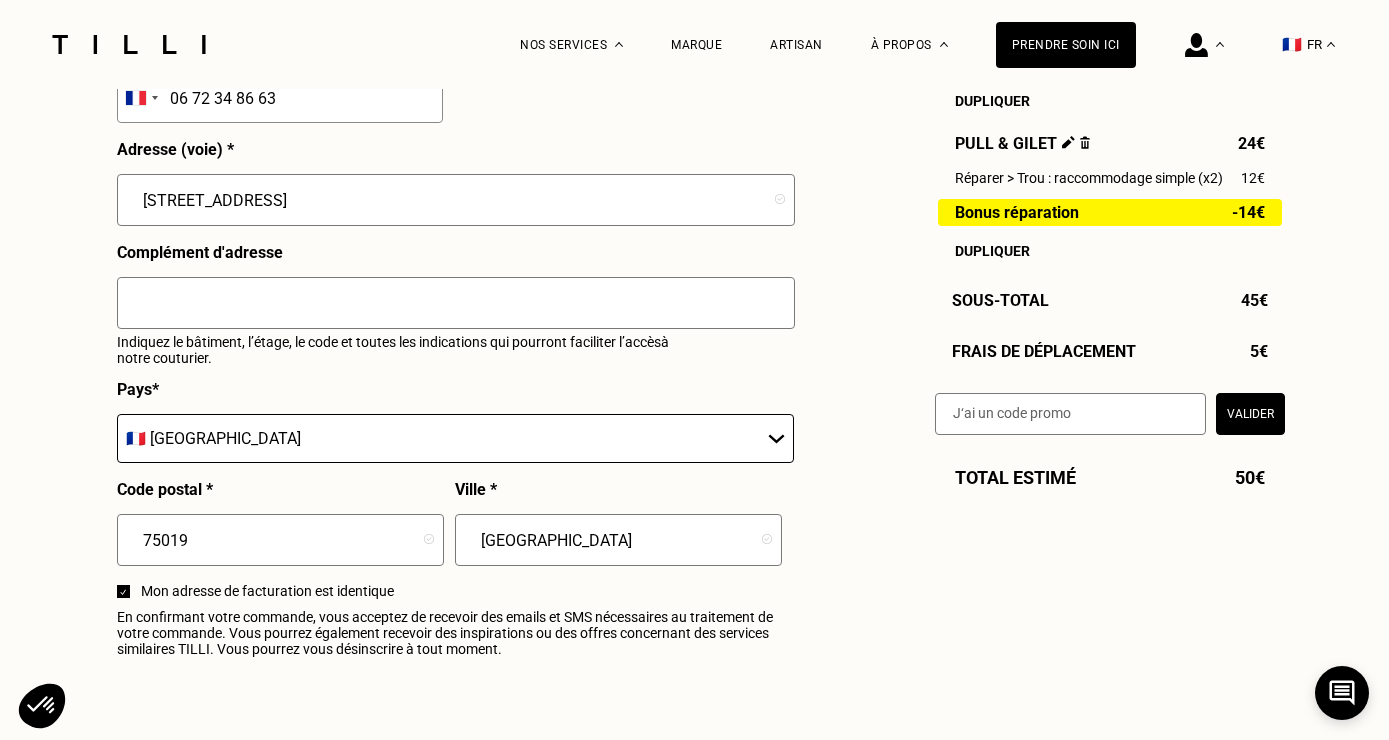 scroll, scrollTop: 2206, scrollLeft: 0, axis: vertical 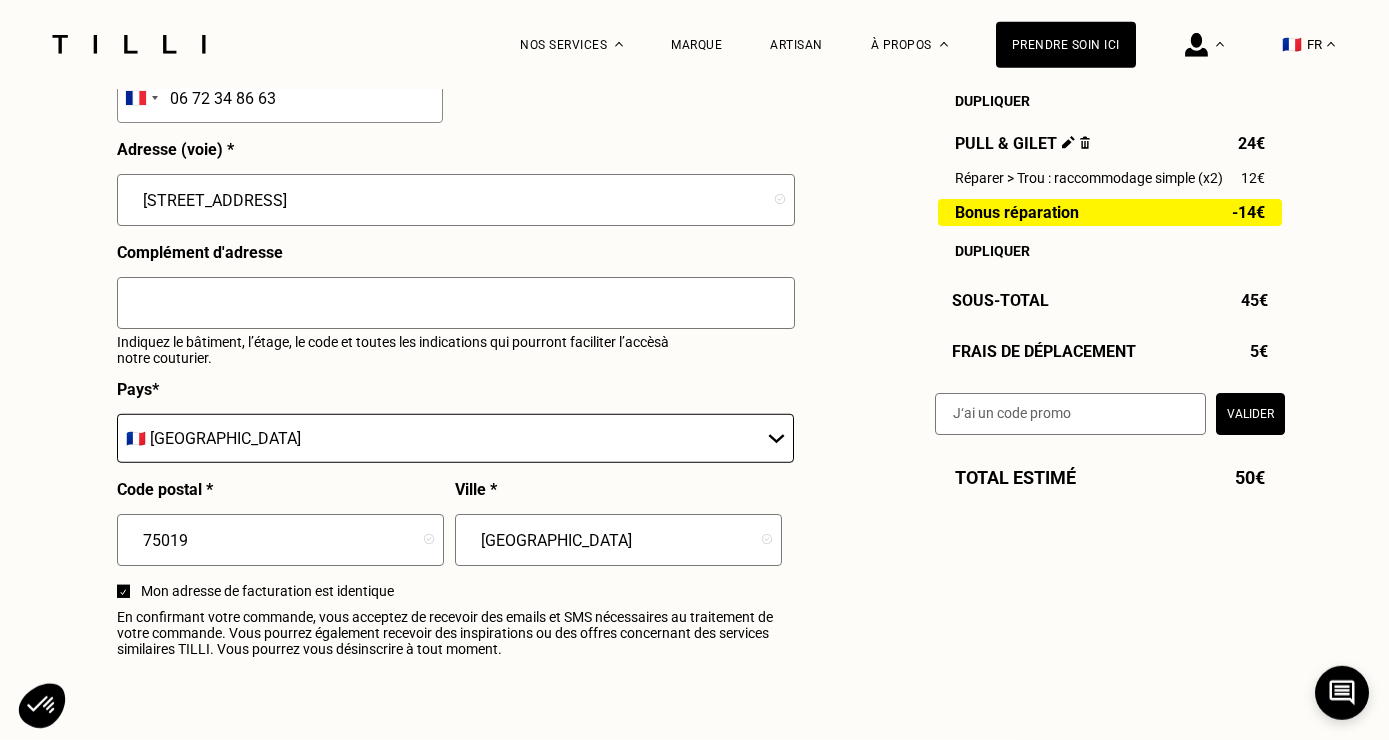click at bounding box center [456, 303] 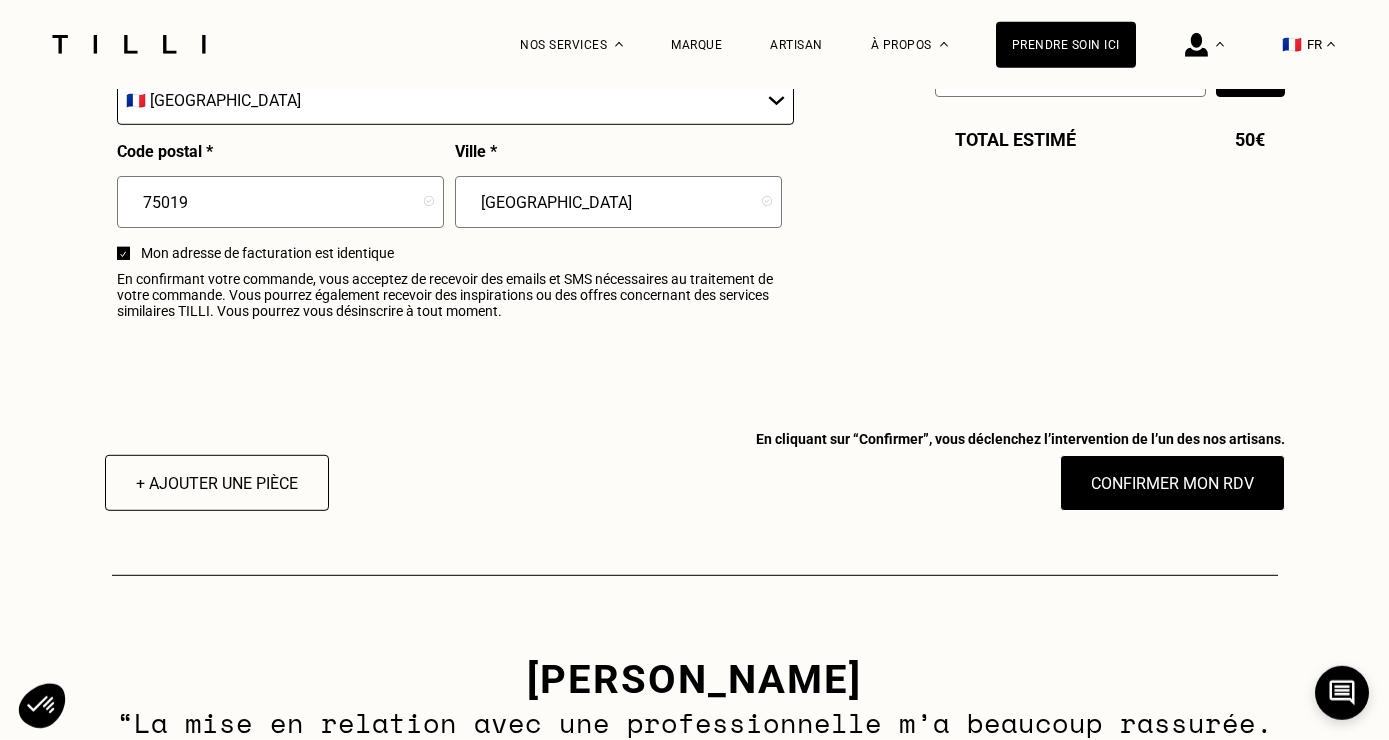 scroll, scrollTop: 2561, scrollLeft: 0, axis: vertical 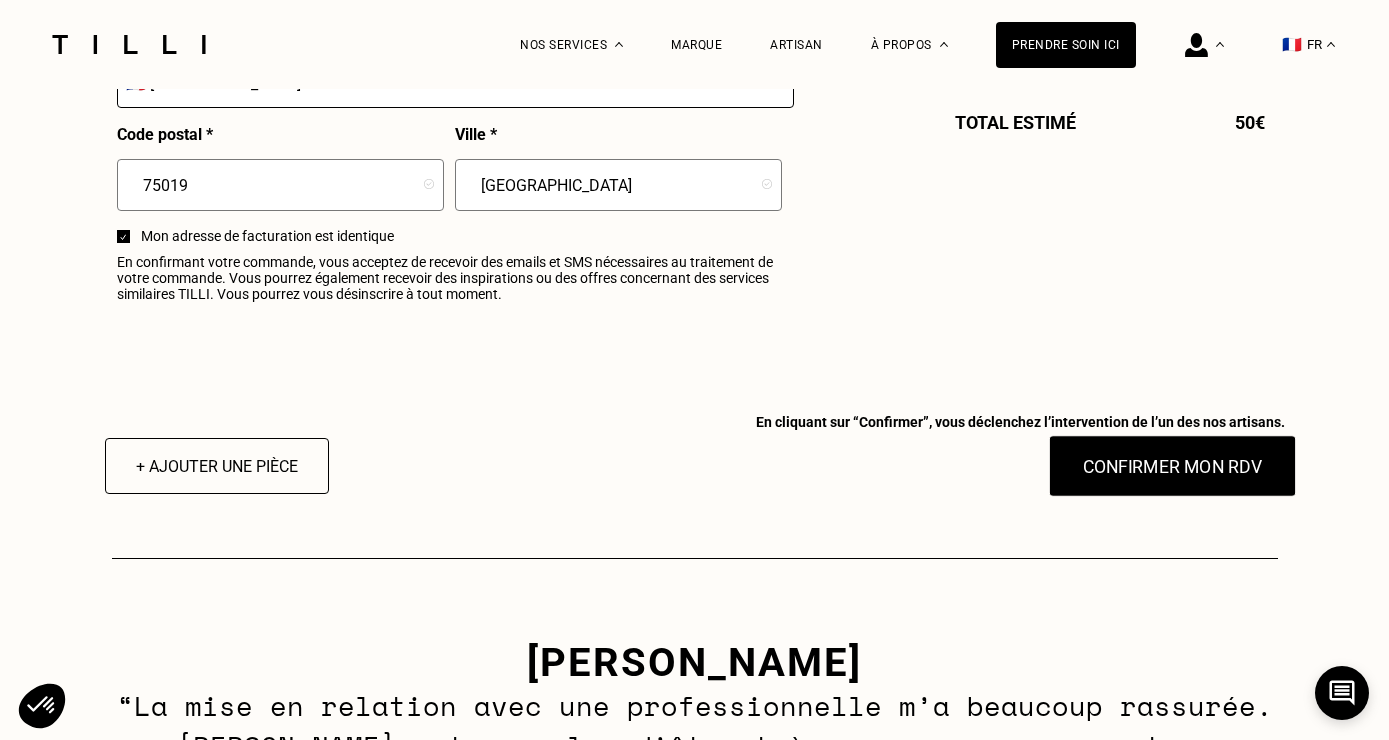 type on "98B45" 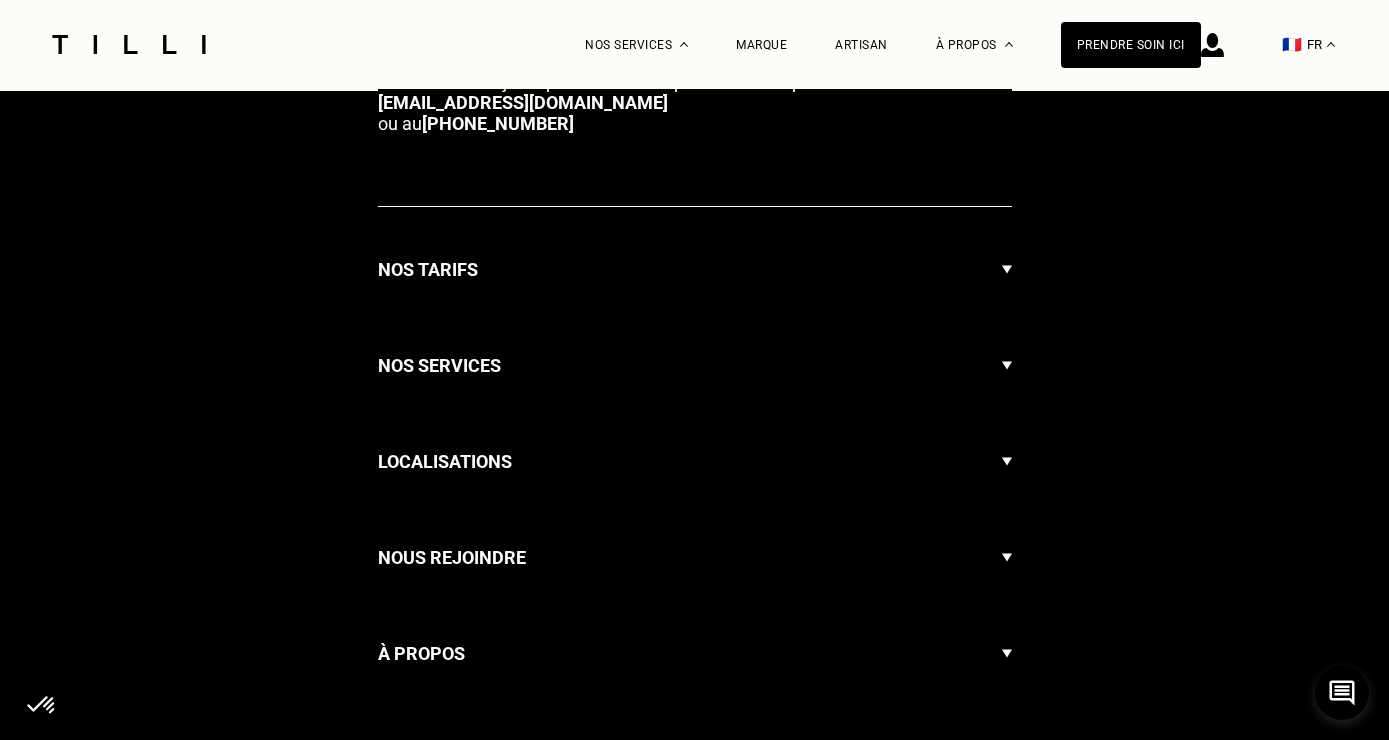 scroll, scrollTop: 0, scrollLeft: 0, axis: both 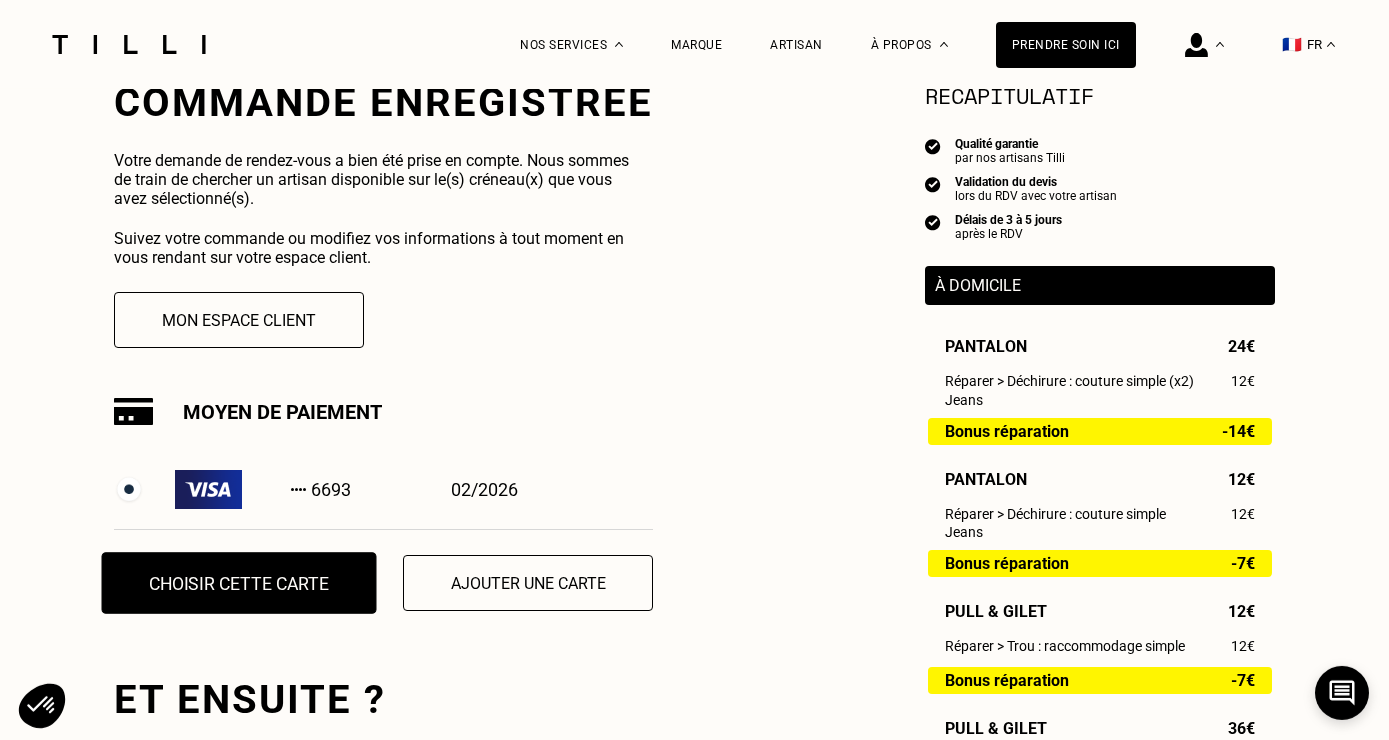 click on "Choisir cette carte" at bounding box center (239, 583) 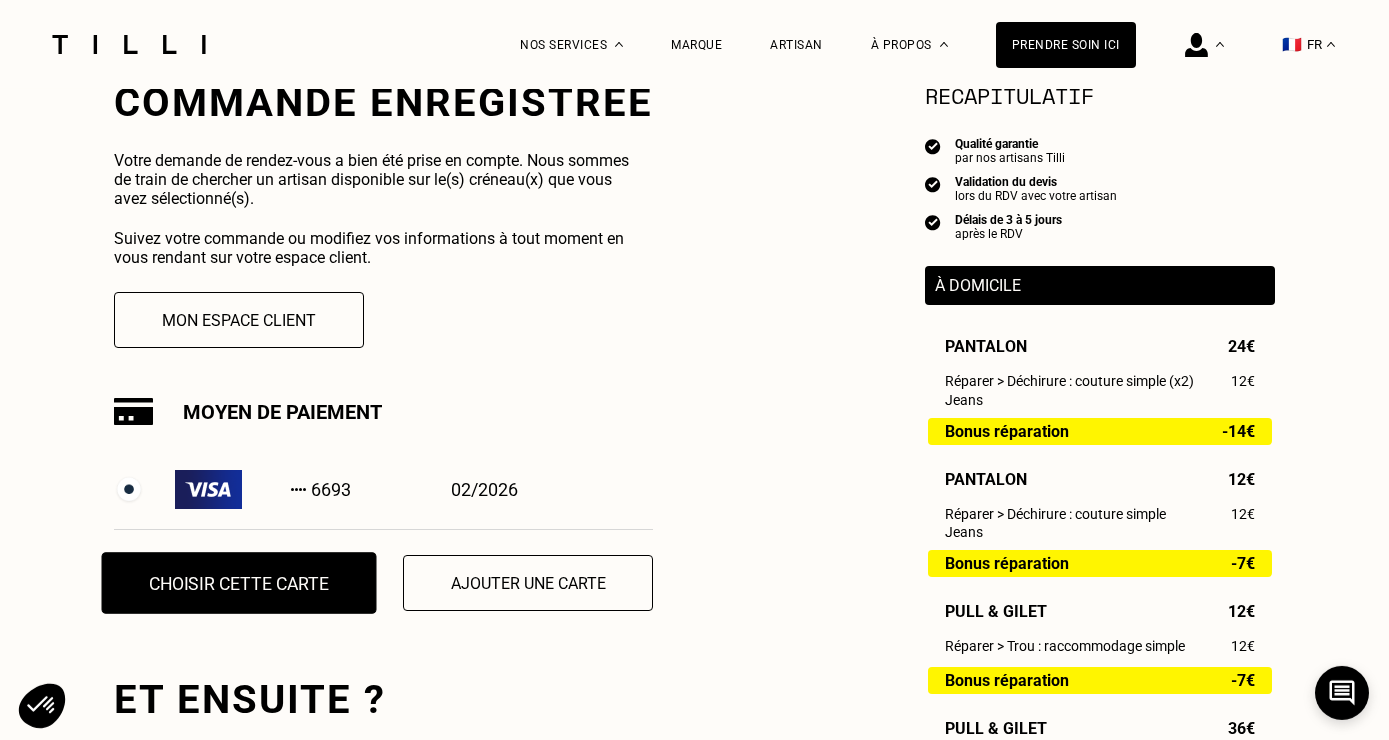click on "Choisir cette carte" at bounding box center [239, 583] 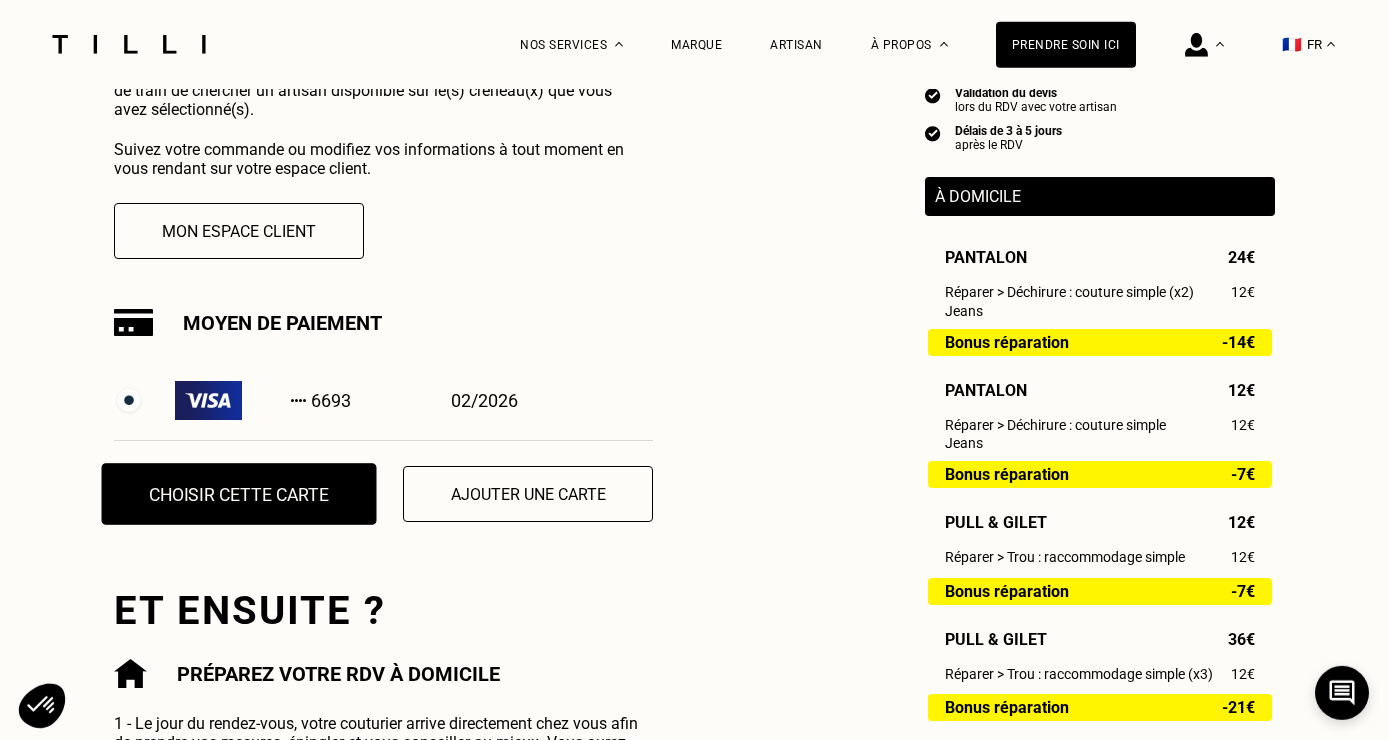 scroll, scrollTop: 493, scrollLeft: 0, axis: vertical 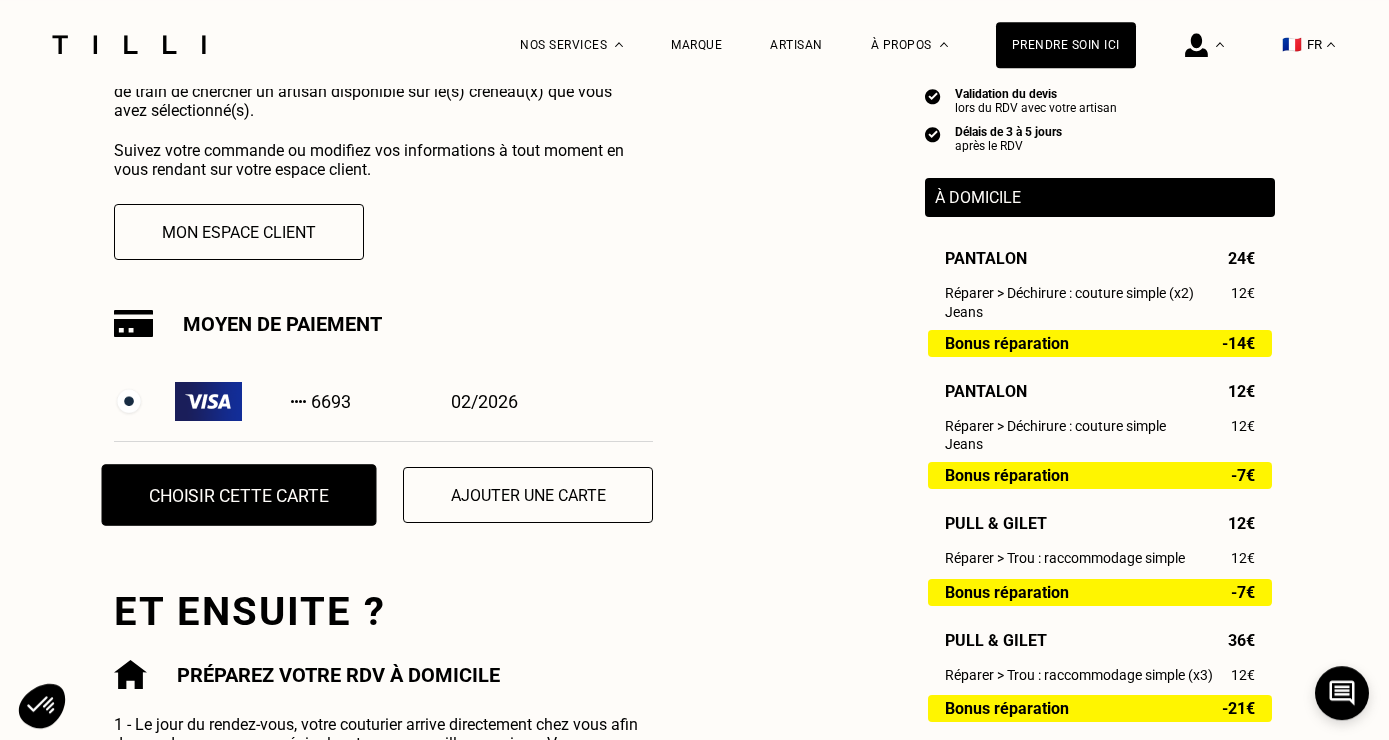click on "Choisir cette carte" at bounding box center (239, 495) 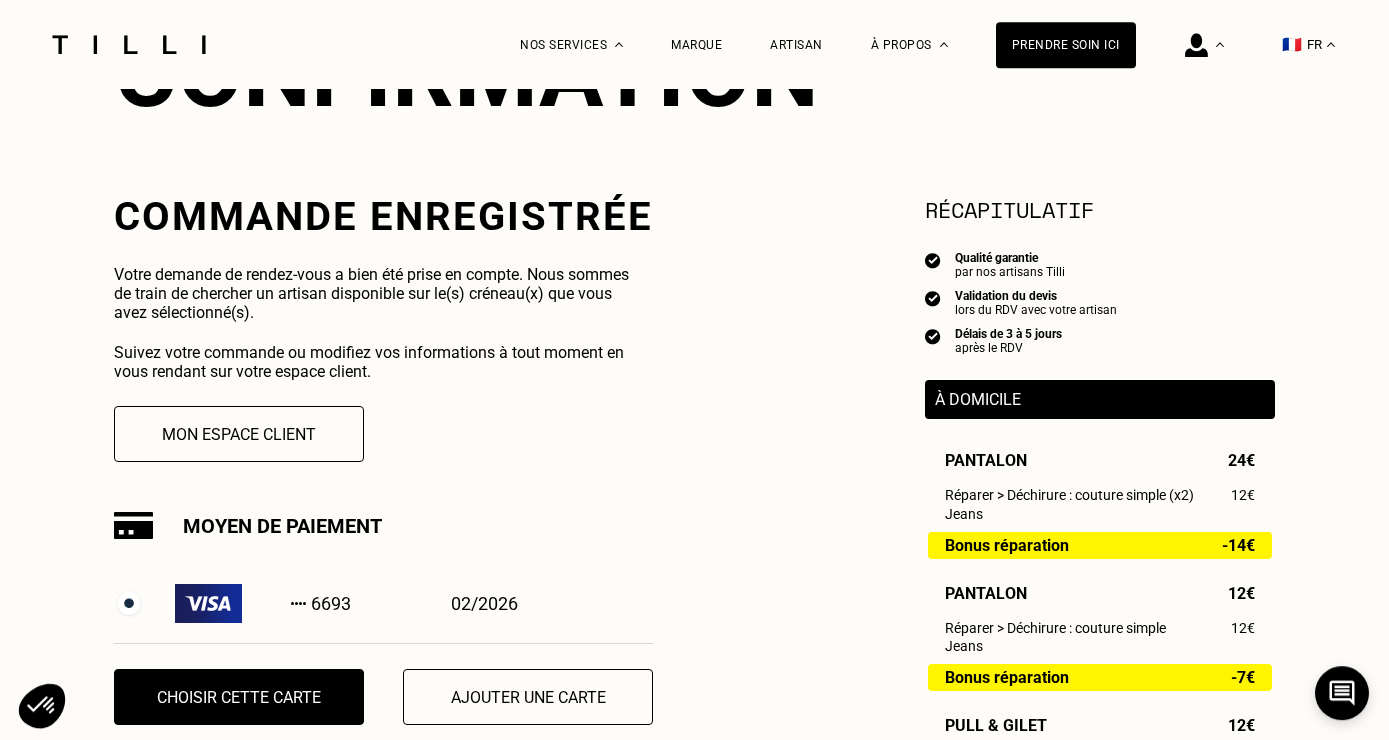 scroll, scrollTop: 270, scrollLeft: 0, axis: vertical 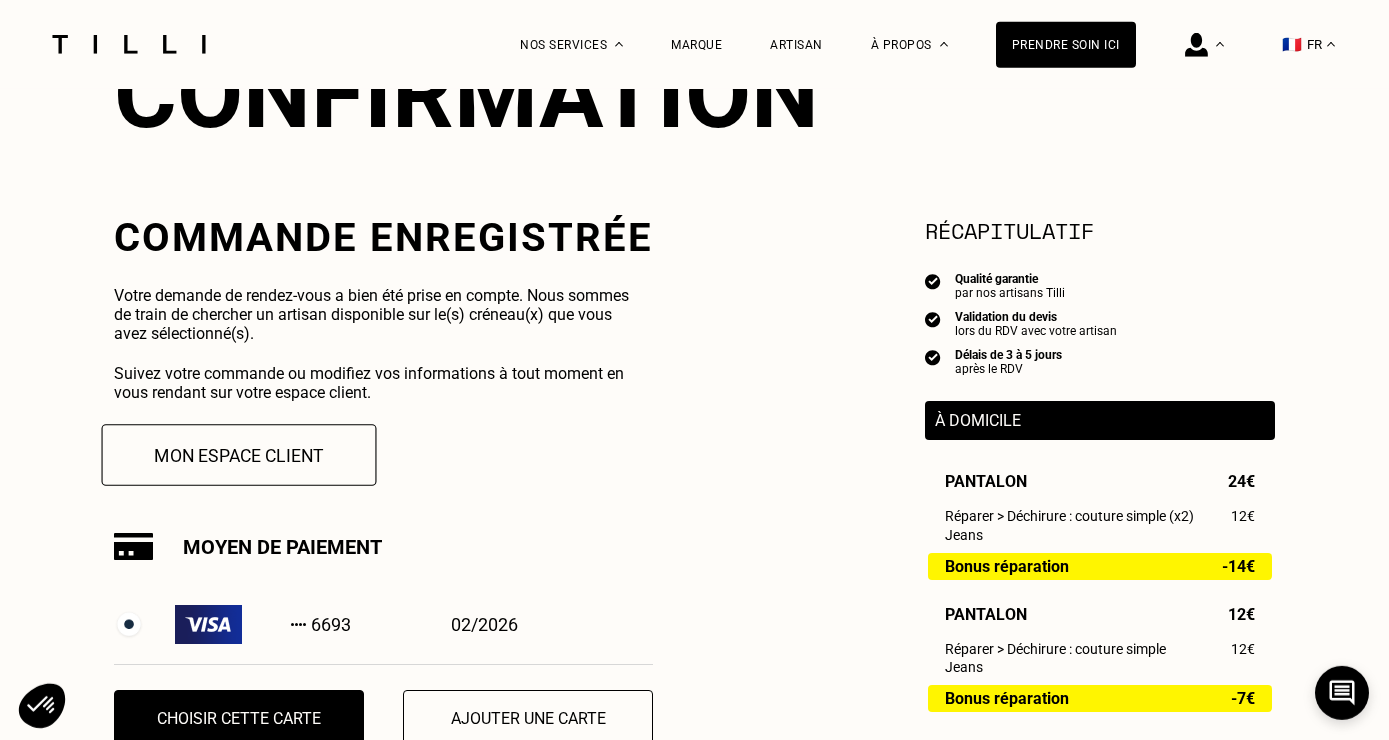 click on "Mon espace client" at bounding box center (239, 455) 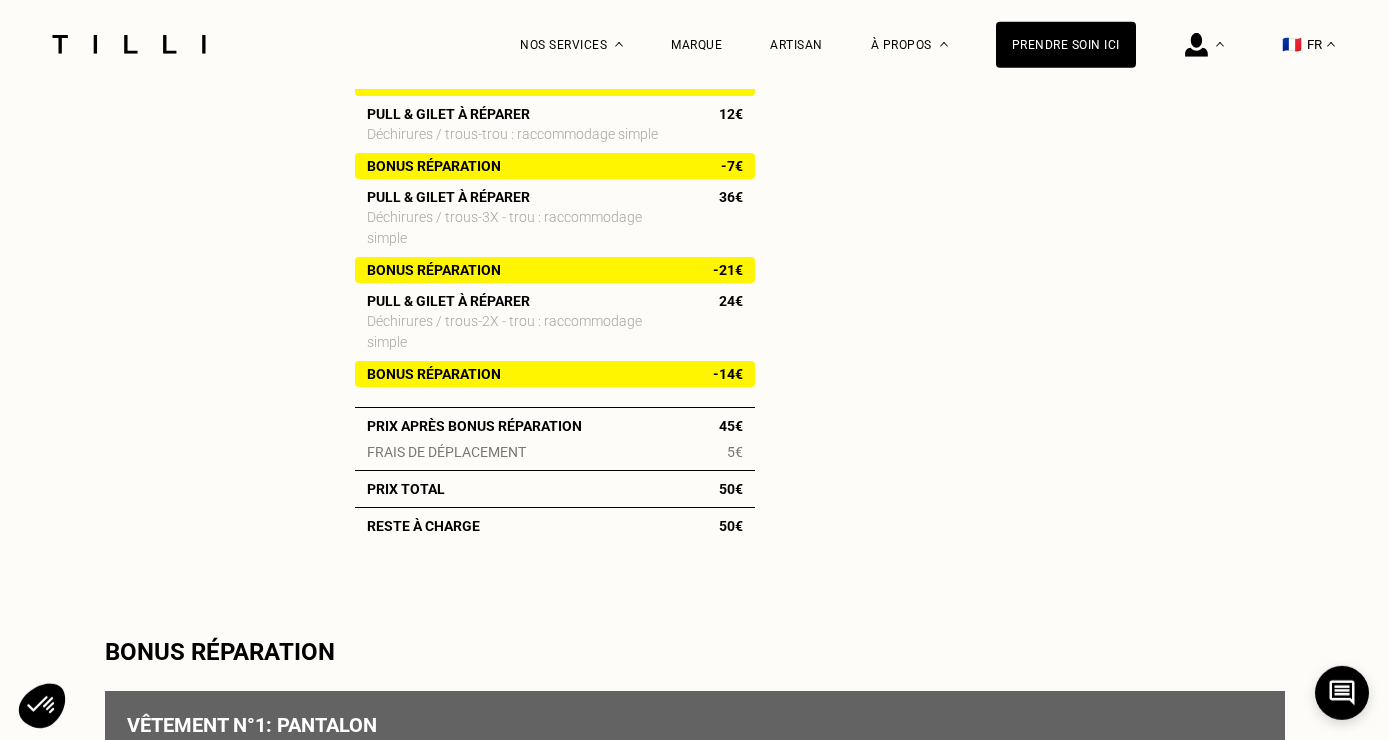 scroll, scrollTop: 892, scrollLeft: 0, axis: vertical 